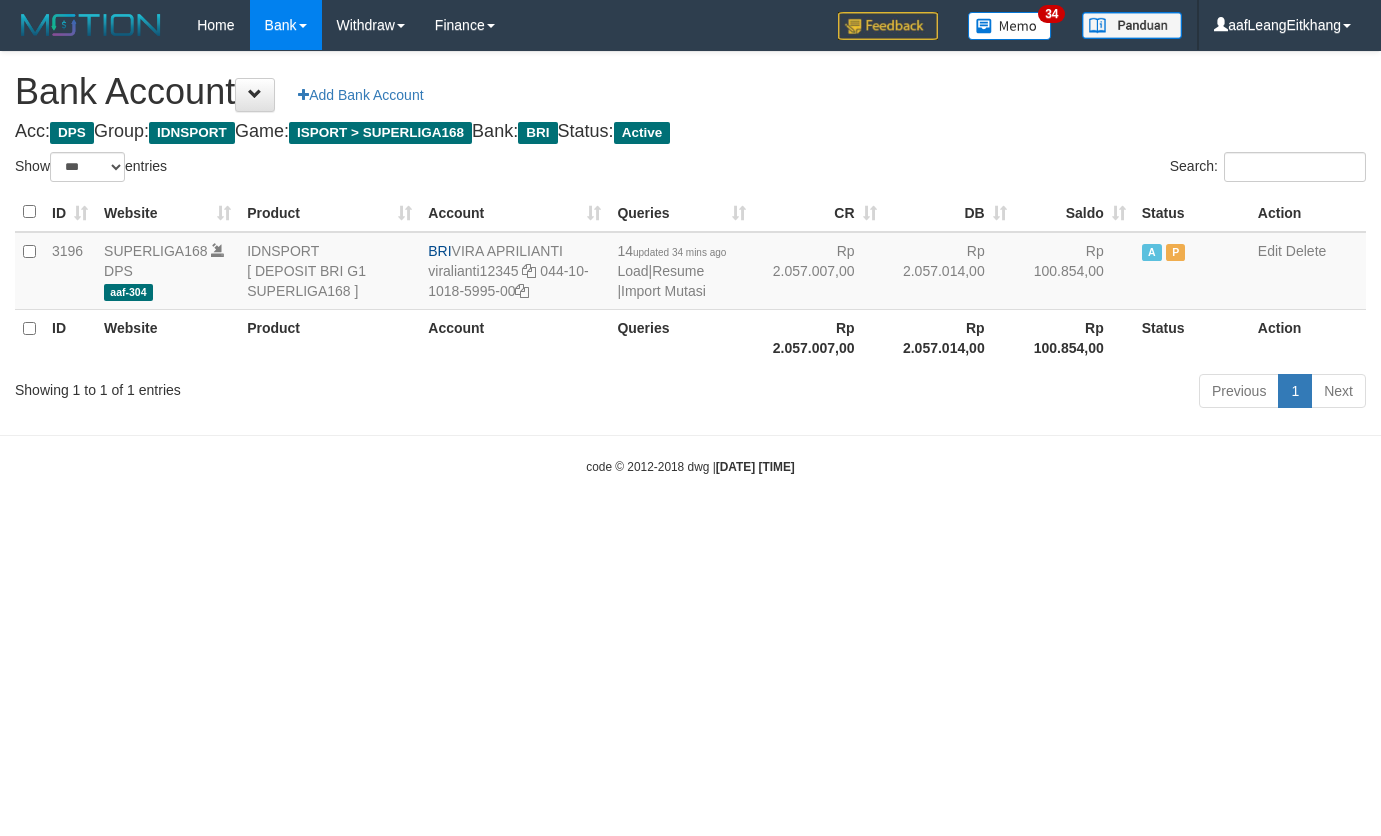 select on "***" 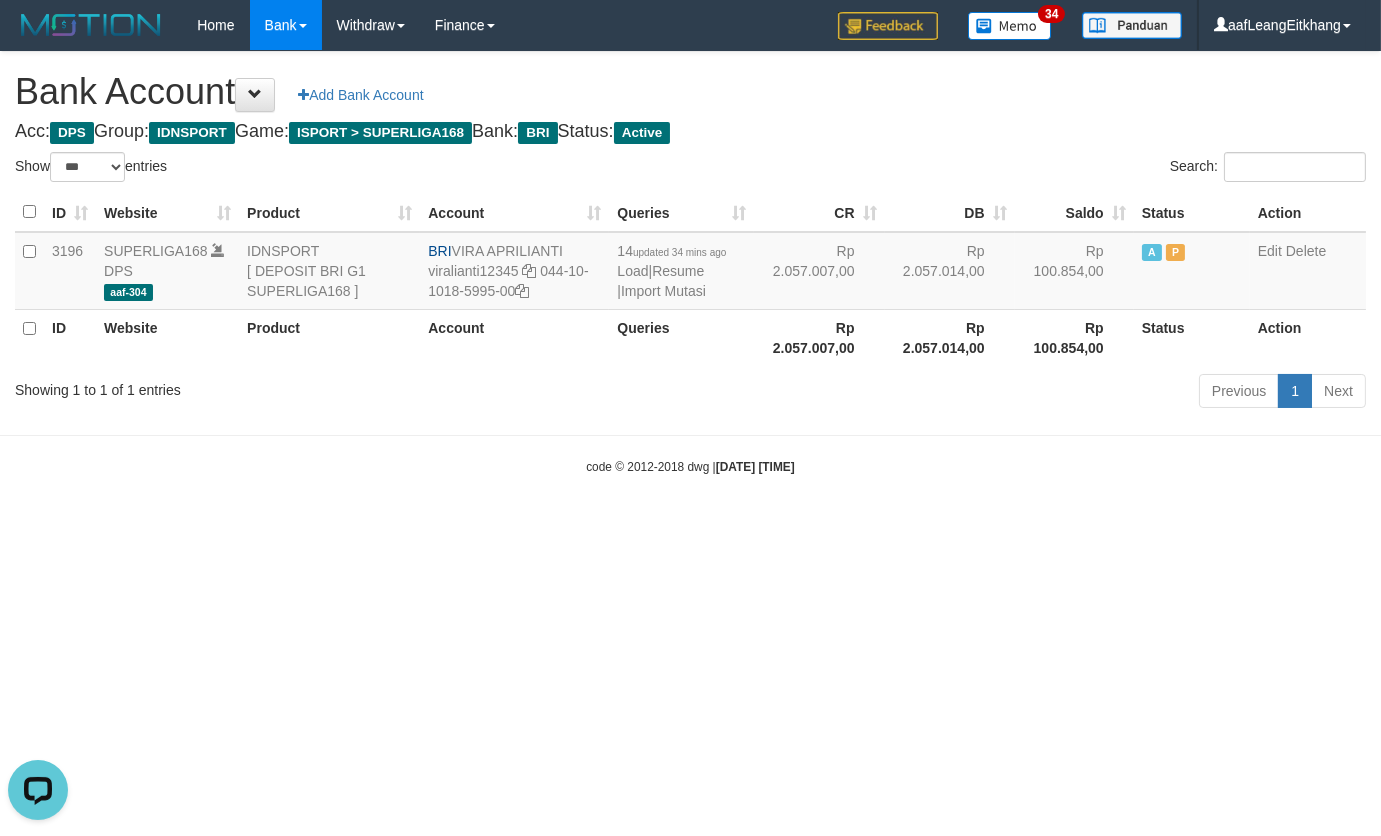 scroll, scrollTop: 0, scrollLeft: 0, axis: both 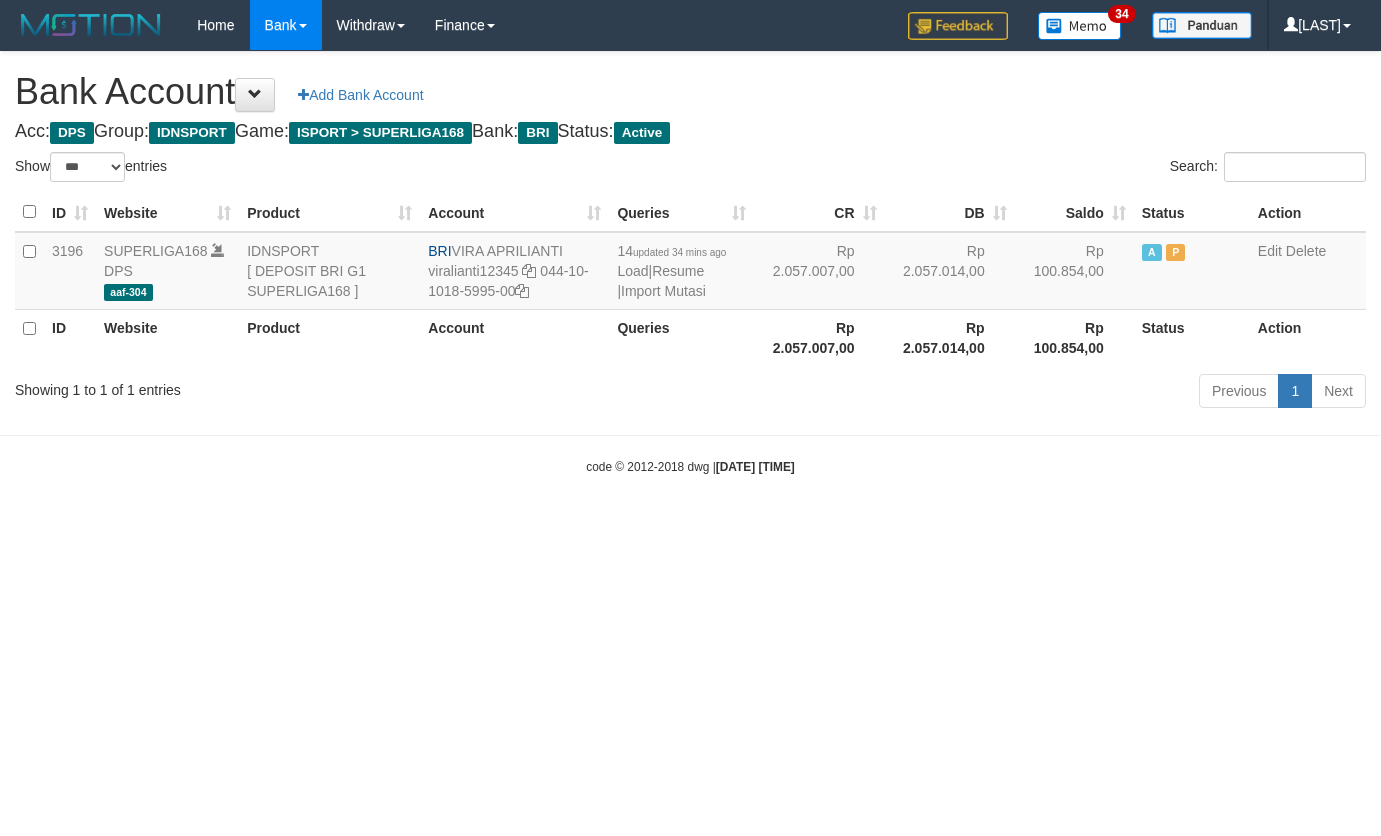 select on "***" 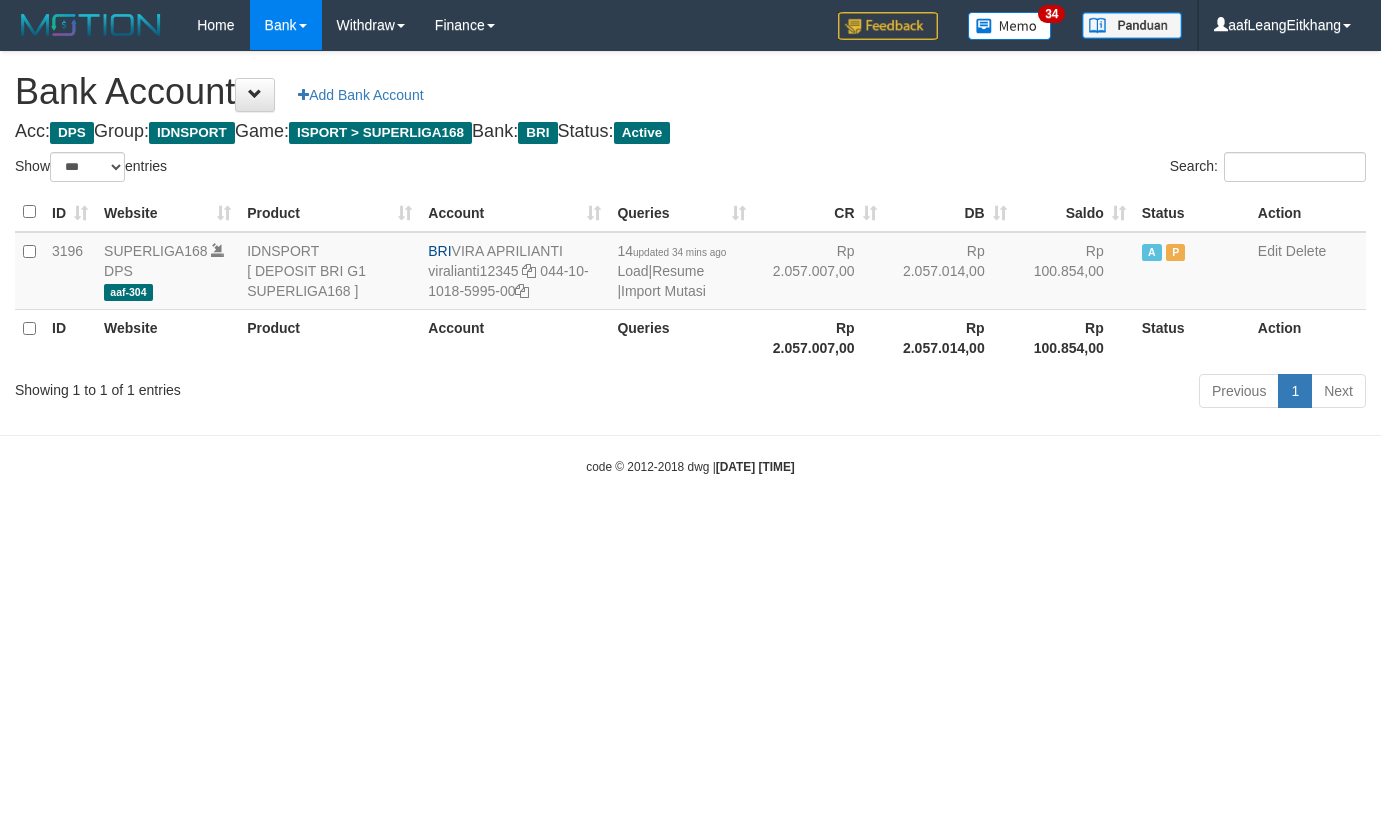 select on "***" 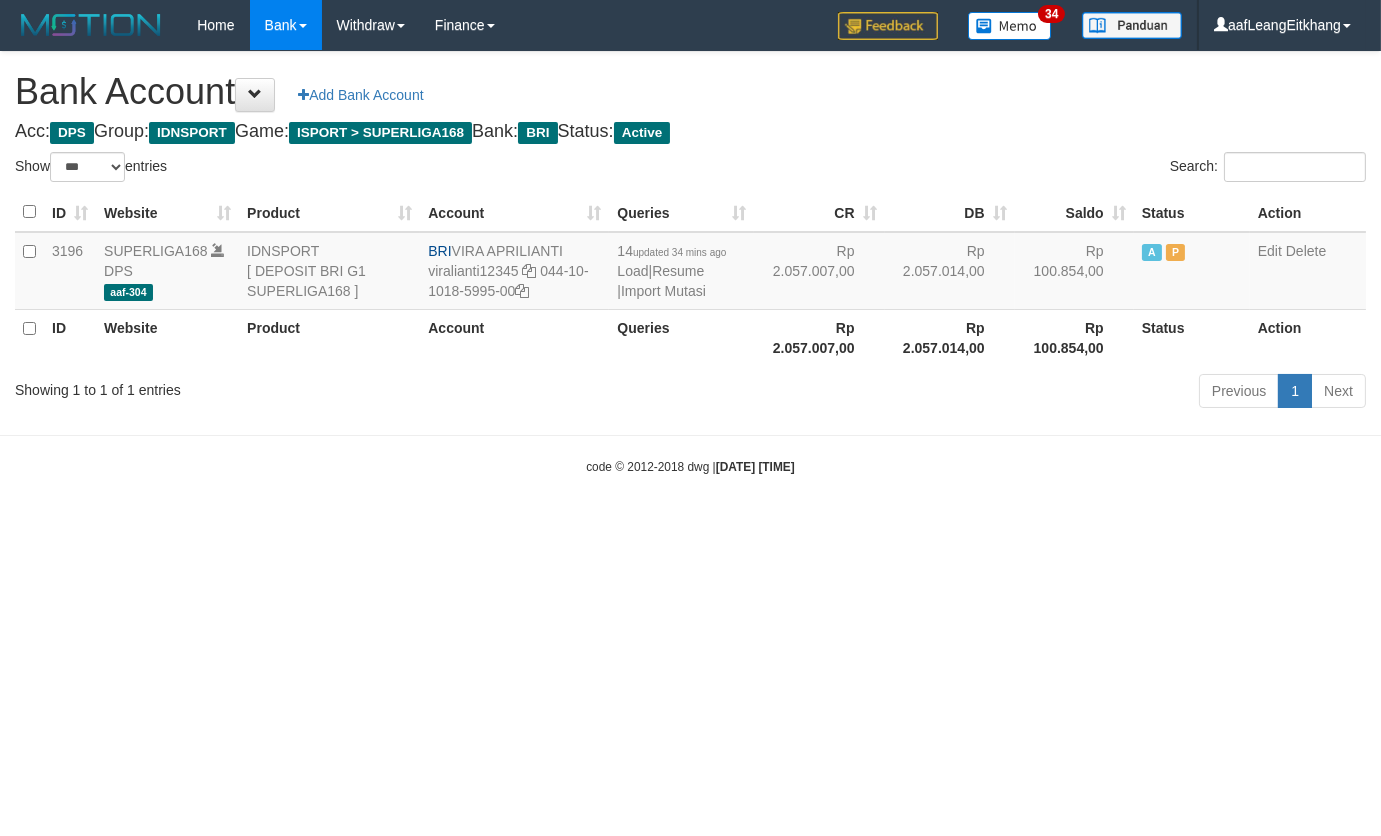 click on "Toggle navigation
Home
Bank
Account List
Load
By Website
Group
[ISPORT]													SUPERLIGA168
By Load Group (DPS)" at bounding box center [690, 263] 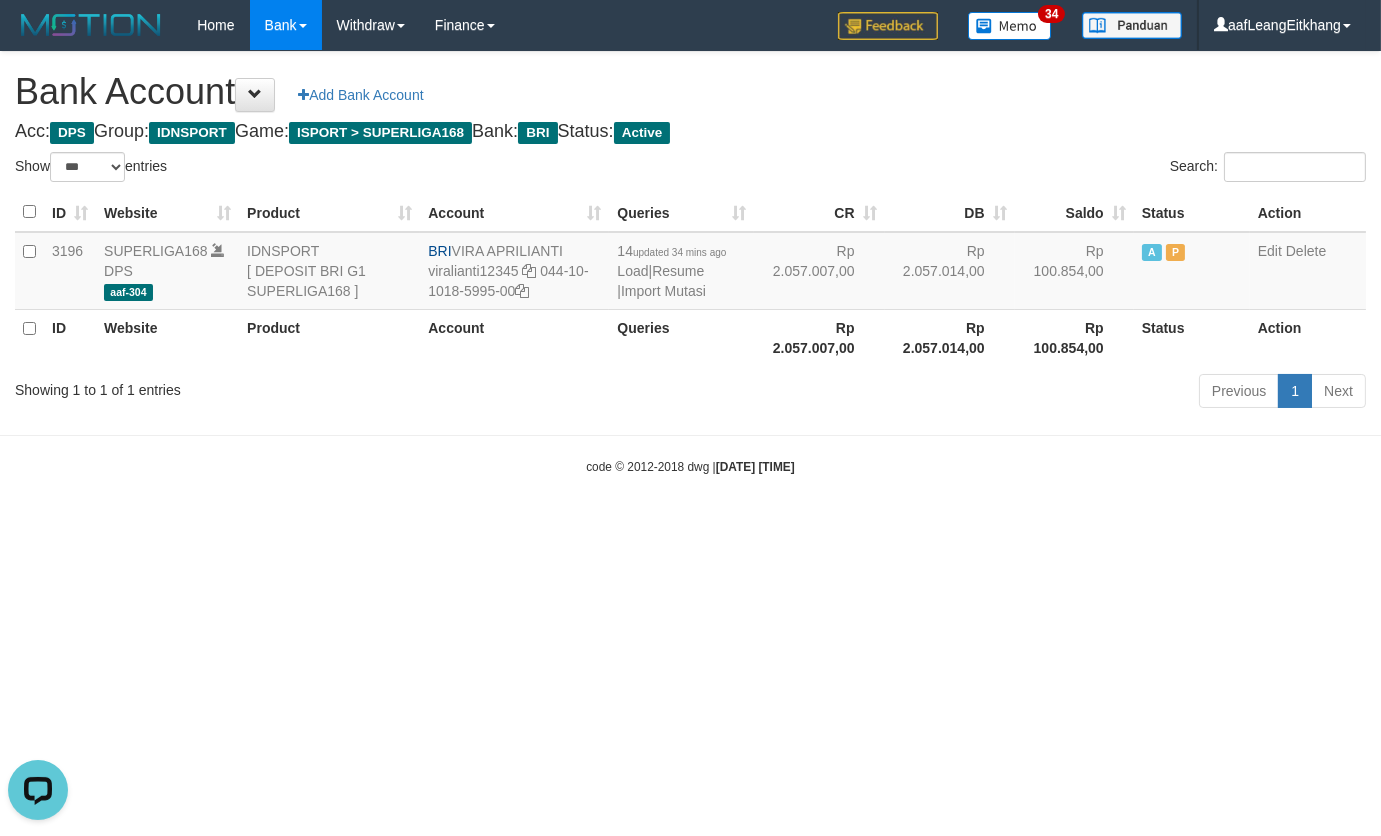 scroll, scrollTop: 0, scrollLeft: 0, axis: both 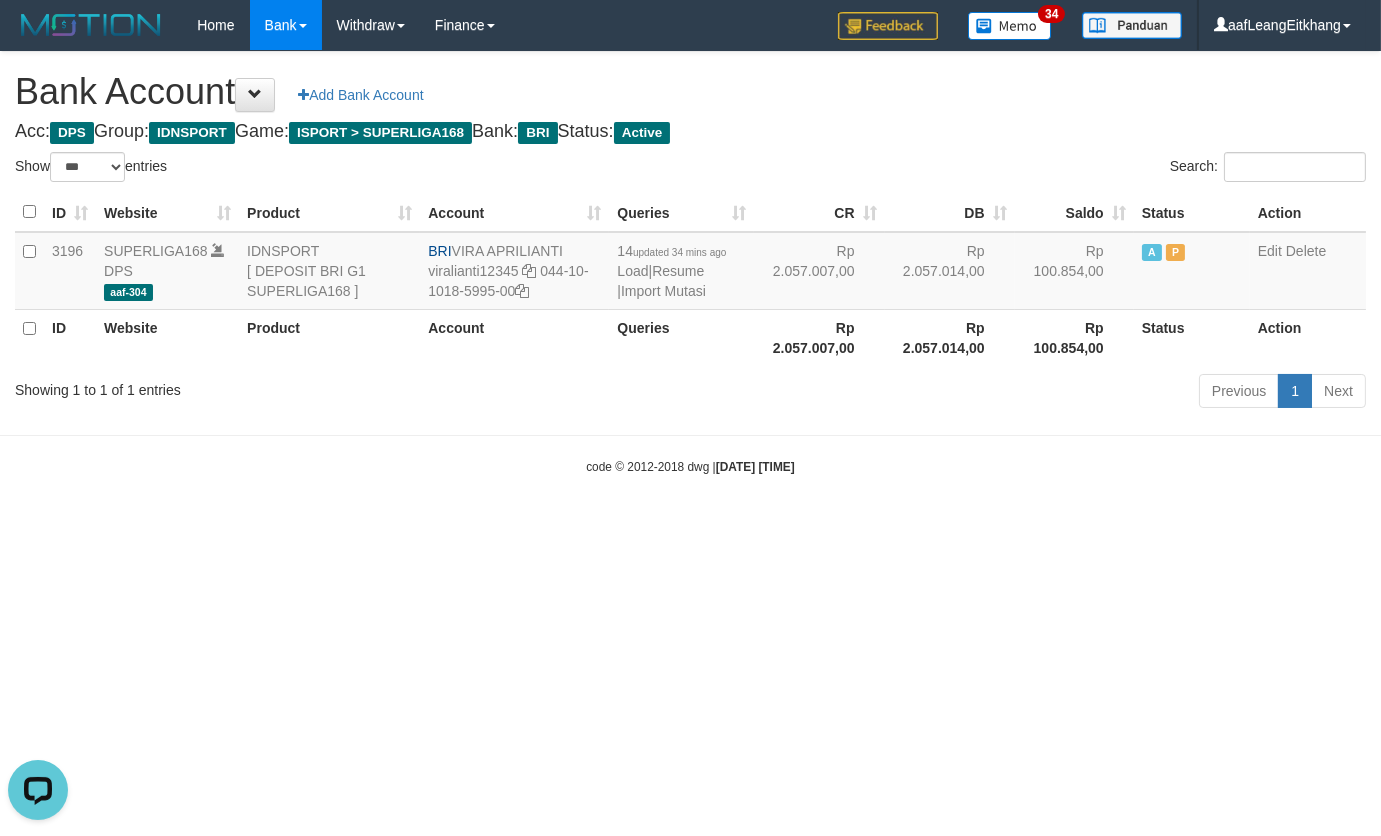 click on "Toggle navigation
Home
Bank
Account List
Load
By Website
Group
[ISPORT]													SUPERLIGA168
By Load Group (DPS)" at bounding box center [690, 263] 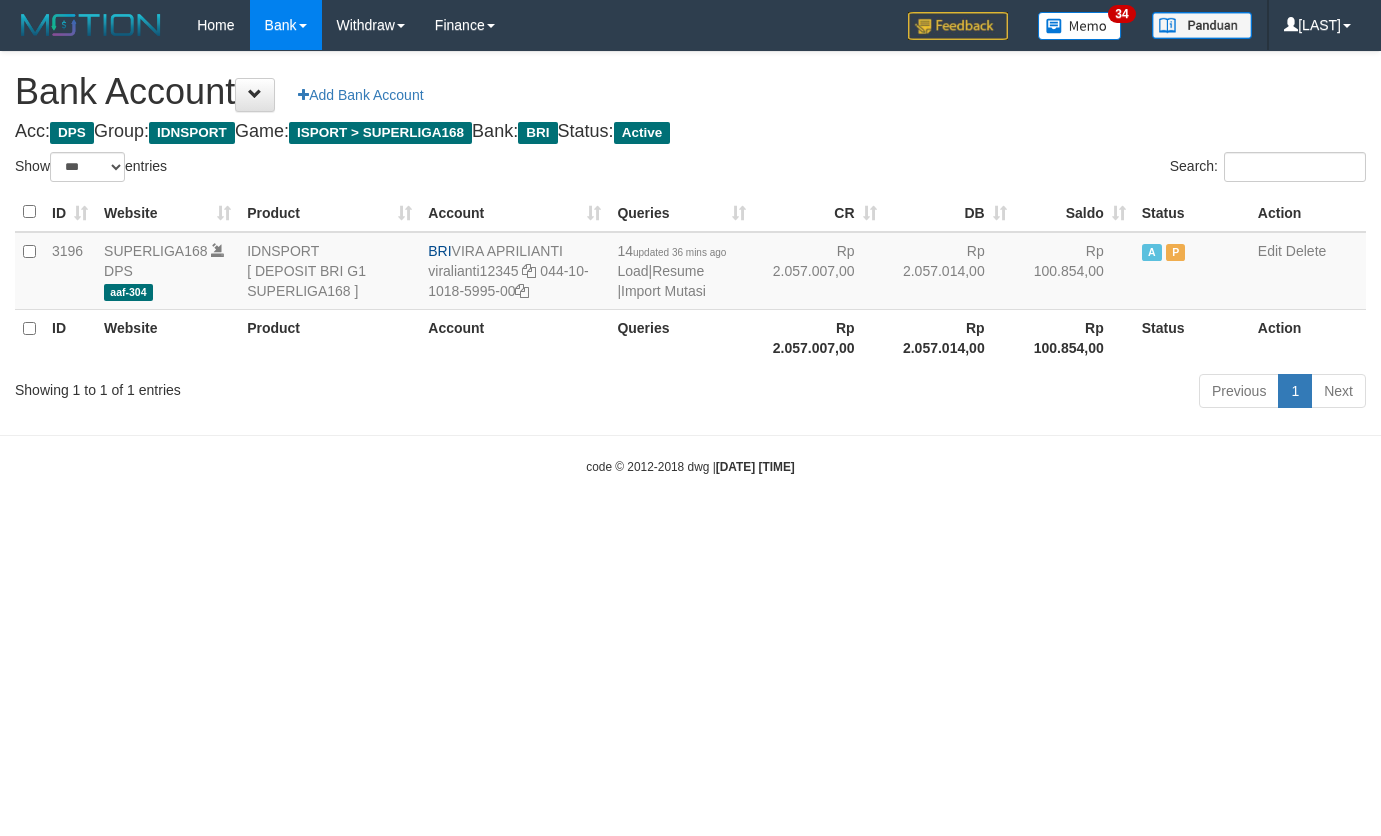 select on "***" 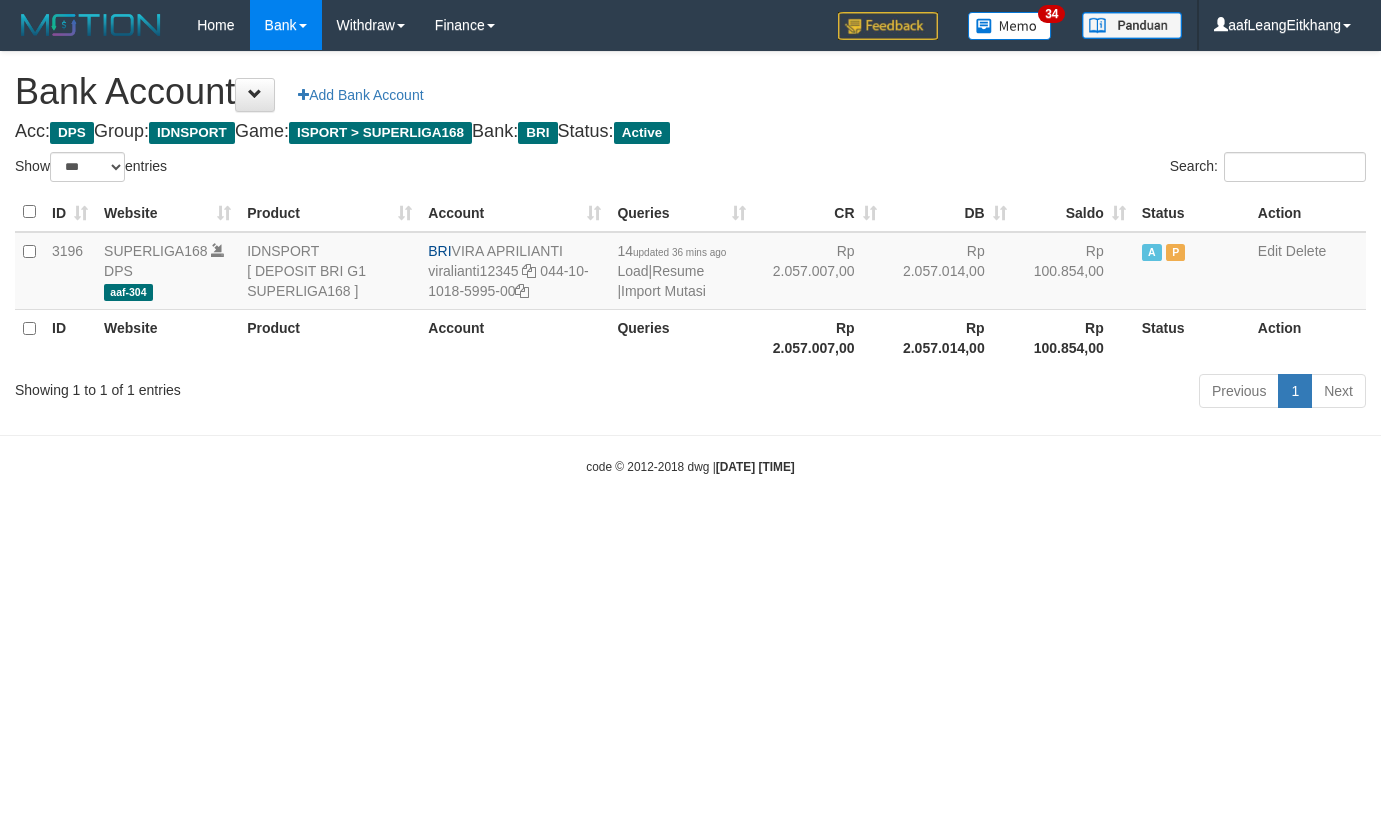 select on "***" 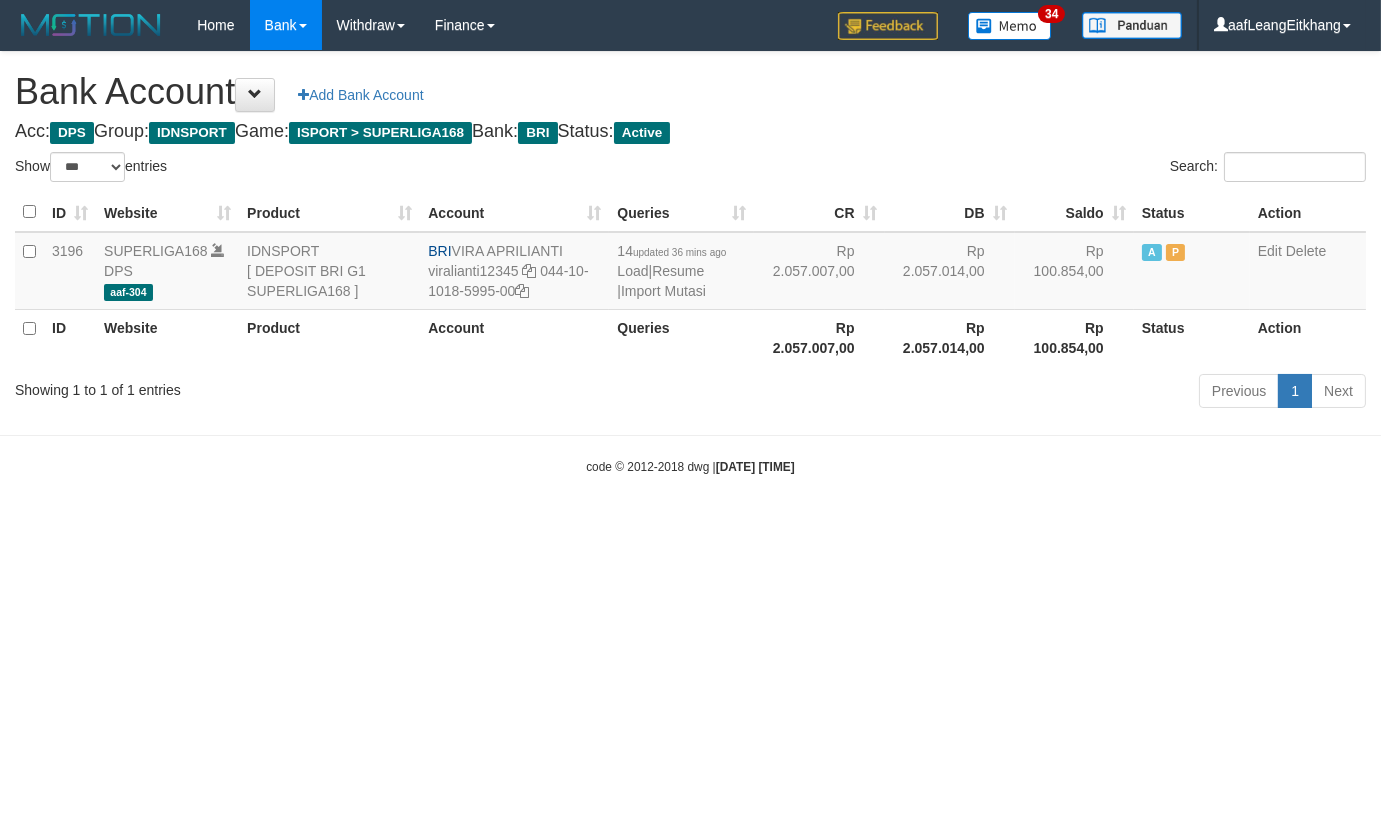 click on "Toggle navigation
Home
Bank
Account List
Load
By Website
Group
[ISPORT]													SUPERLIGA168
By Load Group (DPS)" at bounding box center [690, 263] 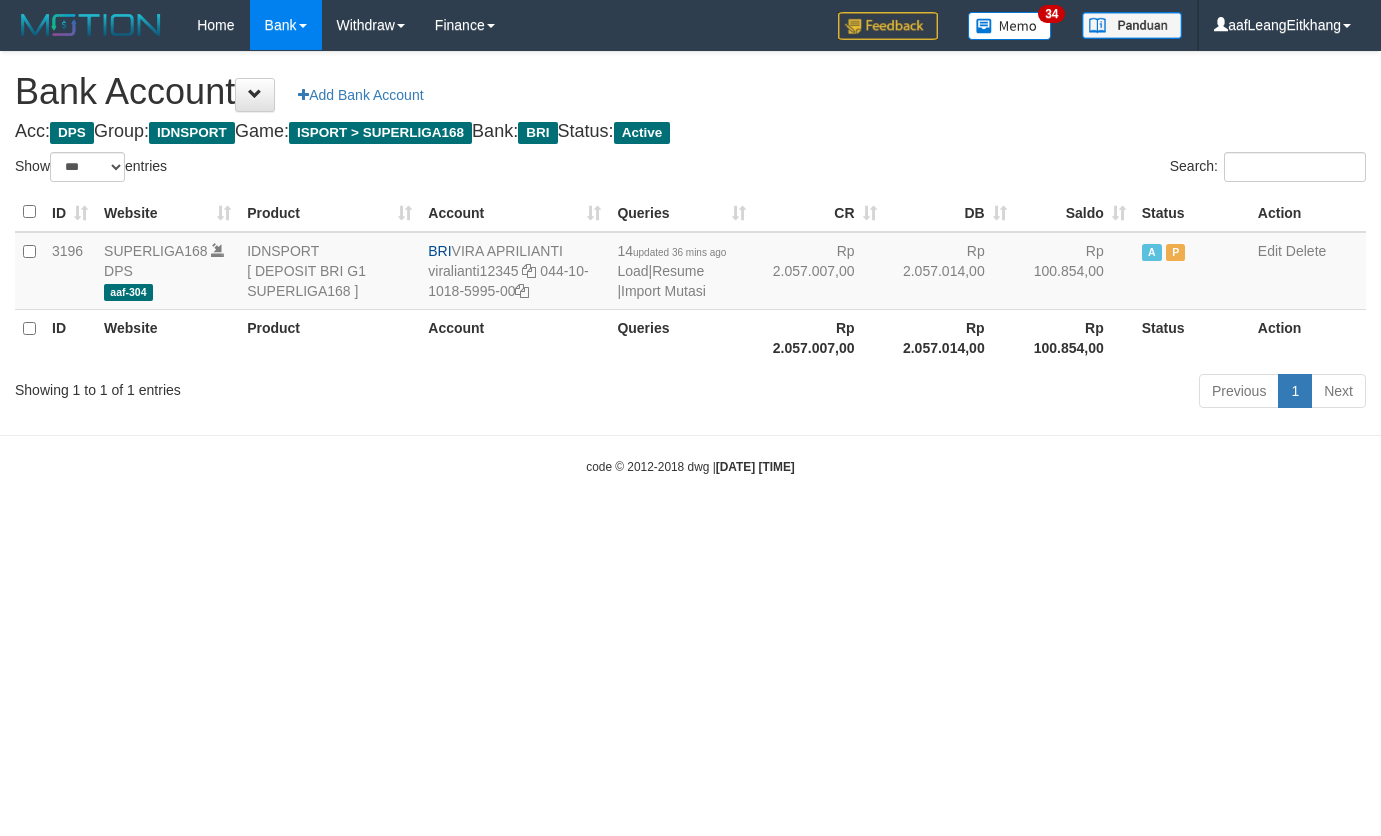 select on "***" 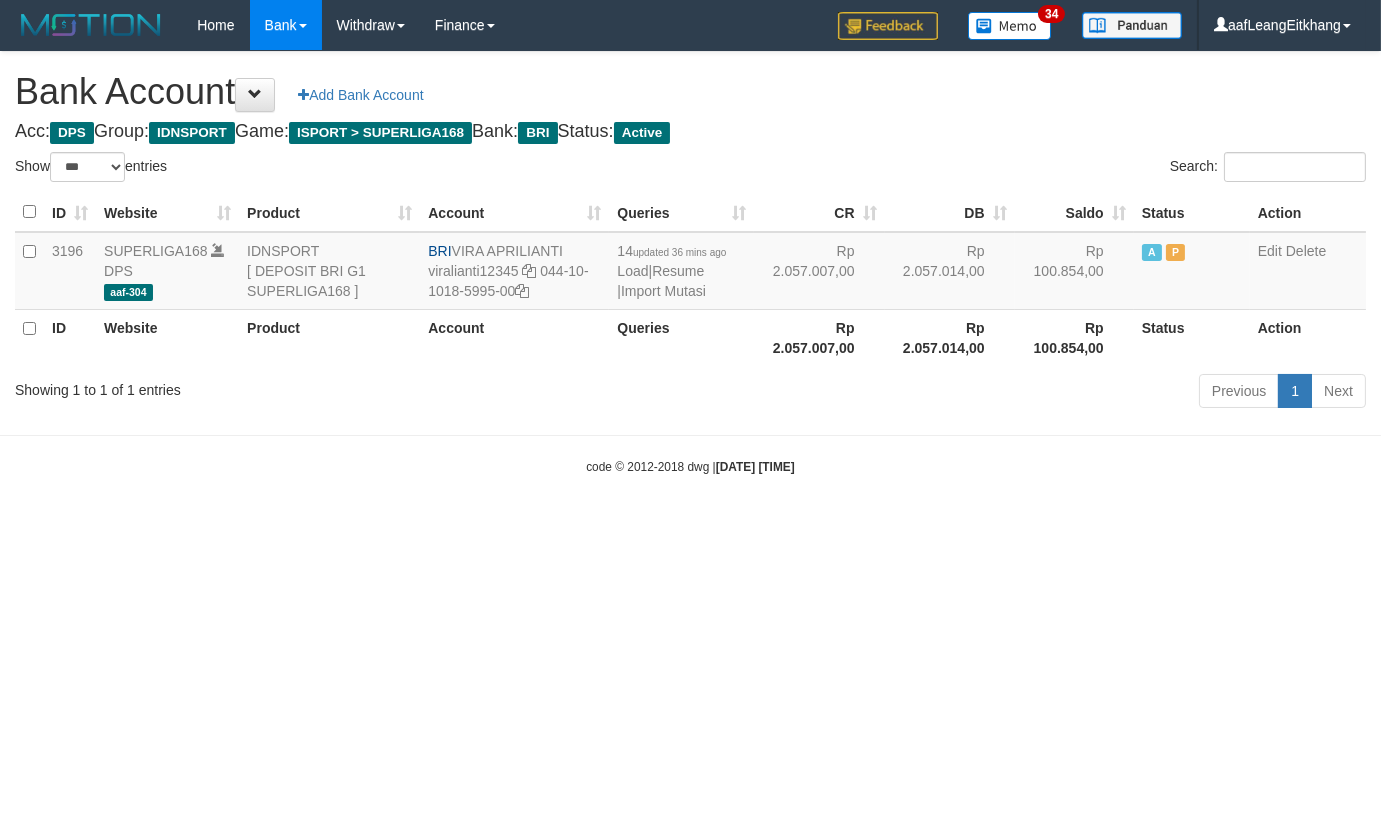 click on "Toggle navigation
Home
Bank
Account List
Load
By Website
Group
[ISPORT]													SUPERLIGA168
By Load Group (DPS)" at bounding box center [690, 263] 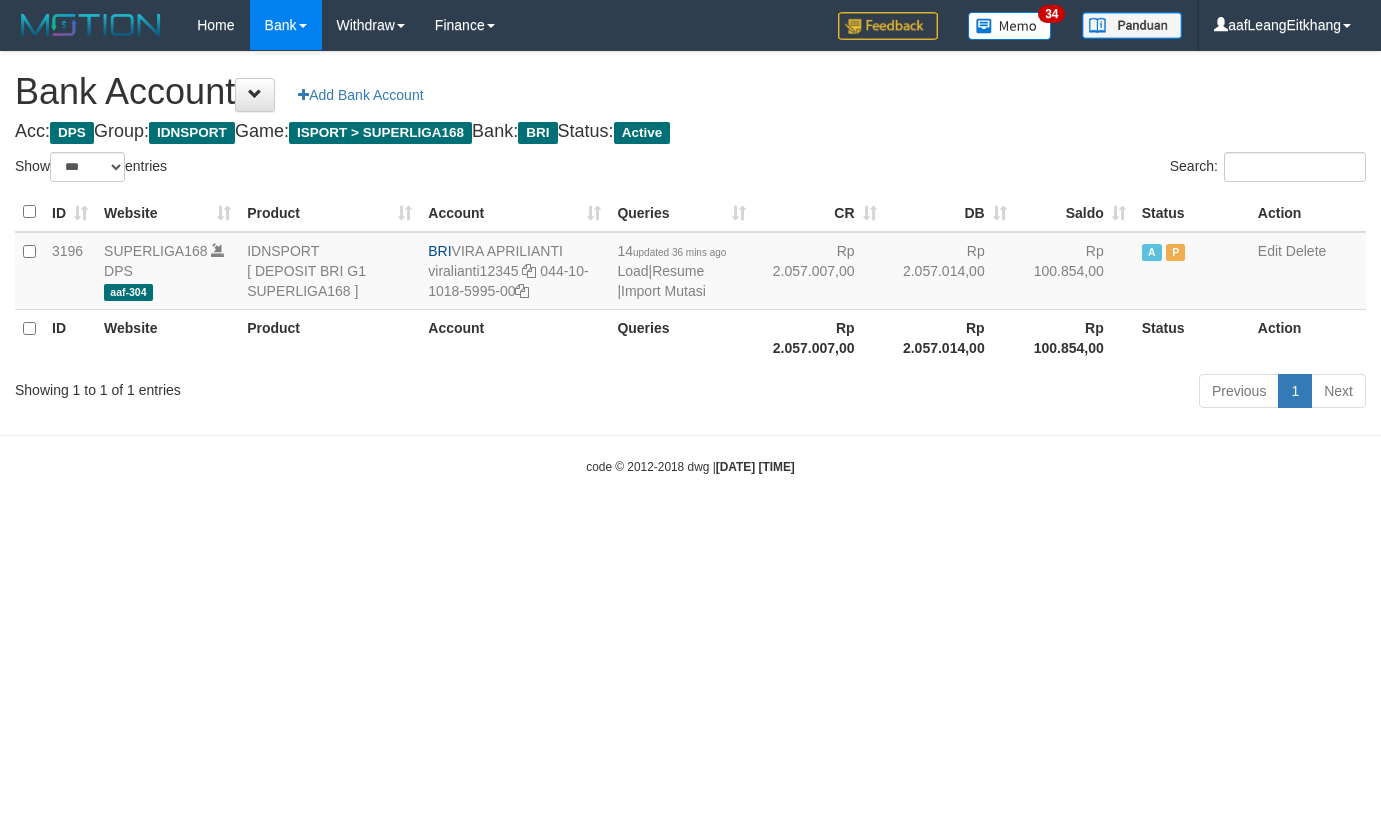 select on "***" 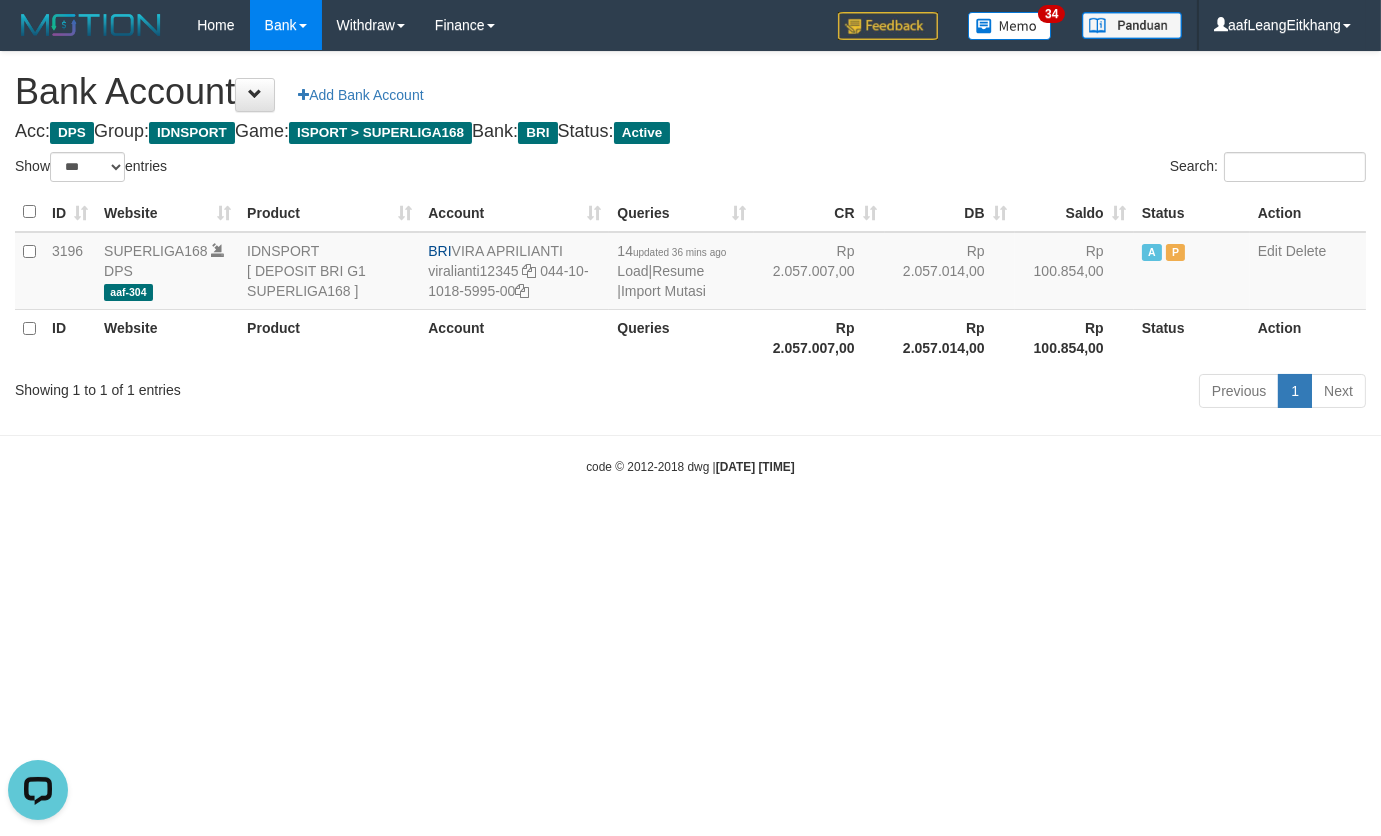 scroll, scrollTop: 0, scrollLeft: 0, axis: both 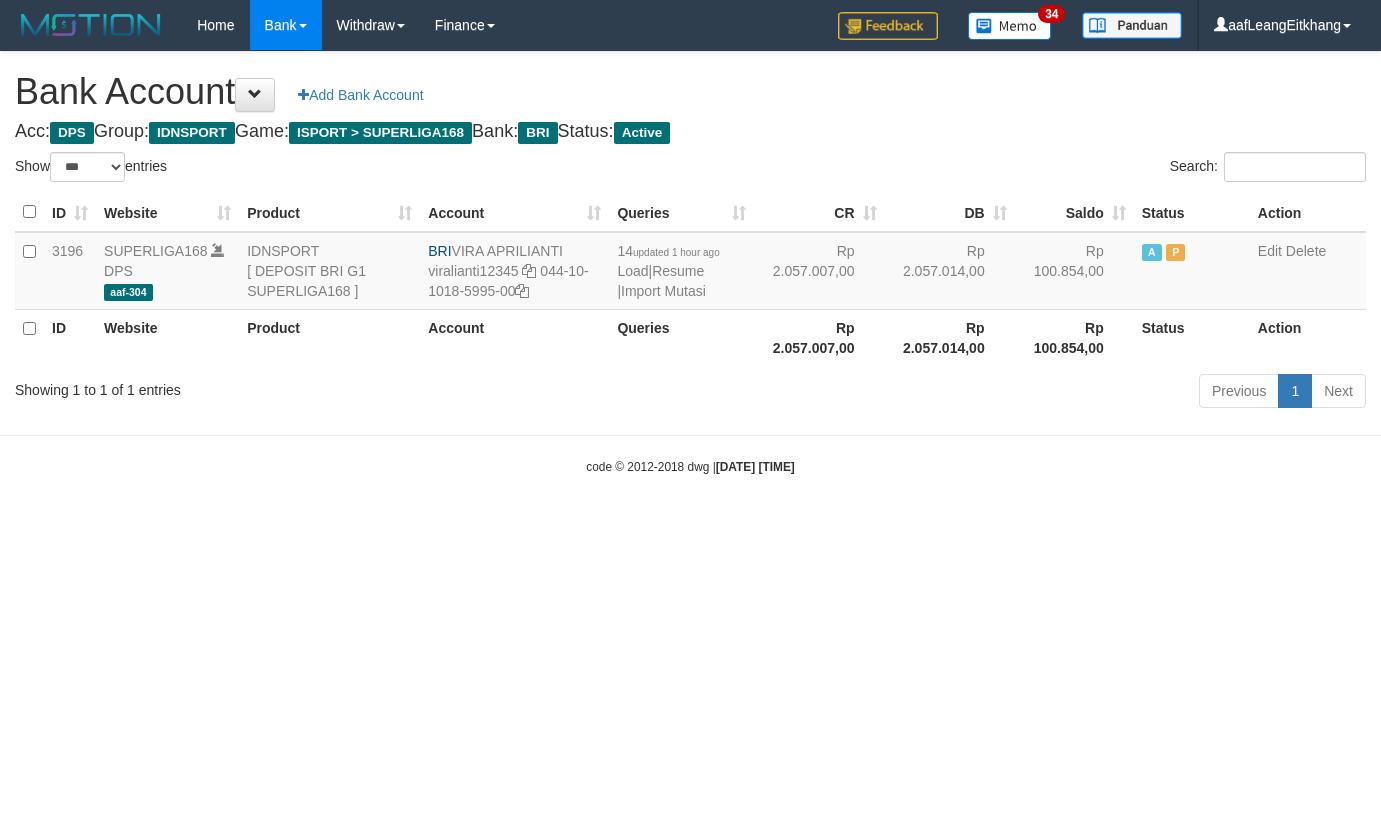 select on "***" 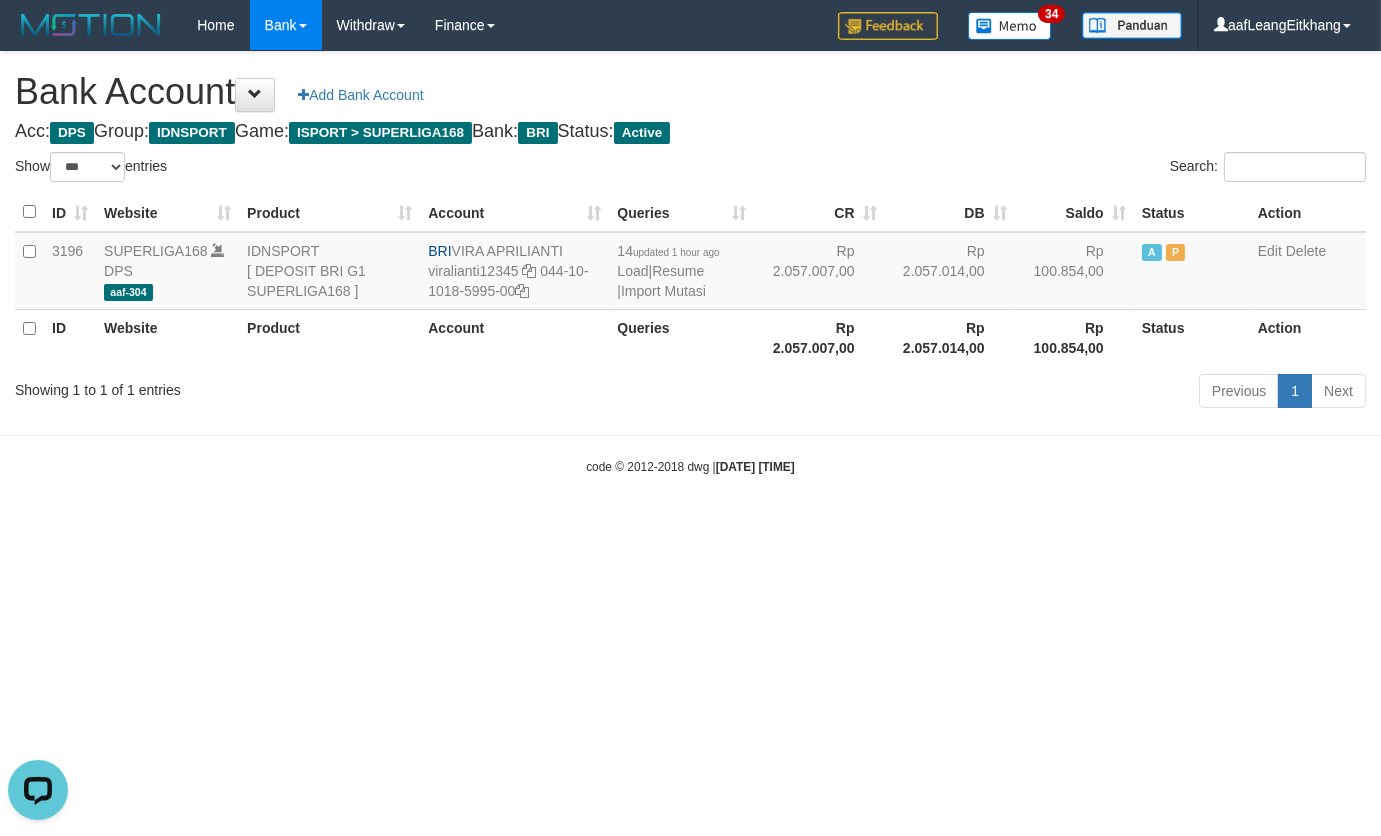 scroll, scrollTop: 0, scrollLeft: 0, axis: both 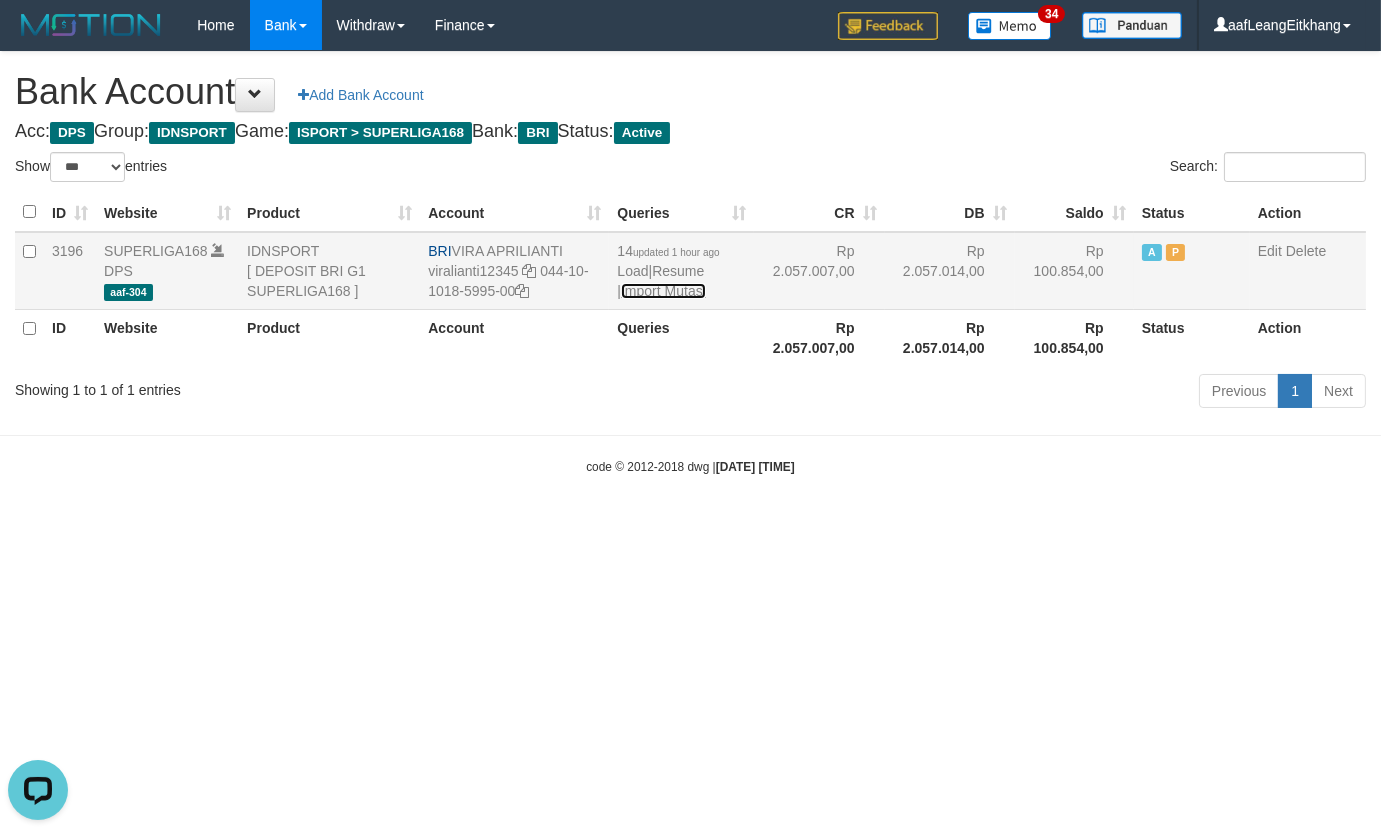 click on "Import Mutasi" at bounding box center [663, 291] 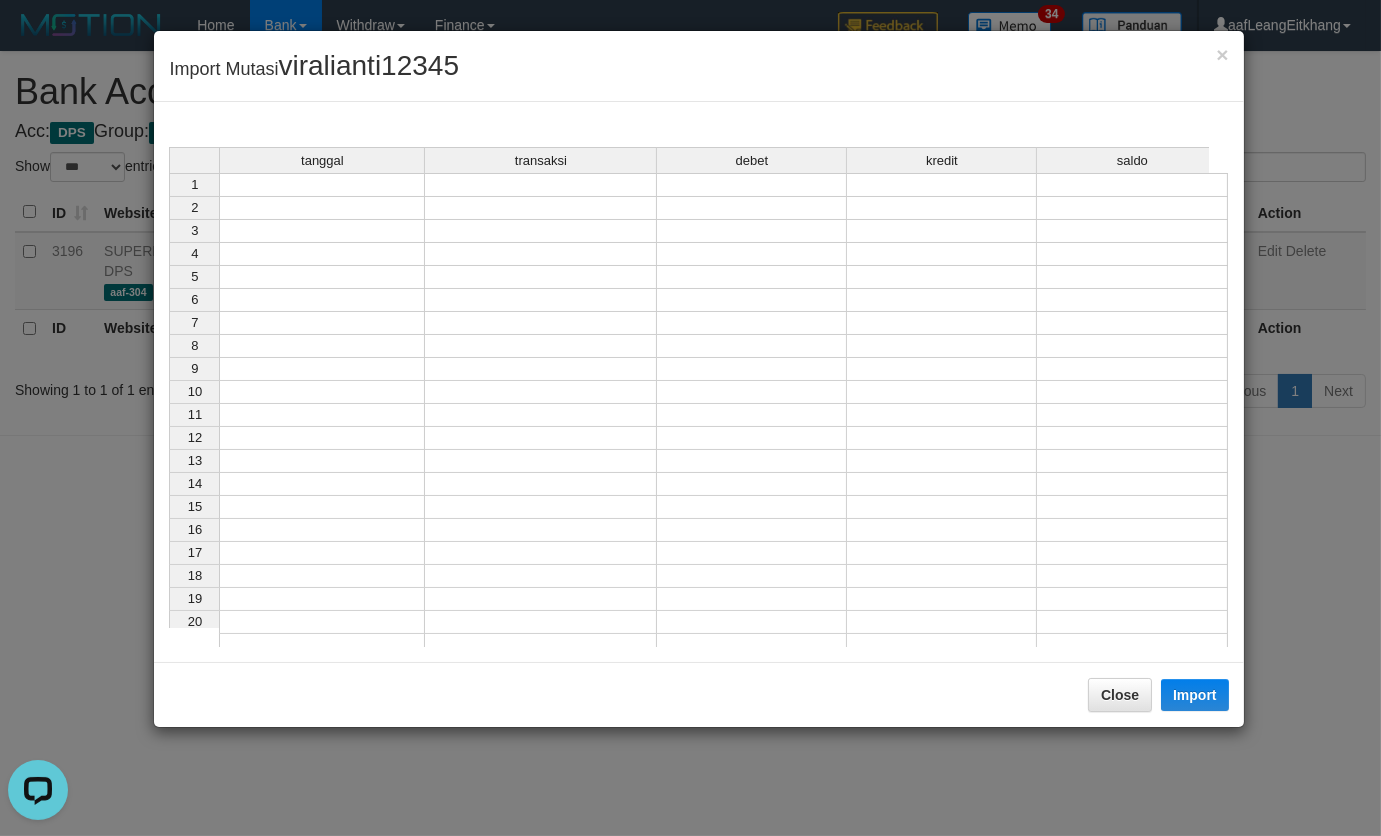 click at bounding box center (322, 208) 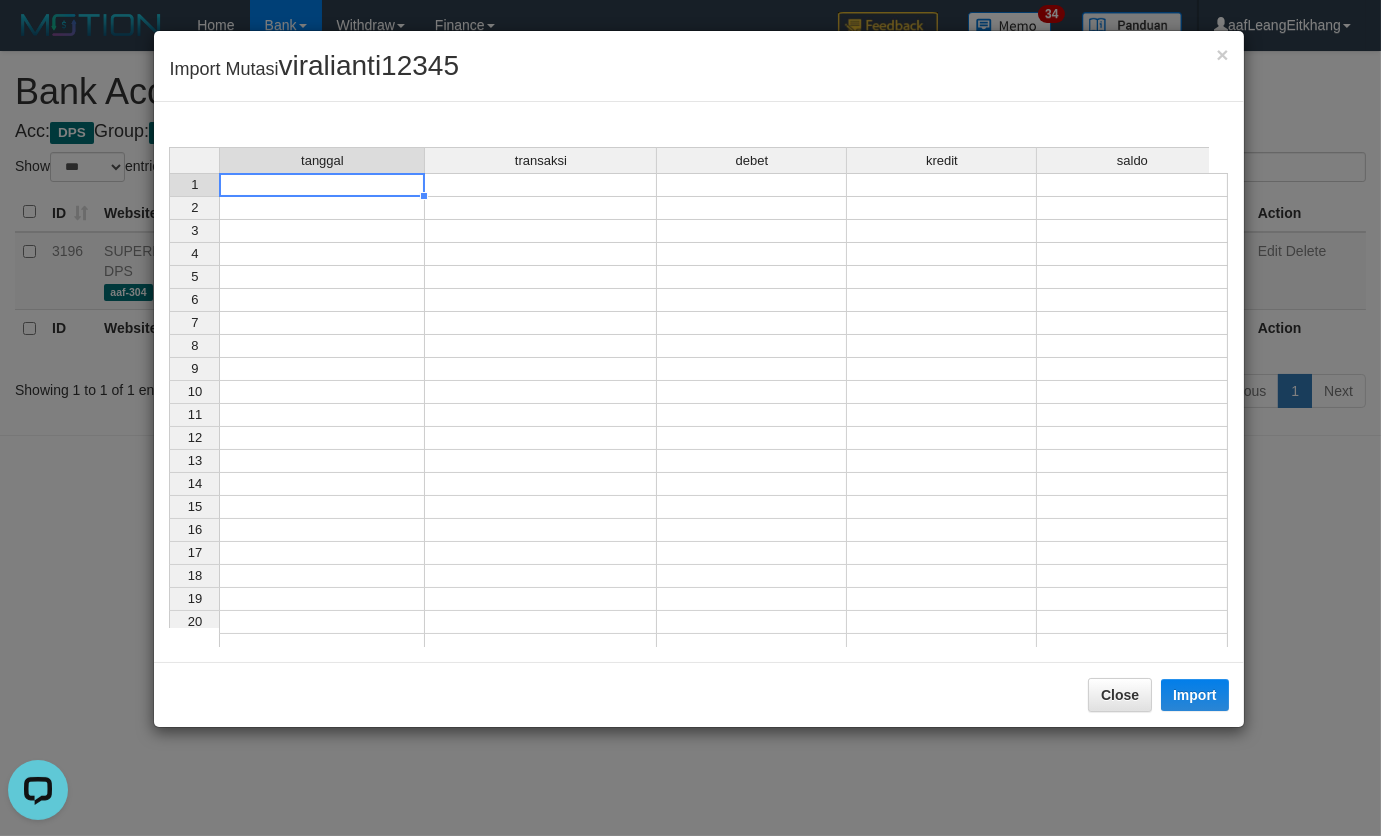 click at bounding box center [322, 185] 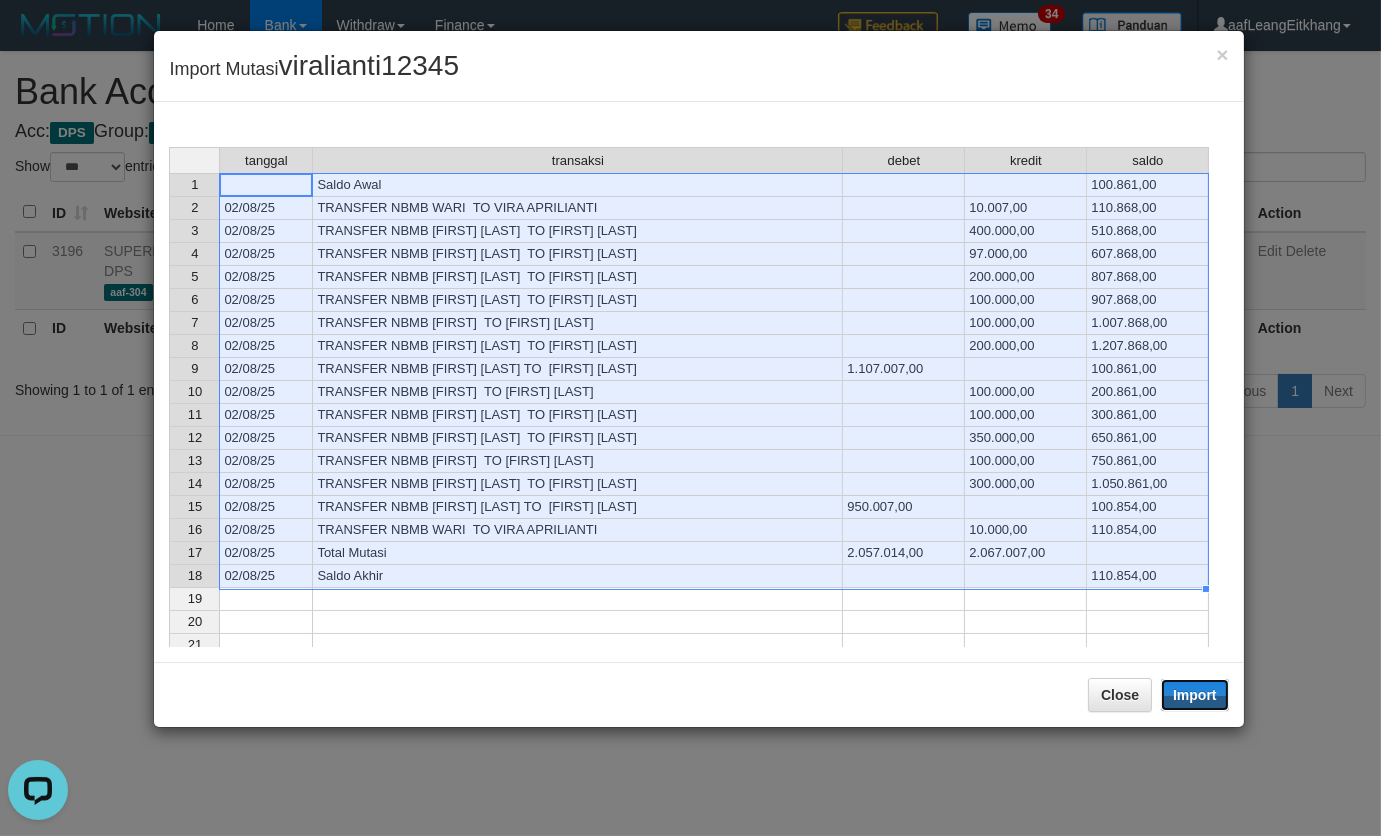 drag, startPoint x: 1176, startPoint y: 690, endPoint x: 1203, endPoint y: 616, distance: 78.77182 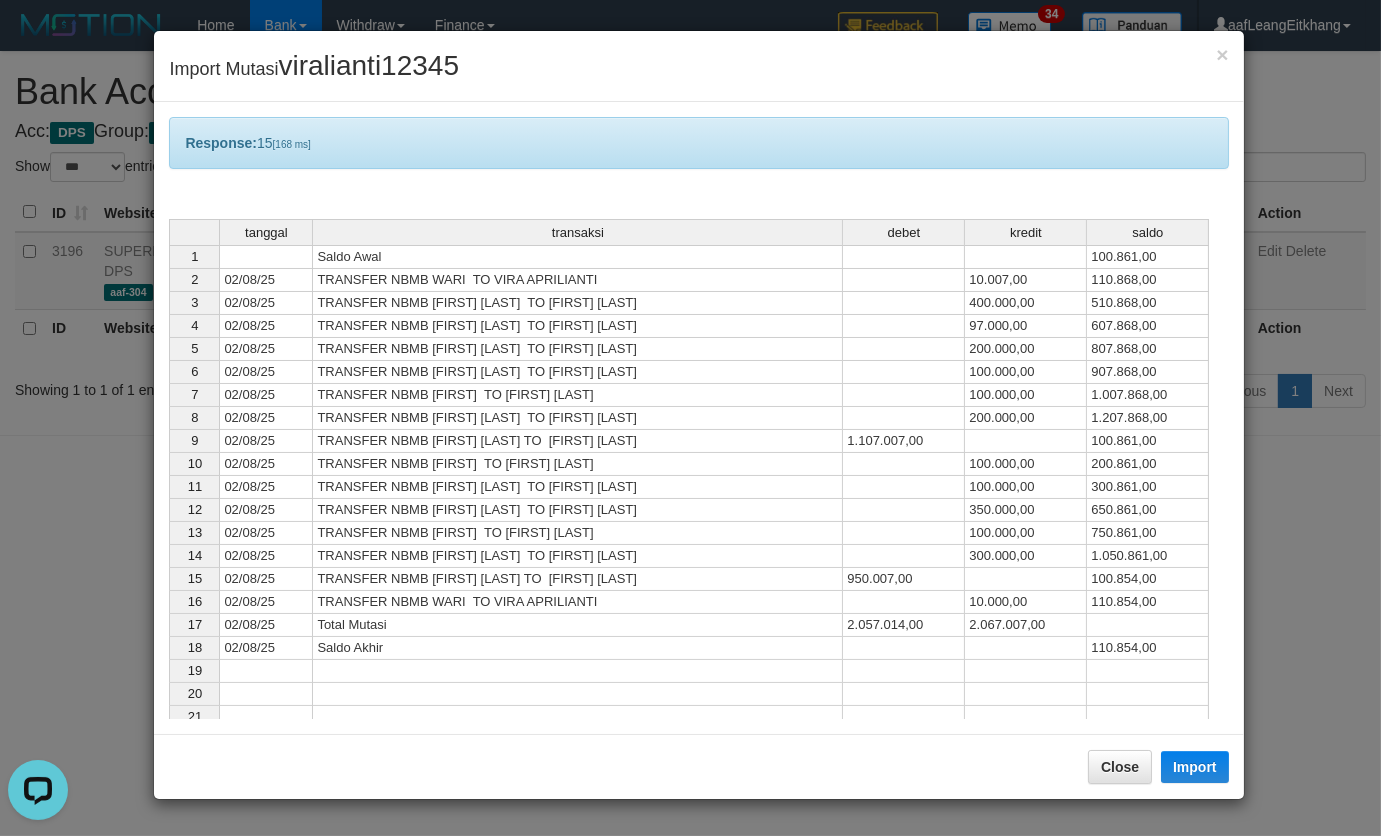click on "110.854,00" at bounding box center [1148, 602] 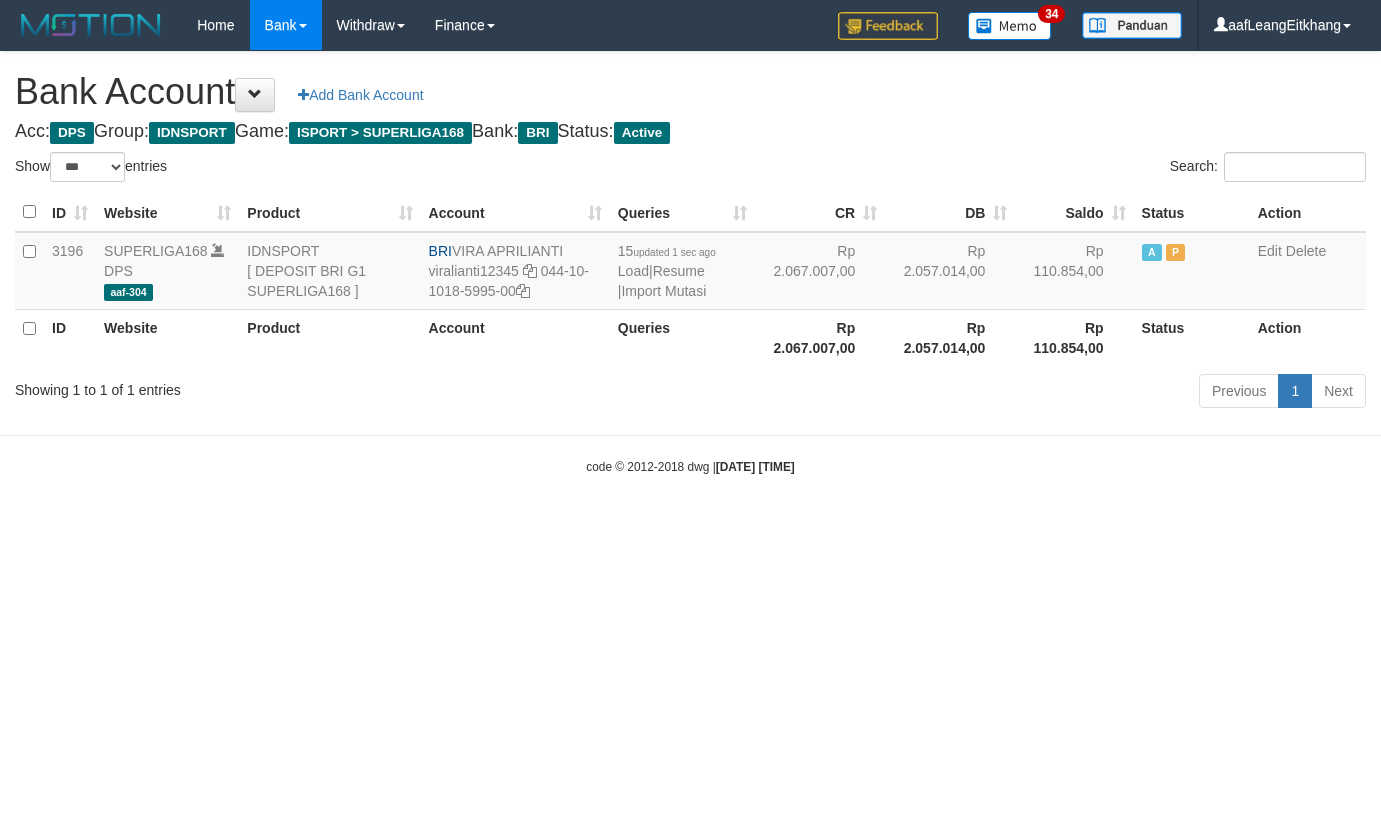 select on "***" 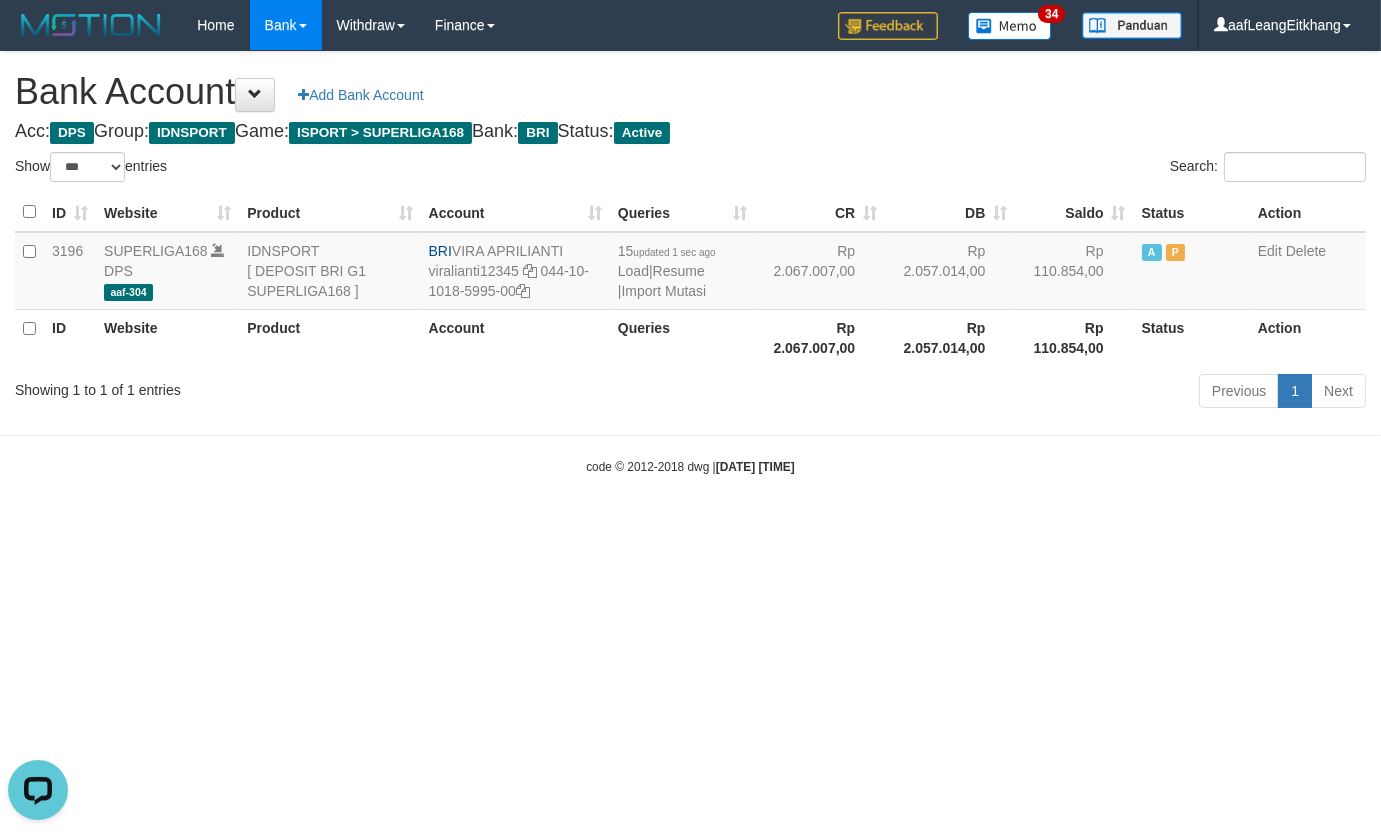 scroll, scrollTop: 0, scrollLeft: 0, axis: both 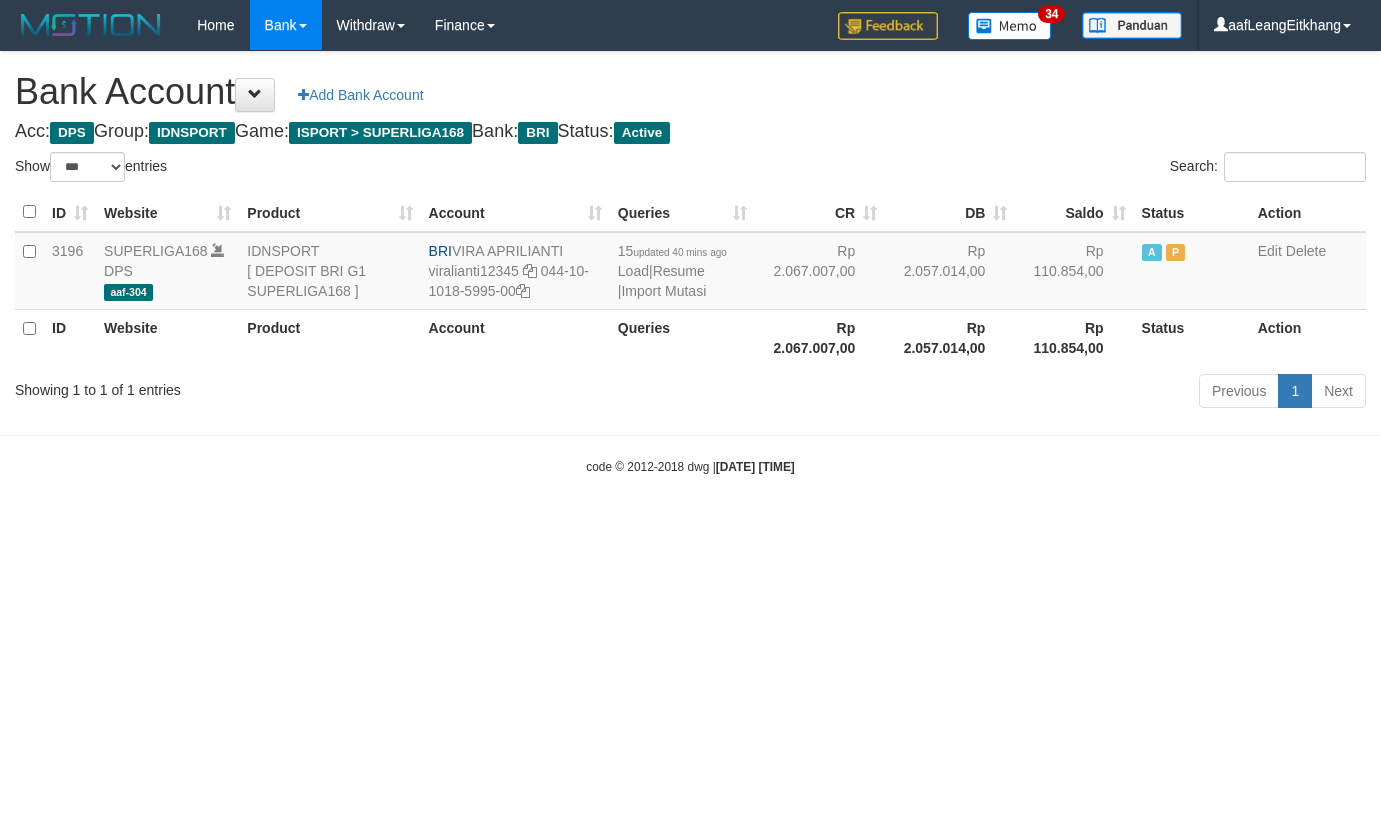 select on "***" 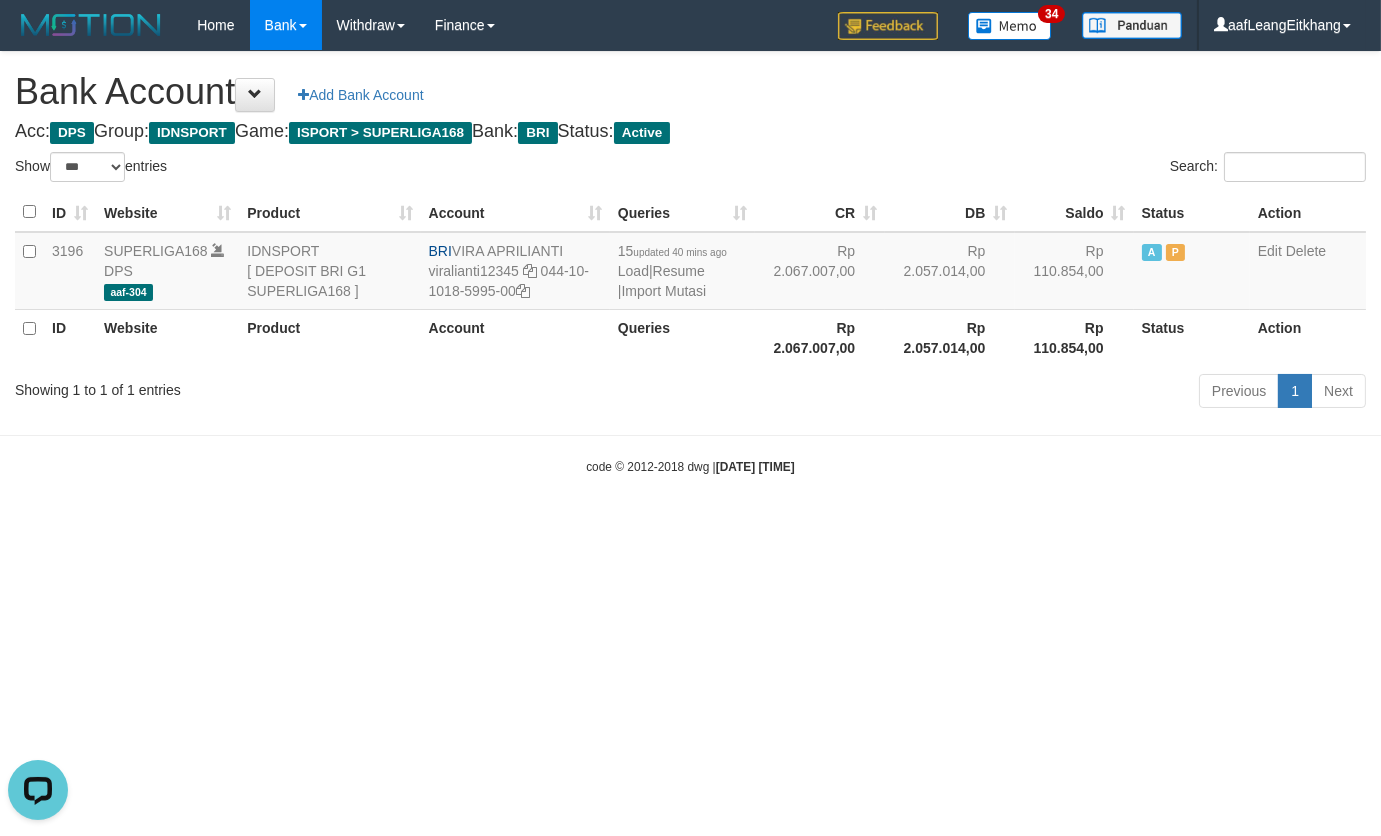 scroll, scrollTop: 0, scrollLeft: 0, axis: both 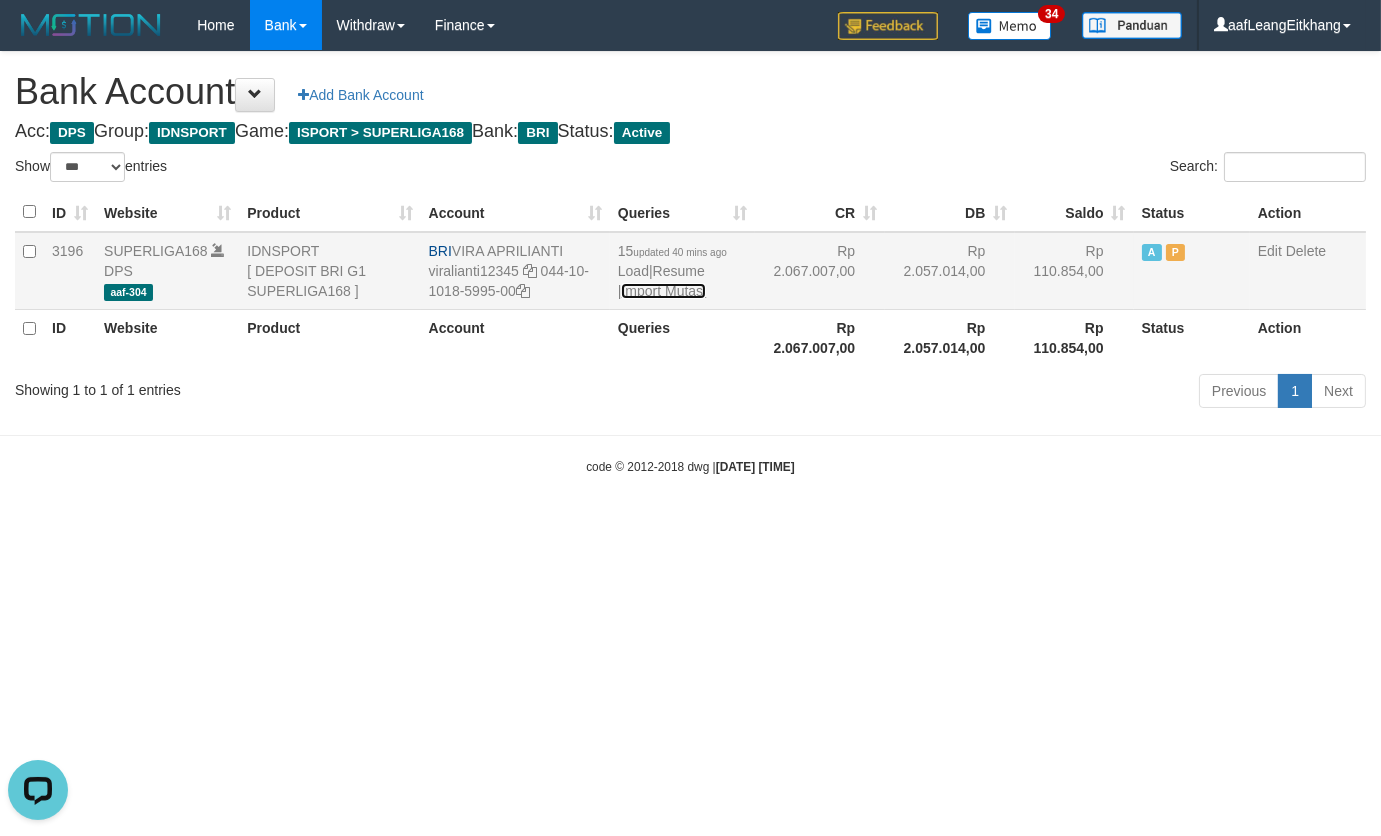 click on "Import Mutasi" at bounding box center (663, 291) 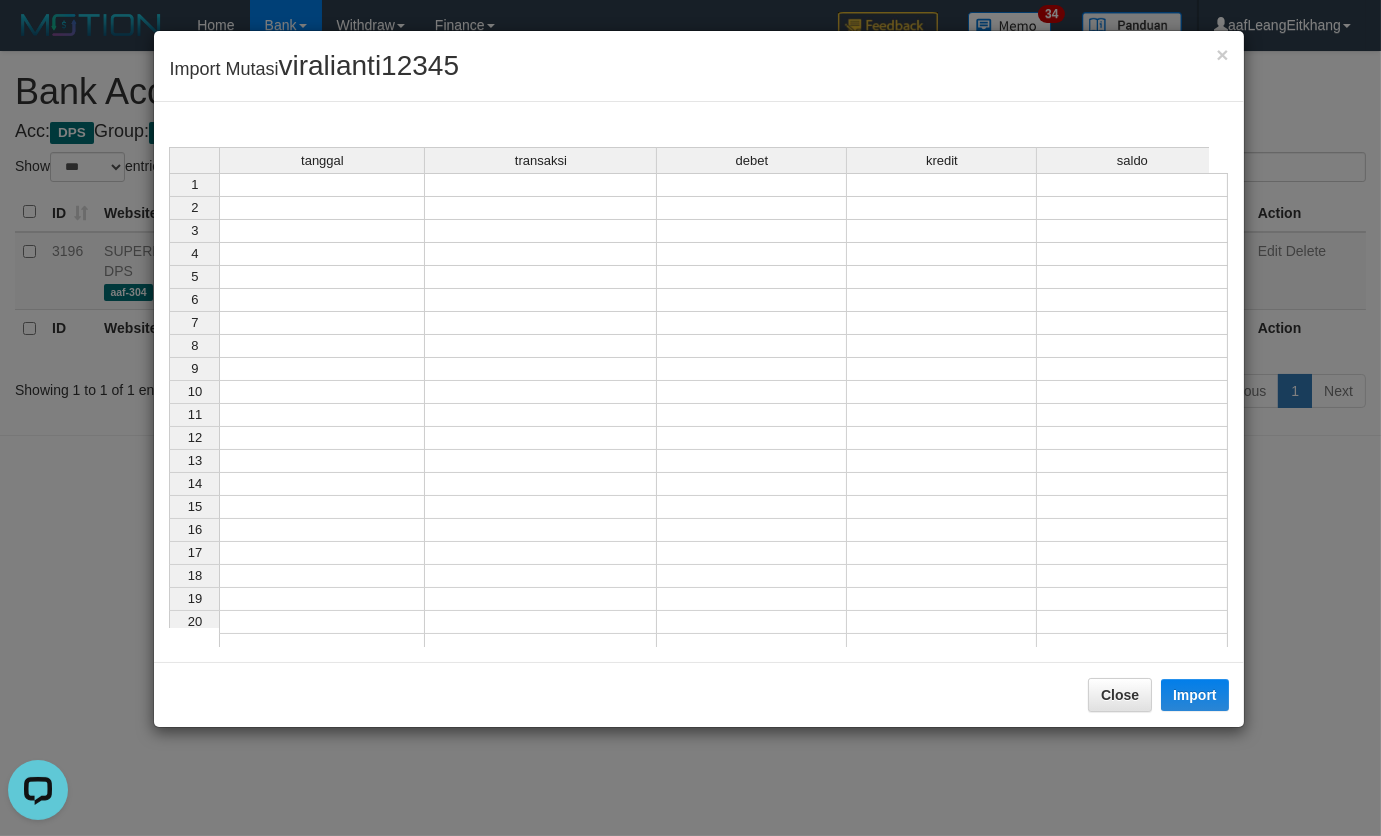 click at bounding box center [322, 185] 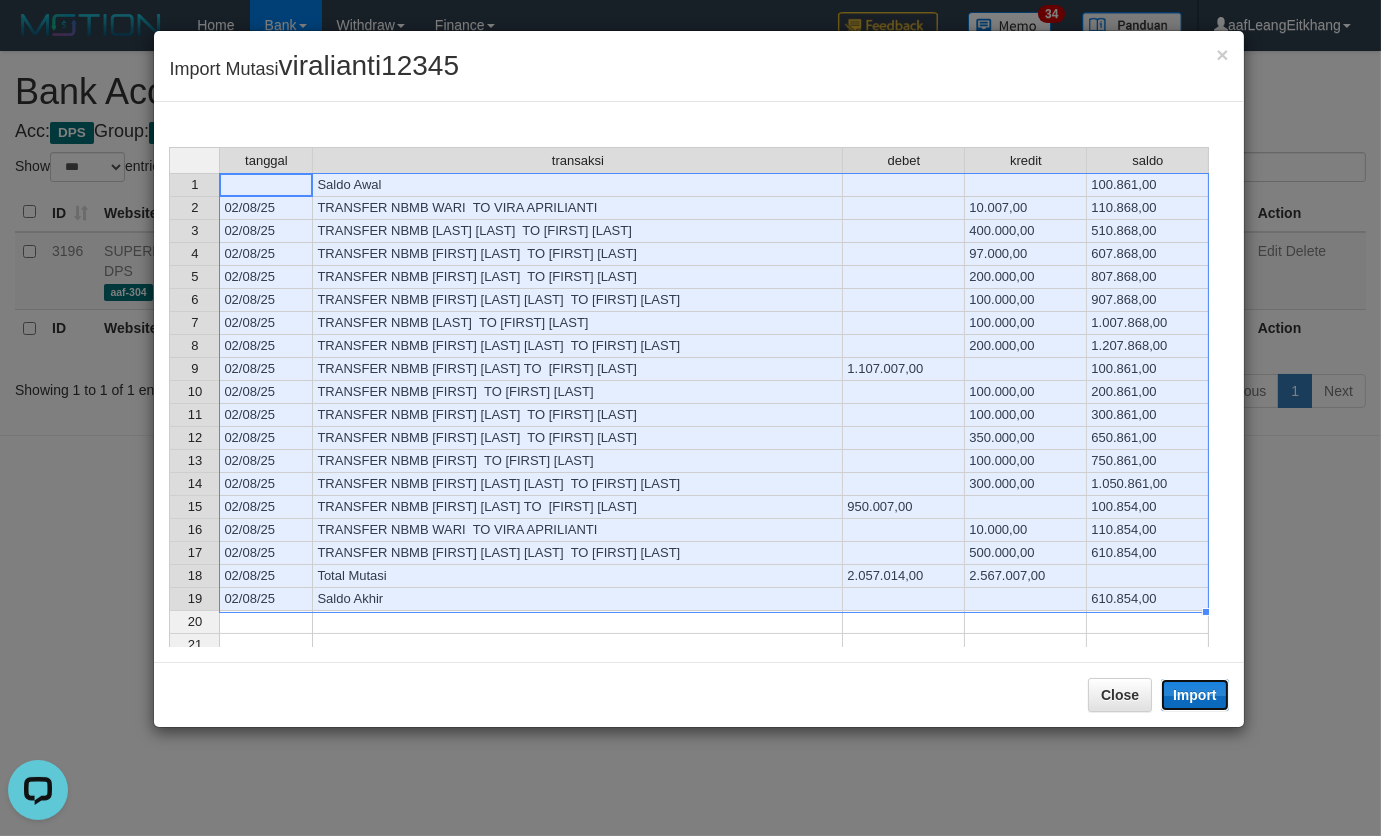 click on "Import" at bounding box center [1195, 695] 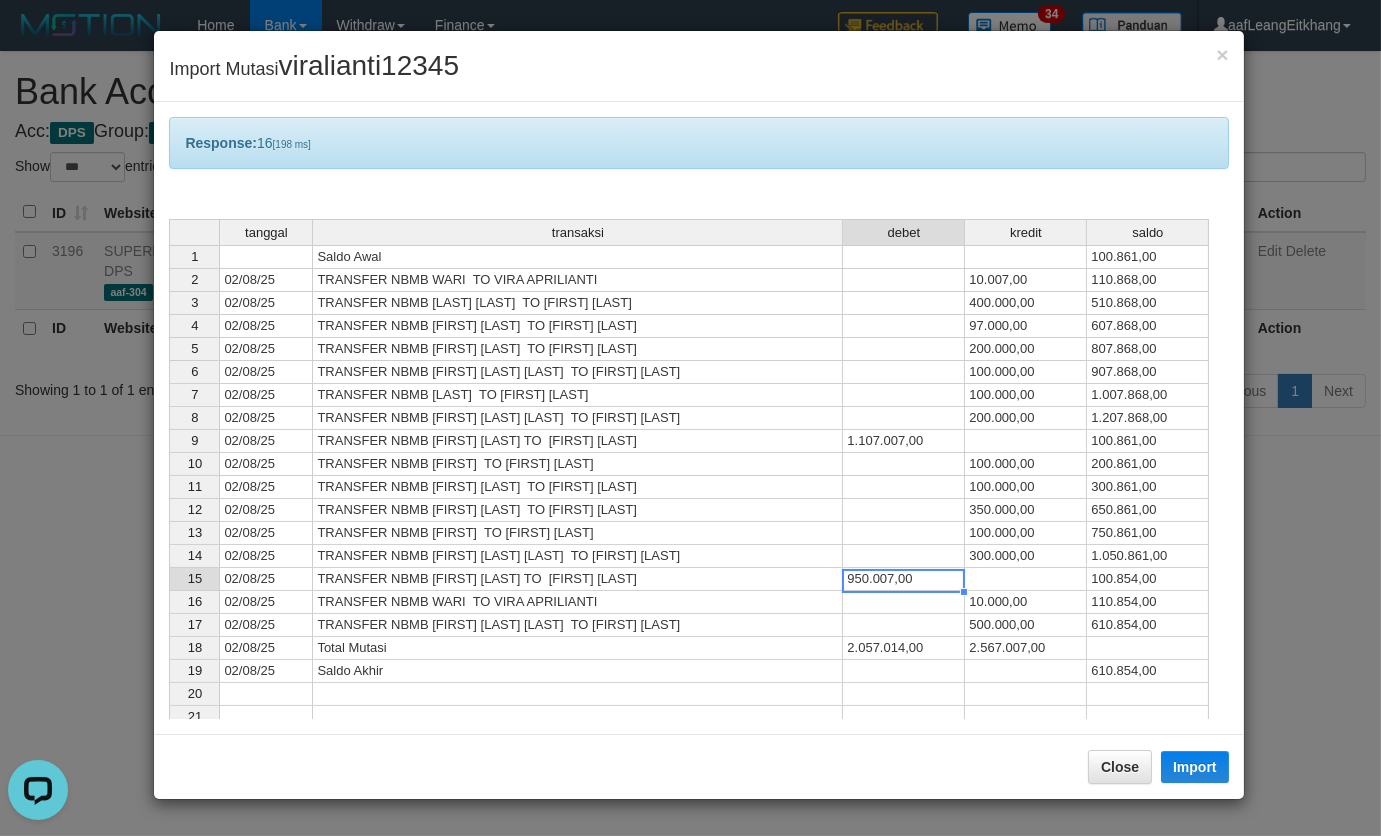 click on "950.007,00" at bounding box center (904, 579) 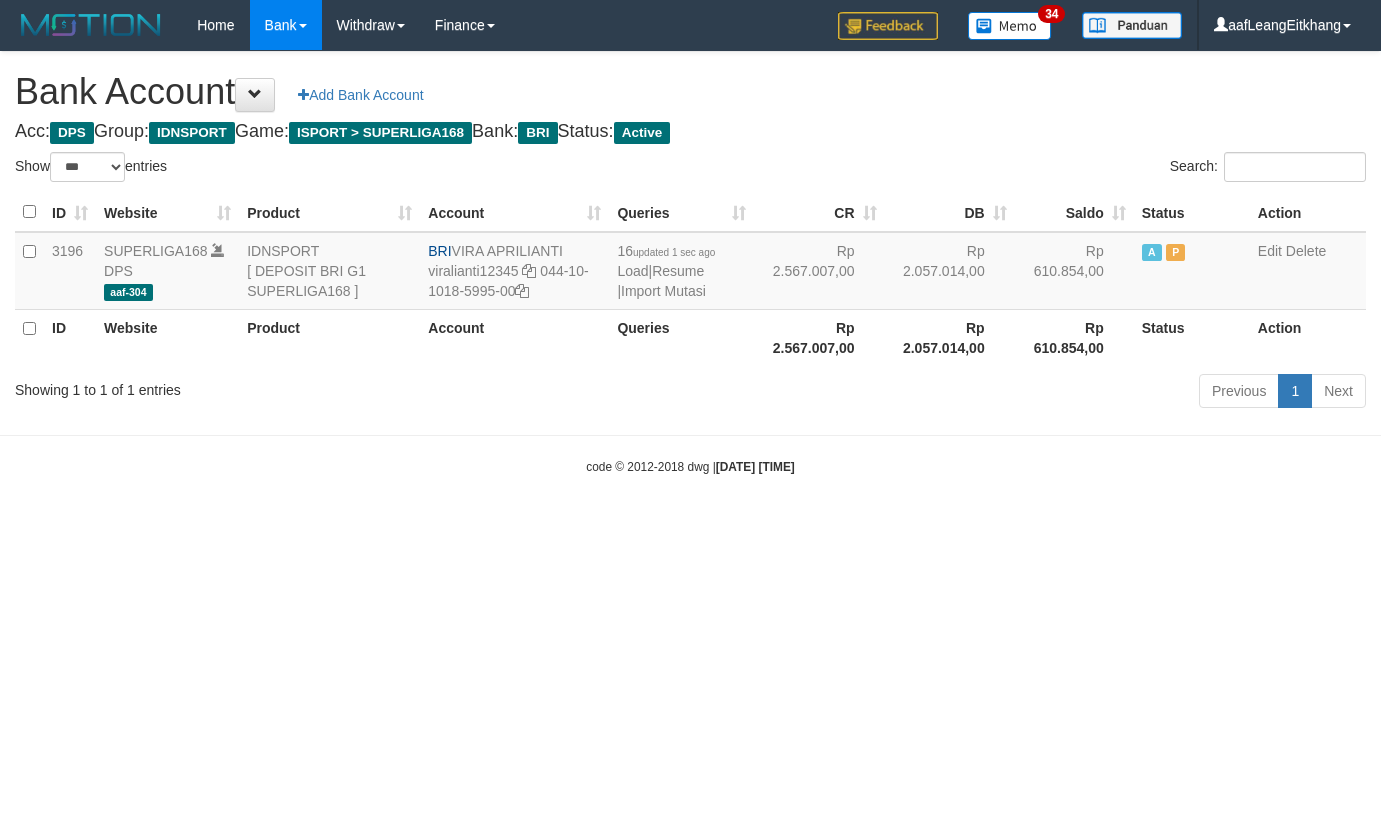 select on "***" 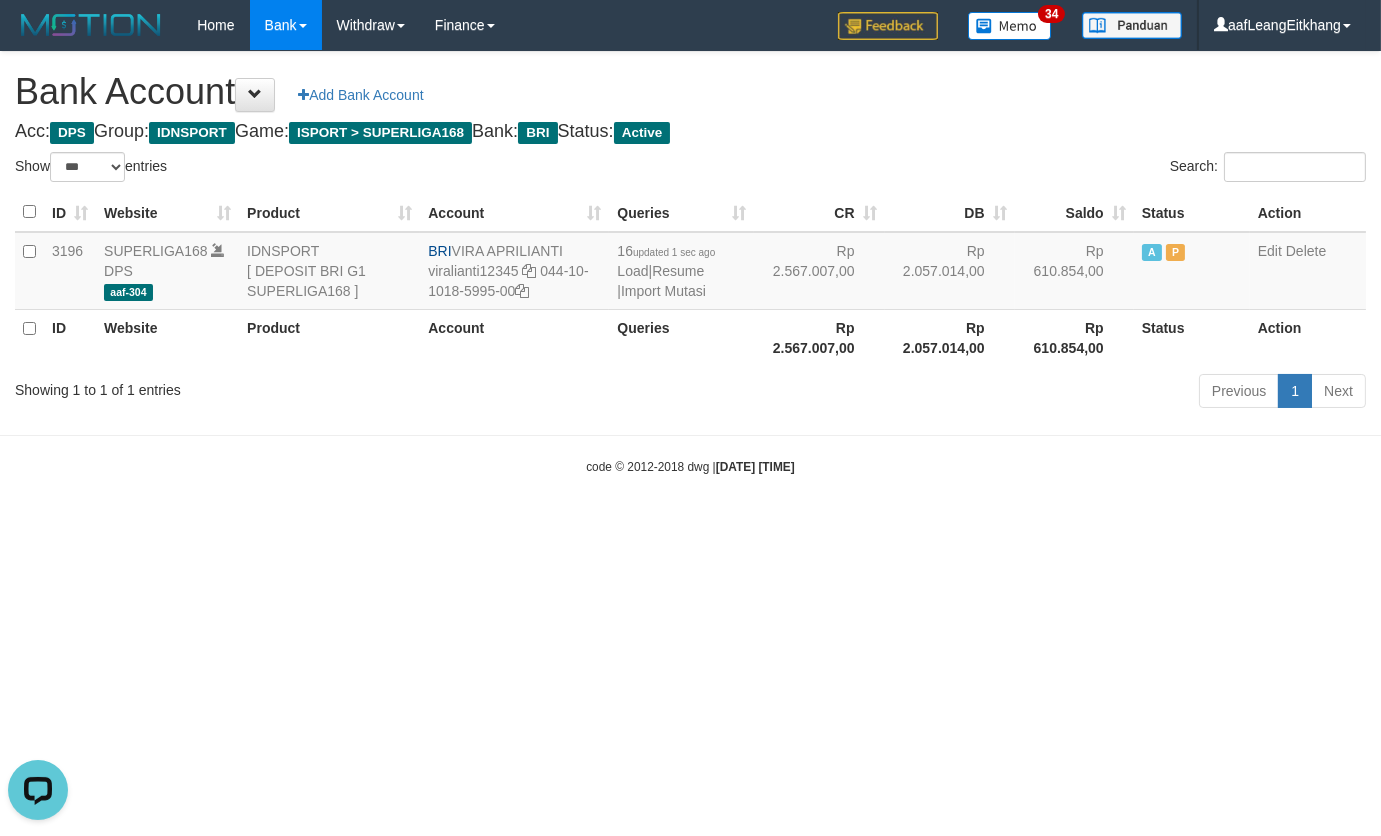scroll, scrollTop: 0, scrollLeft: 0, axis: both 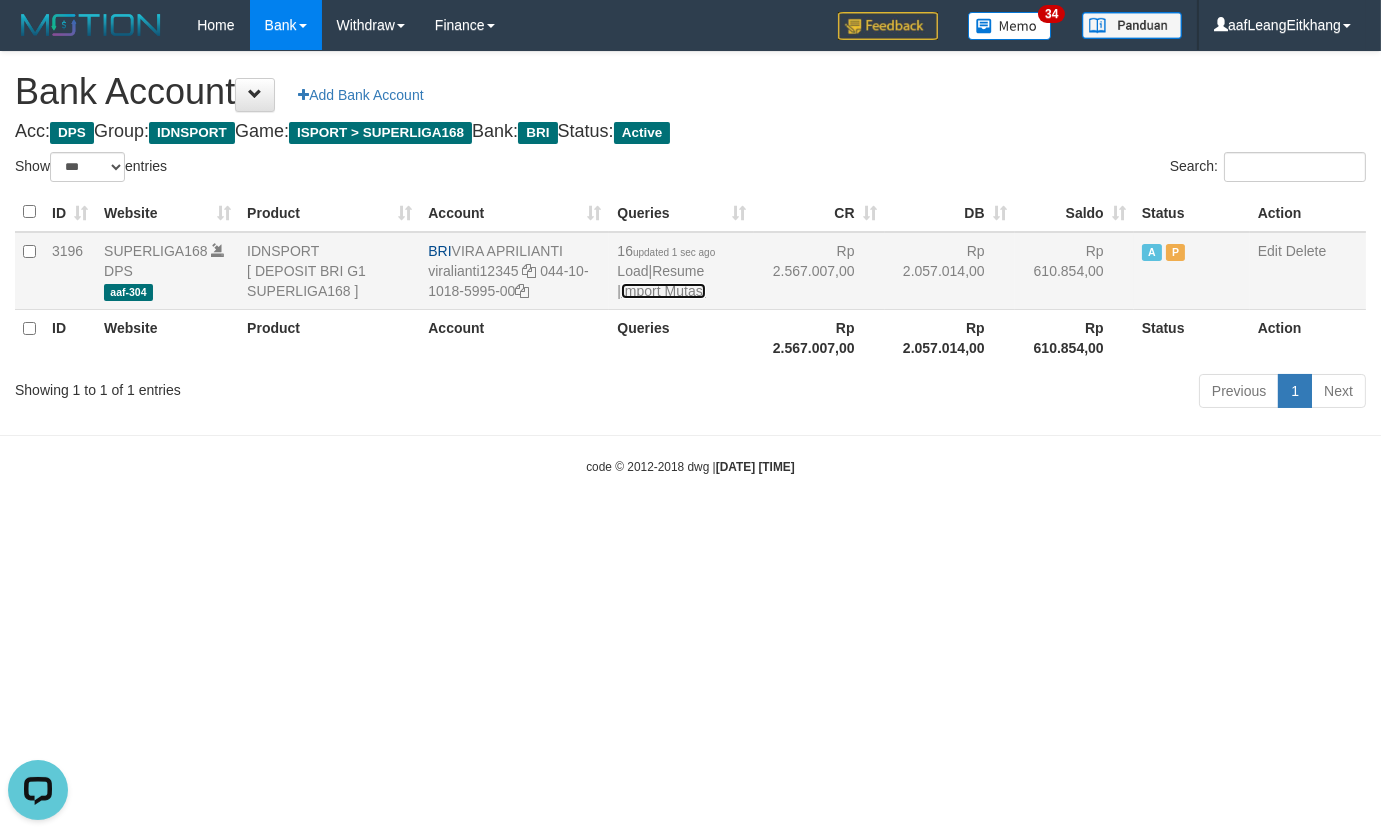 click on "Import Mutasi" at bounding box center (663, 291) 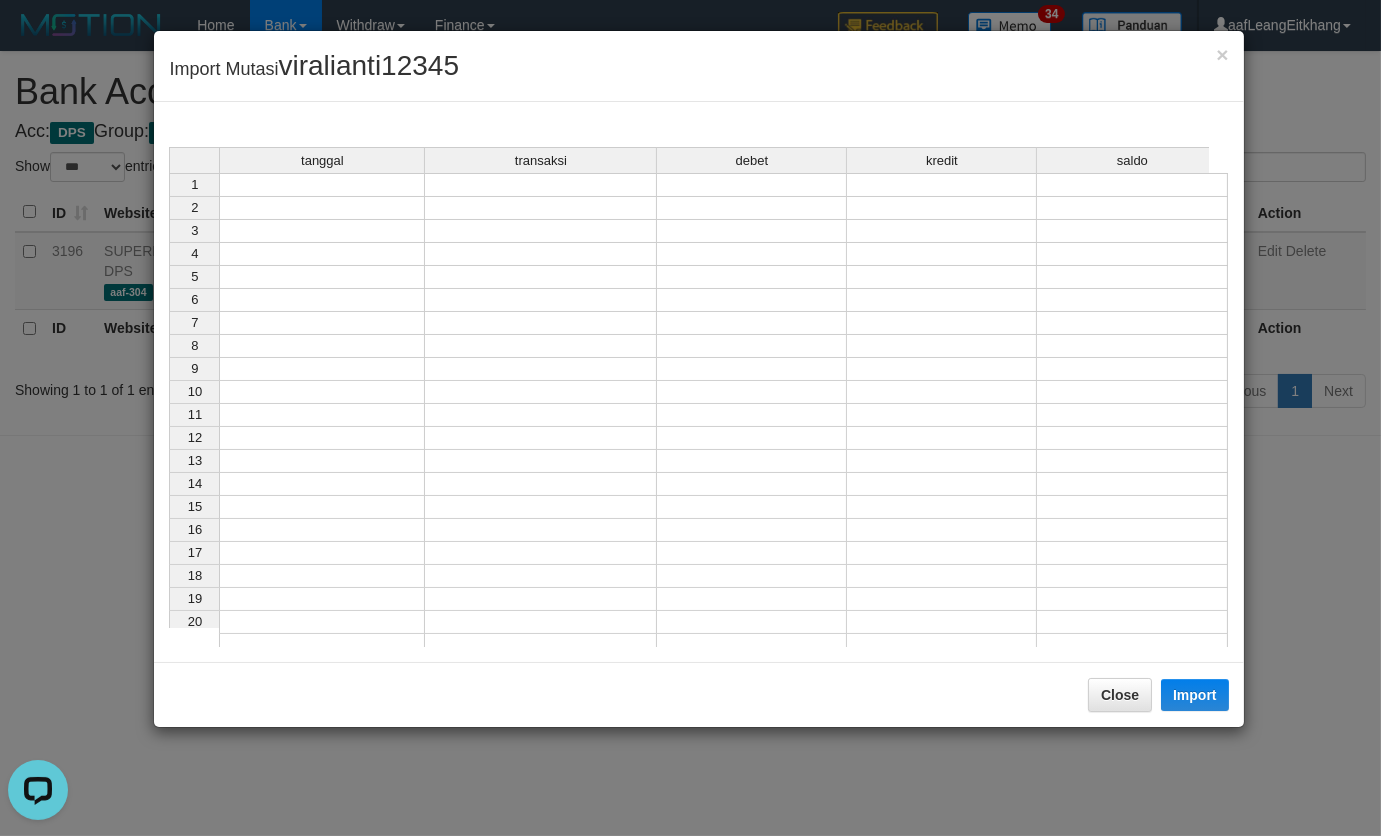 click on "tanggal transaksi debet kredit saldo 1 2 3 4 5 6 7 8 9 10 11 12 13 14 15 16 17 18 19 20 21" at bounding box center (169, 402) 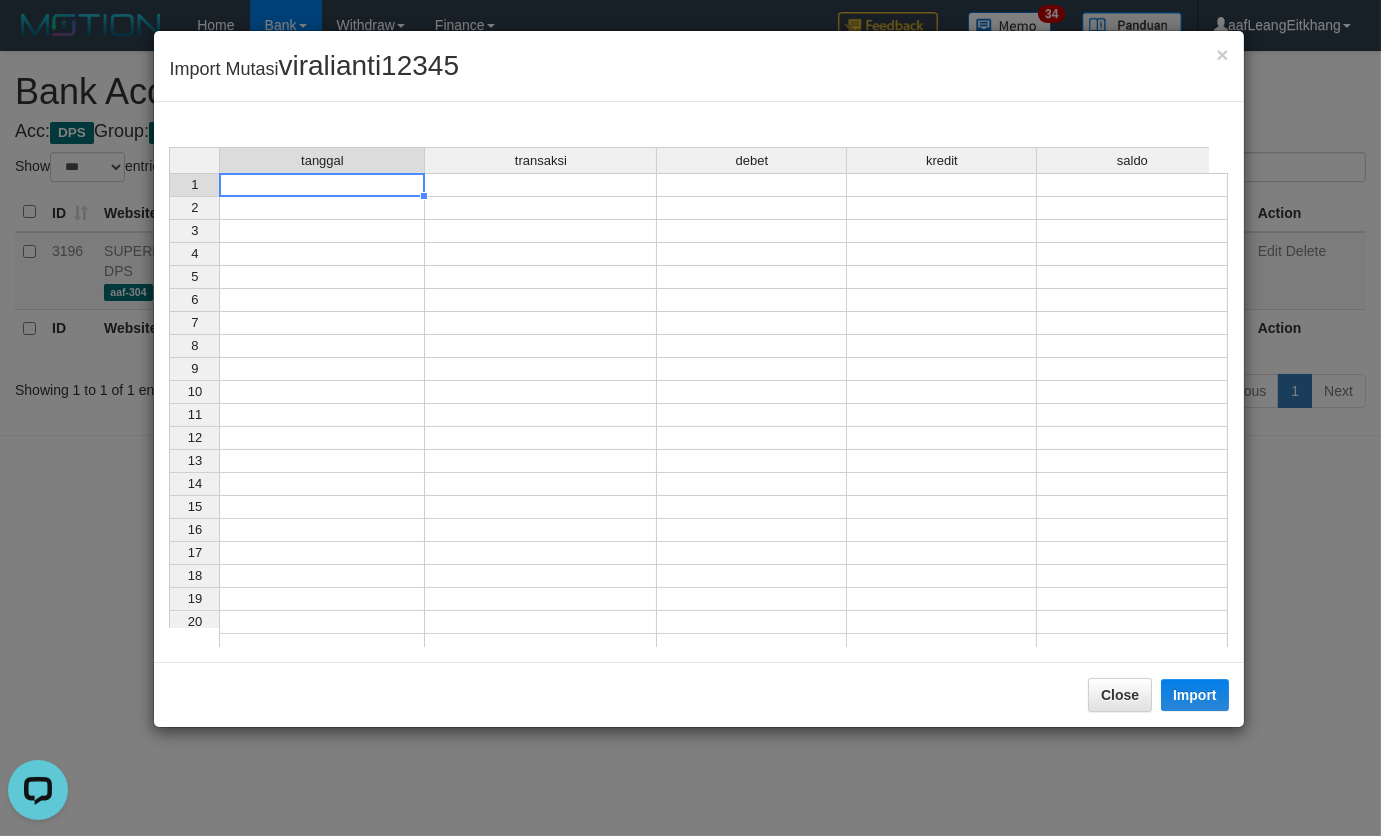 click at bounding box center [322, 185] 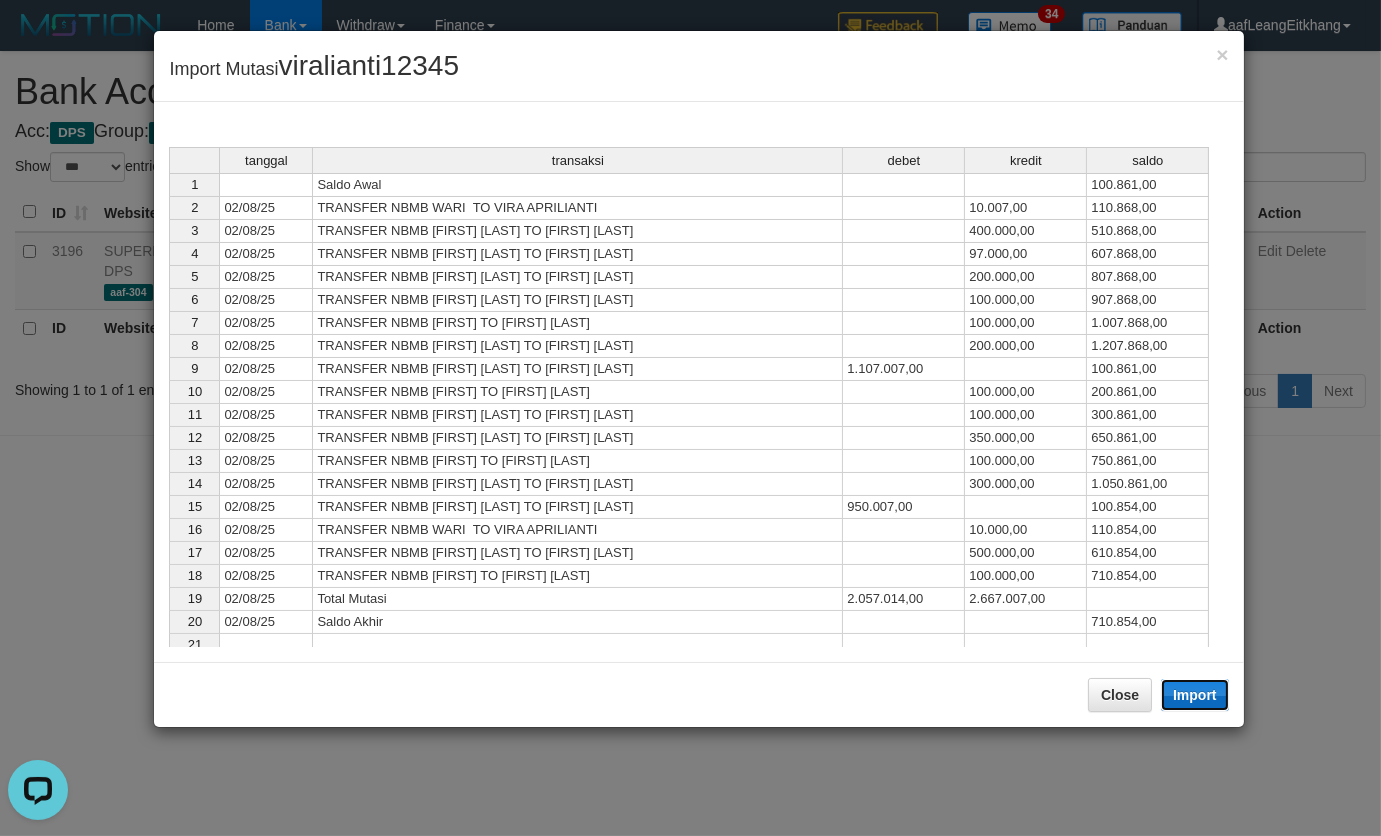 click on "Import" at bounding box center (1195, 695) 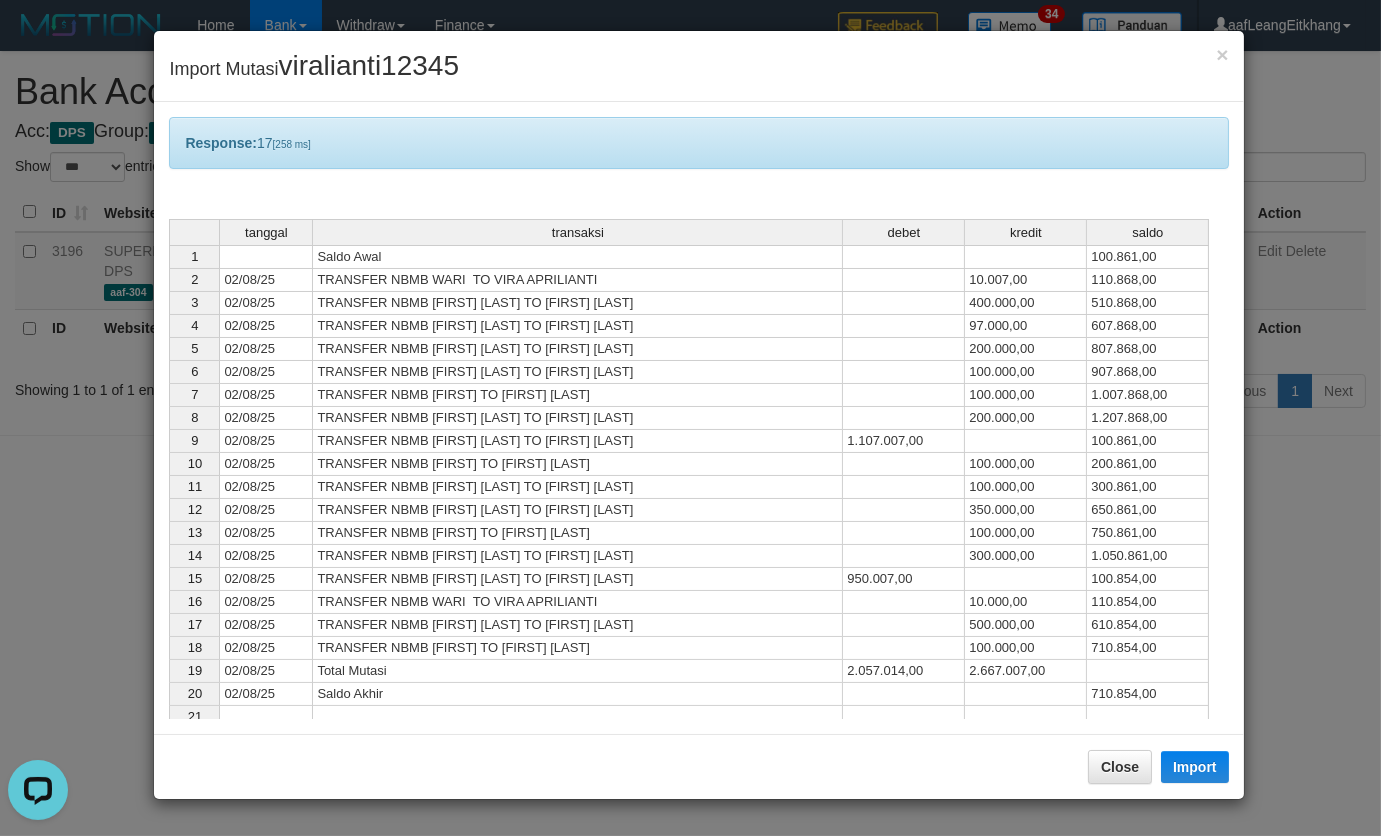 click on "1.107.007,00" at bounding box center (904, 441) 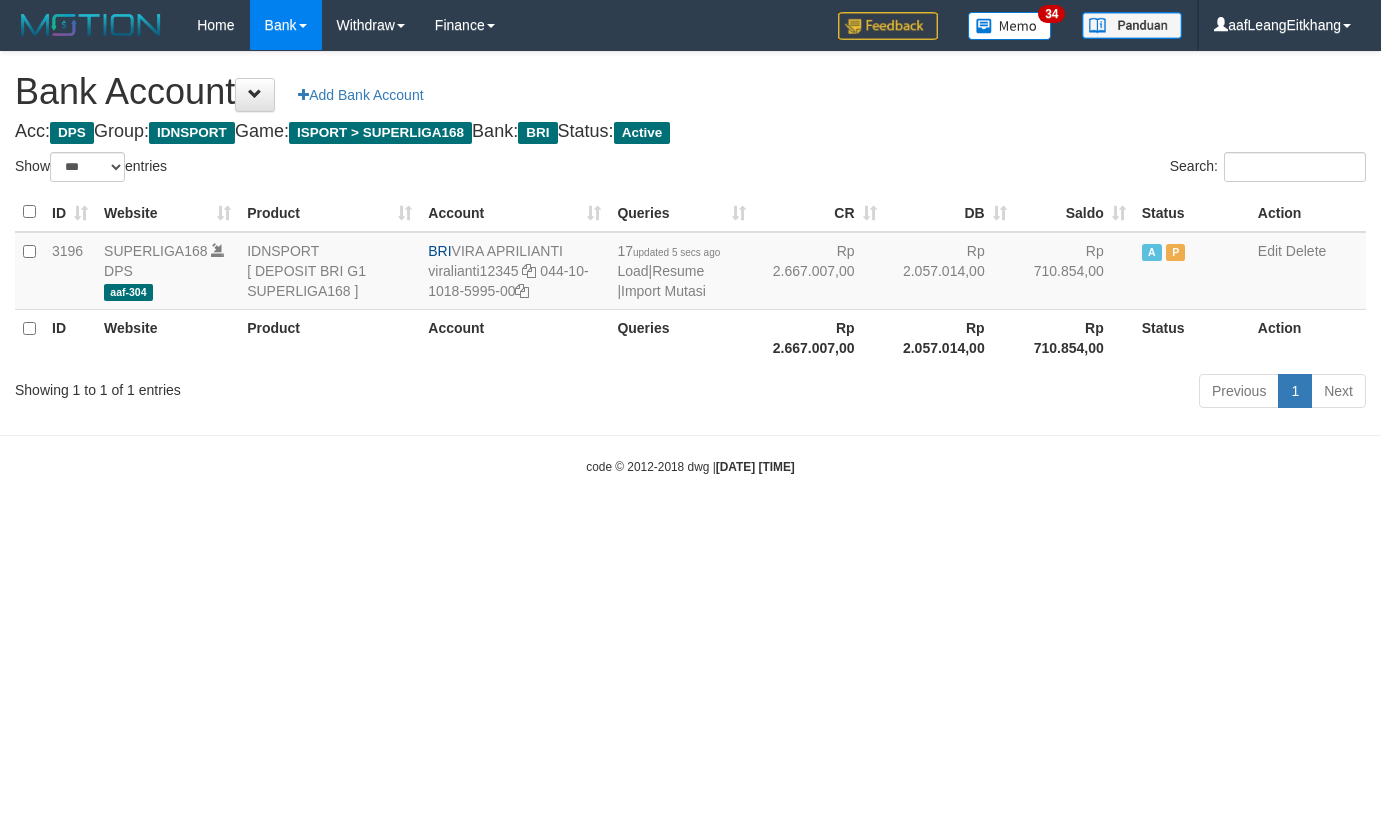 select on "***" 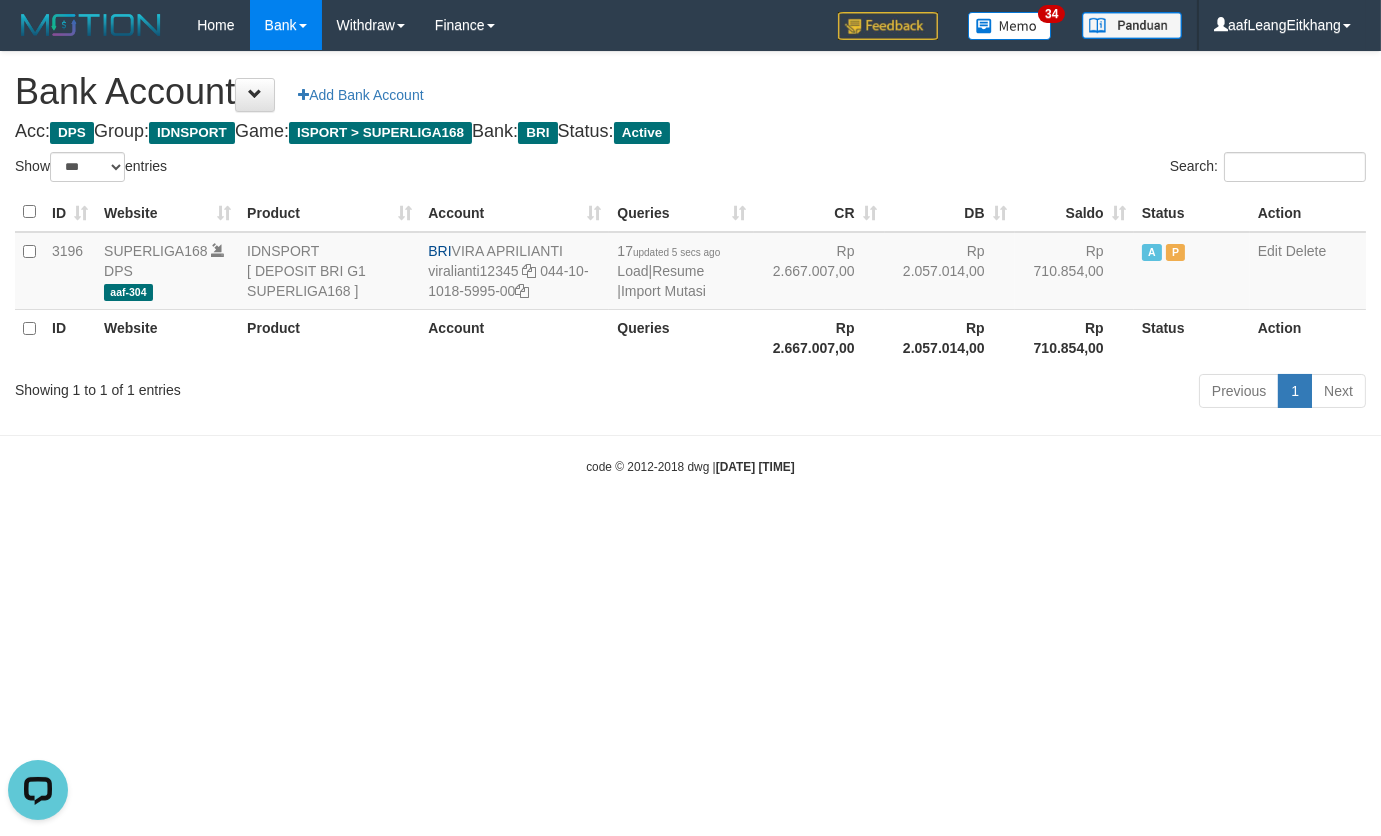 scroll, scrollTop: 0, scrollLeft: 0, axis: both 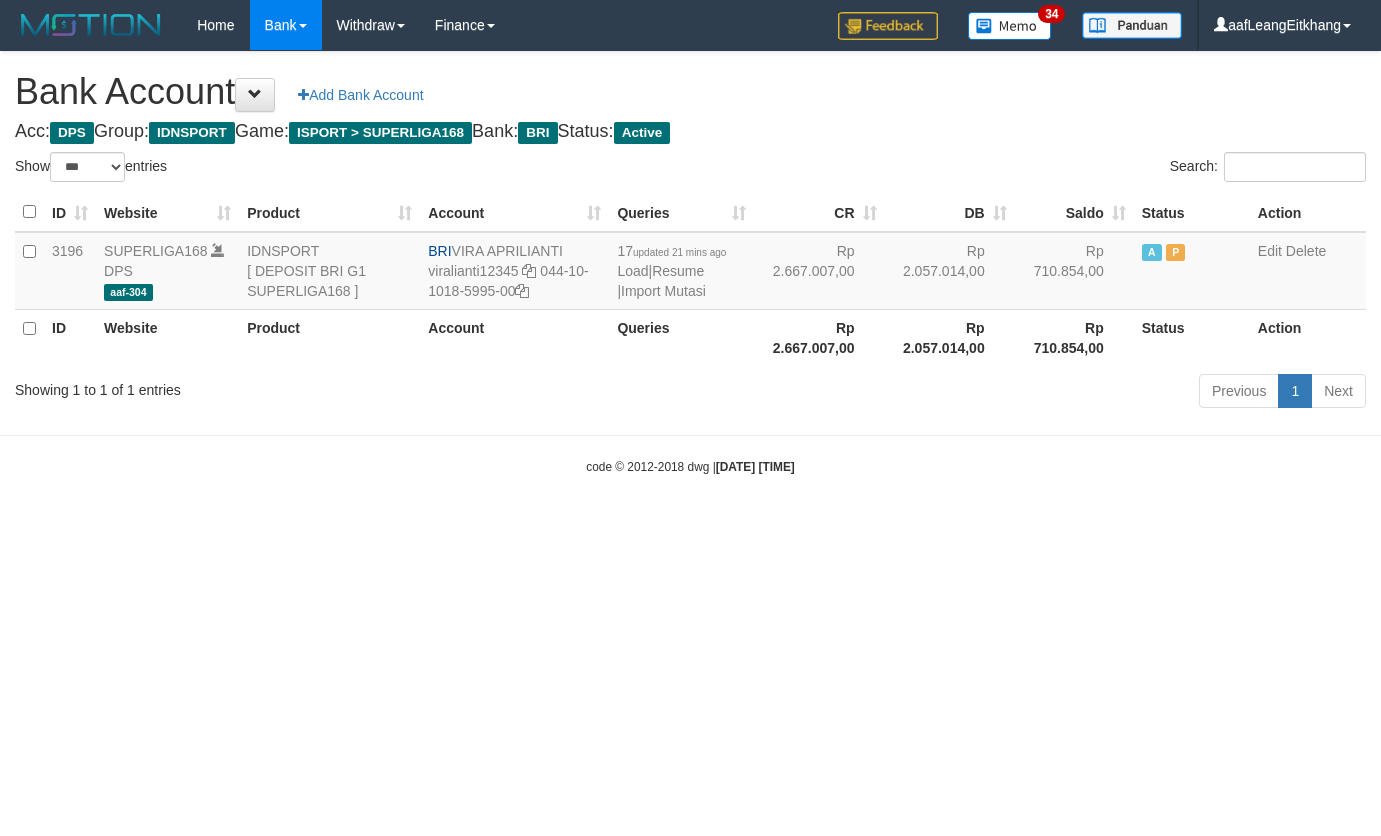 select on "***" 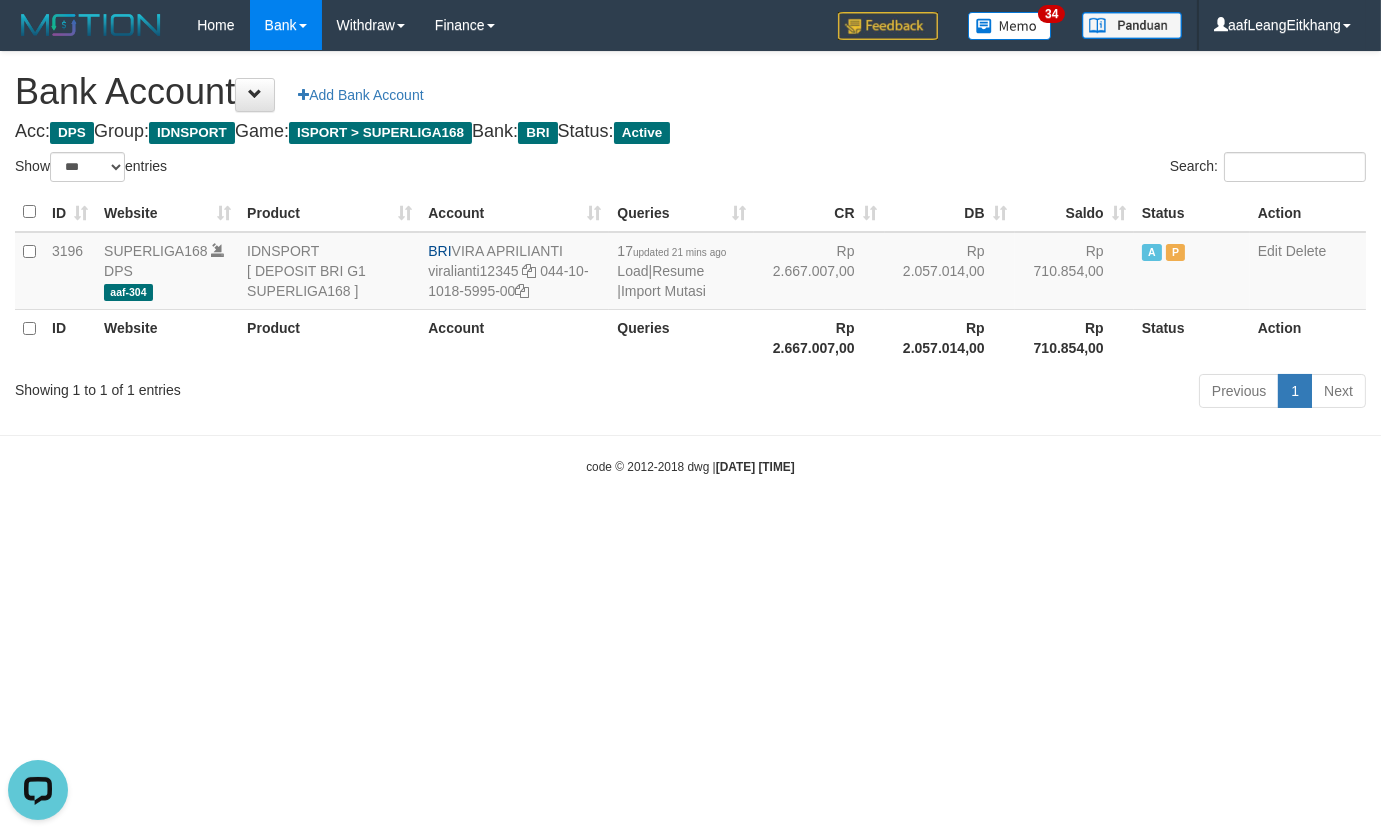 scroll, scrollTop: 0, scrollLeft: 0, axis: both 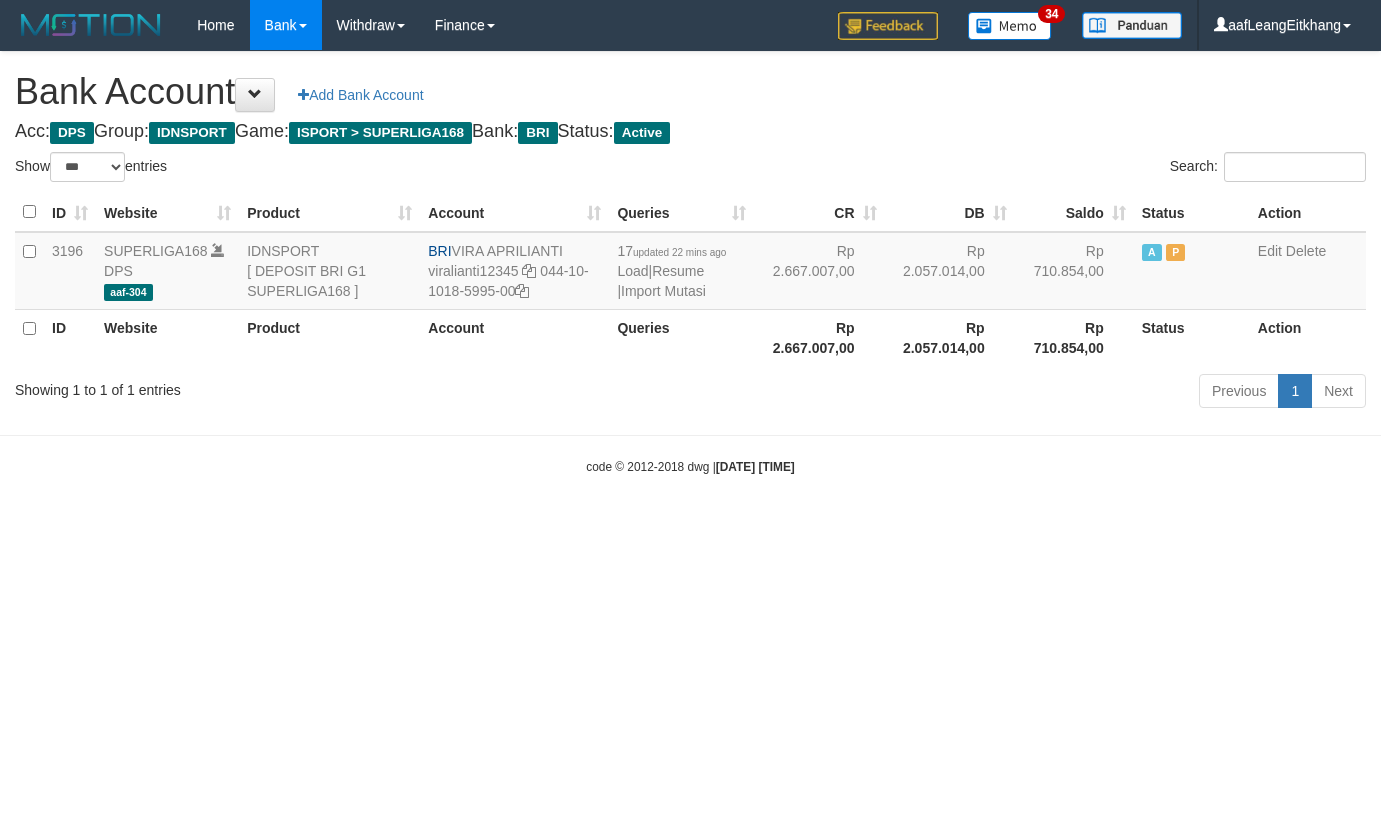 select on "***" 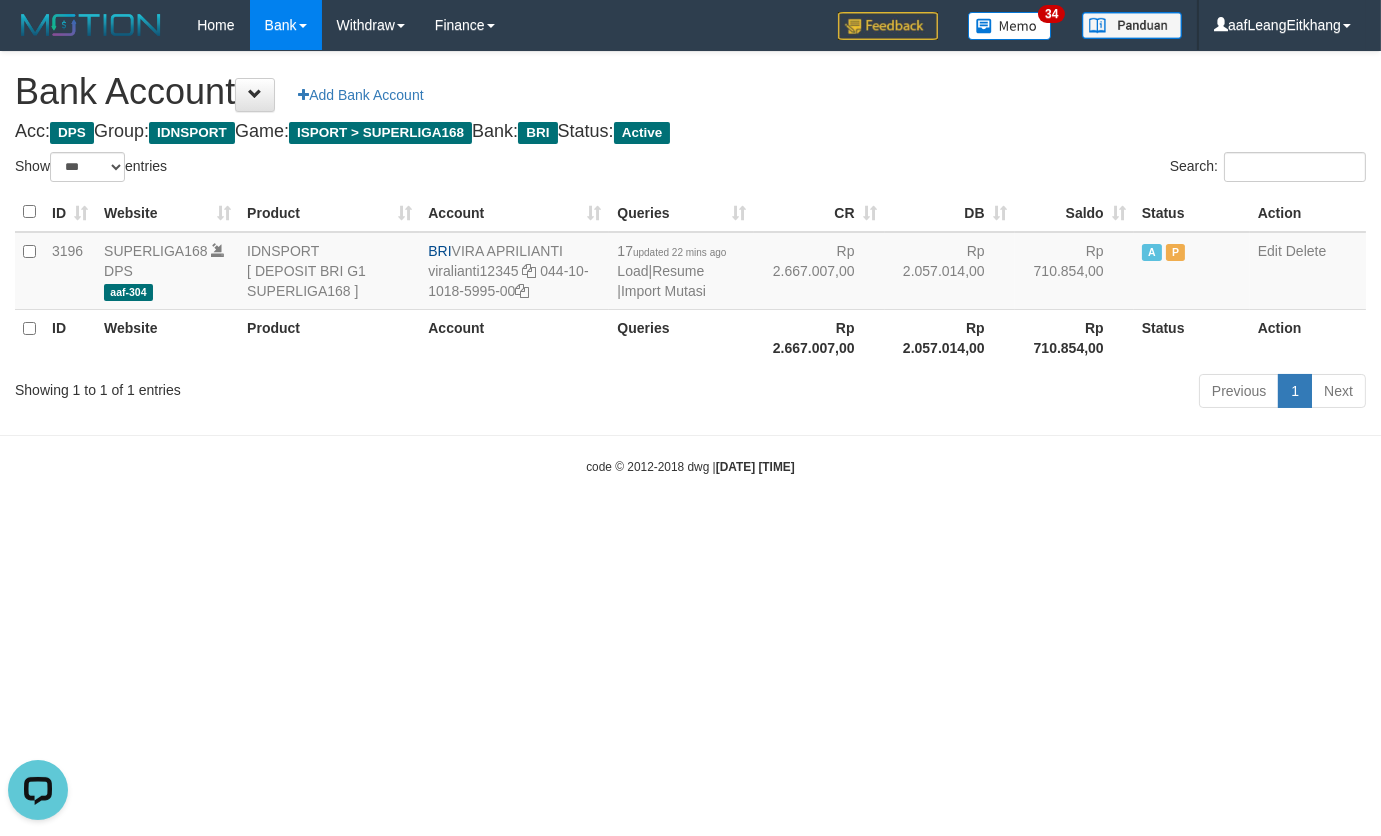 scroll, scrollTop: 0, scrollLeft: 0, axis: both 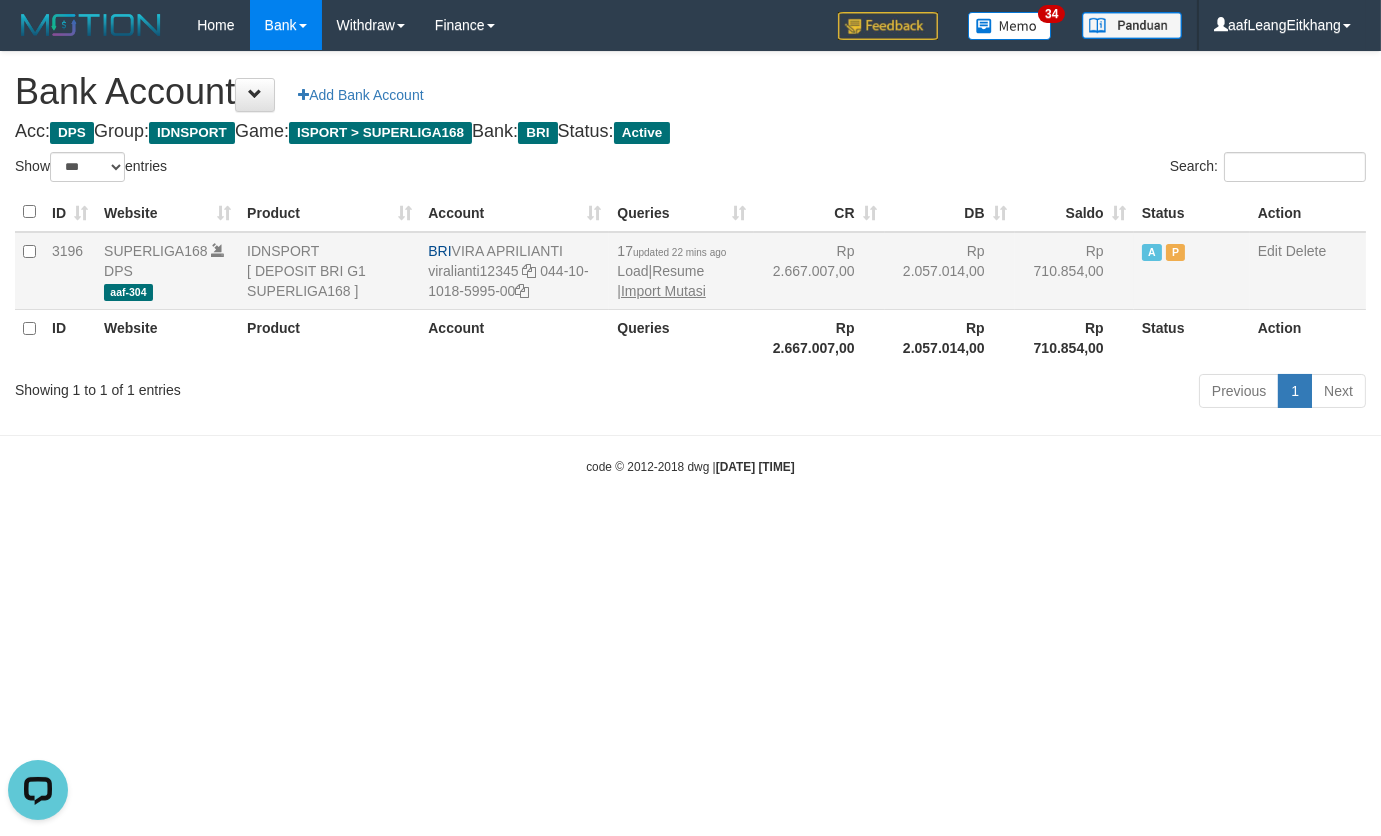 drag, startPoint x: 662, startPoint y: 303, endPoint x: 671, endPoint y: 295, distance: 12.0415945 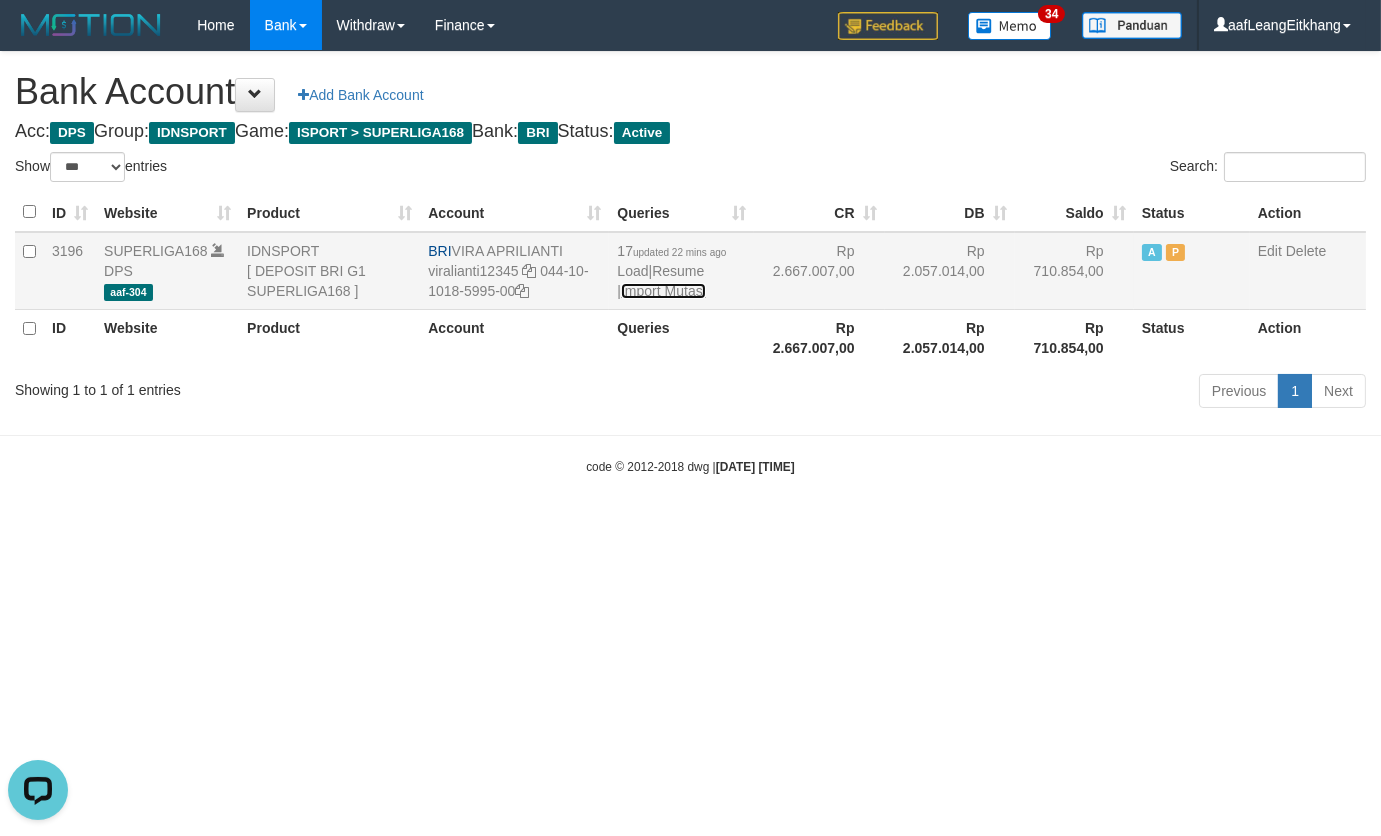 click on "Import Mutasi" at bounding box center [663, 291] 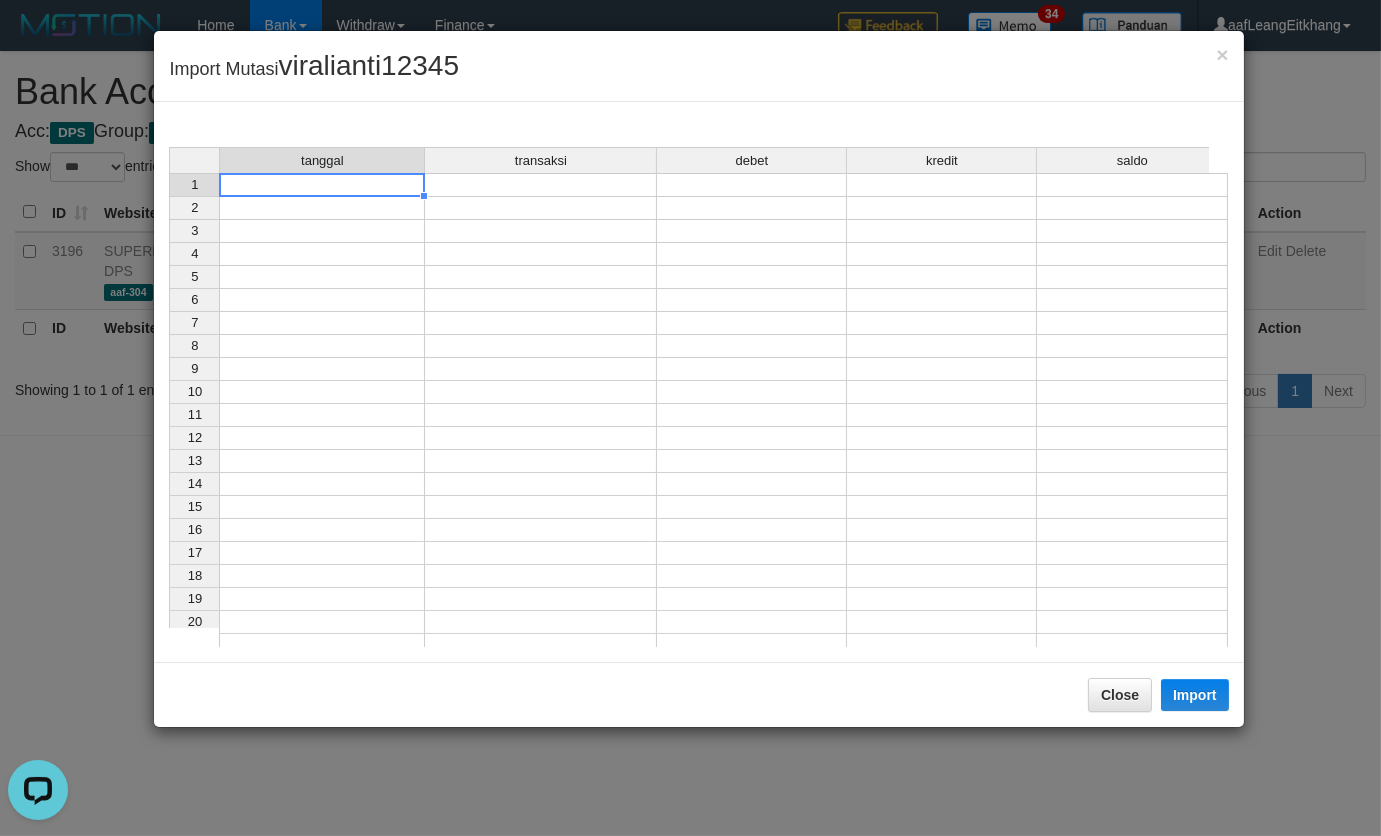 click at bounding box center [322, 185] 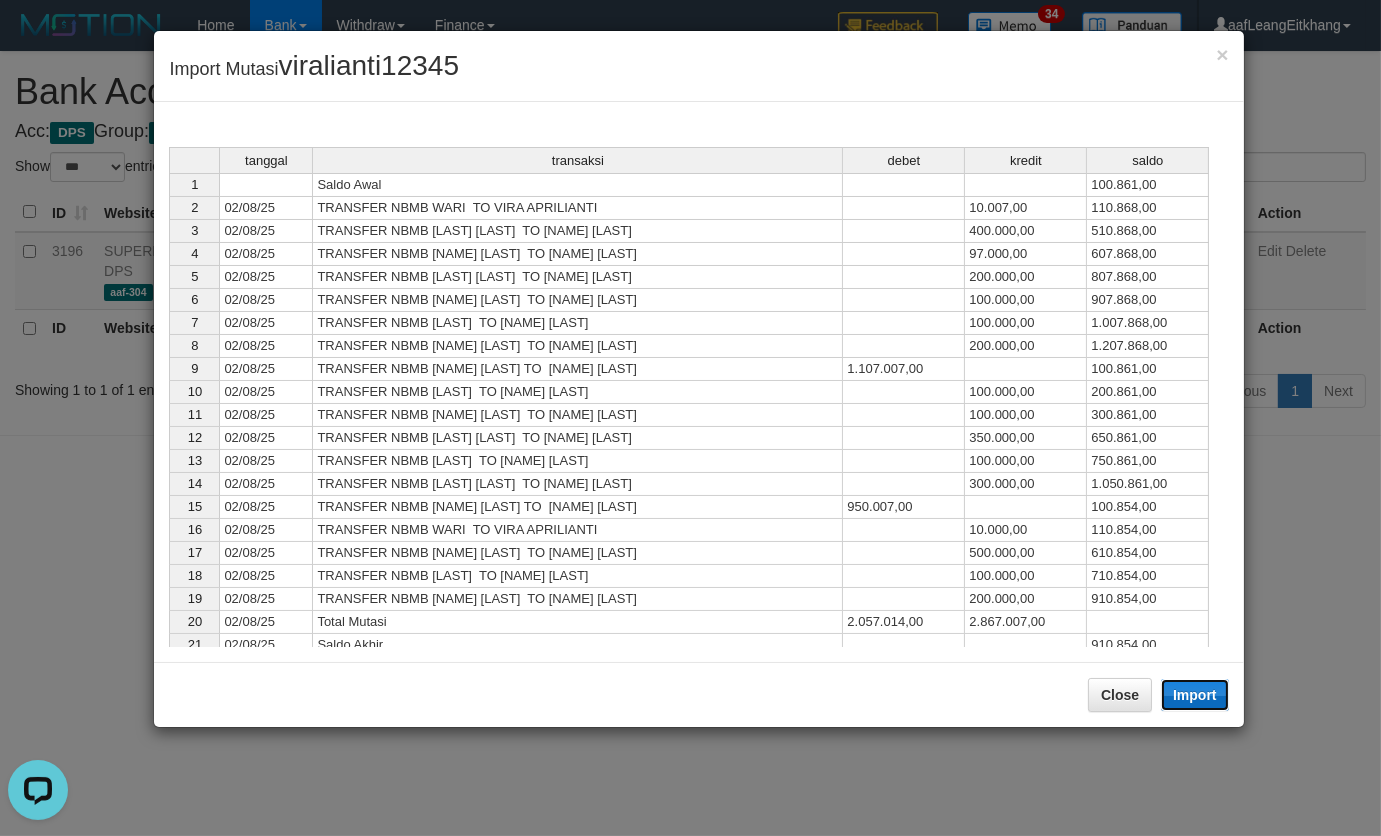 click on "Import" at bounding box center (1195, 695) 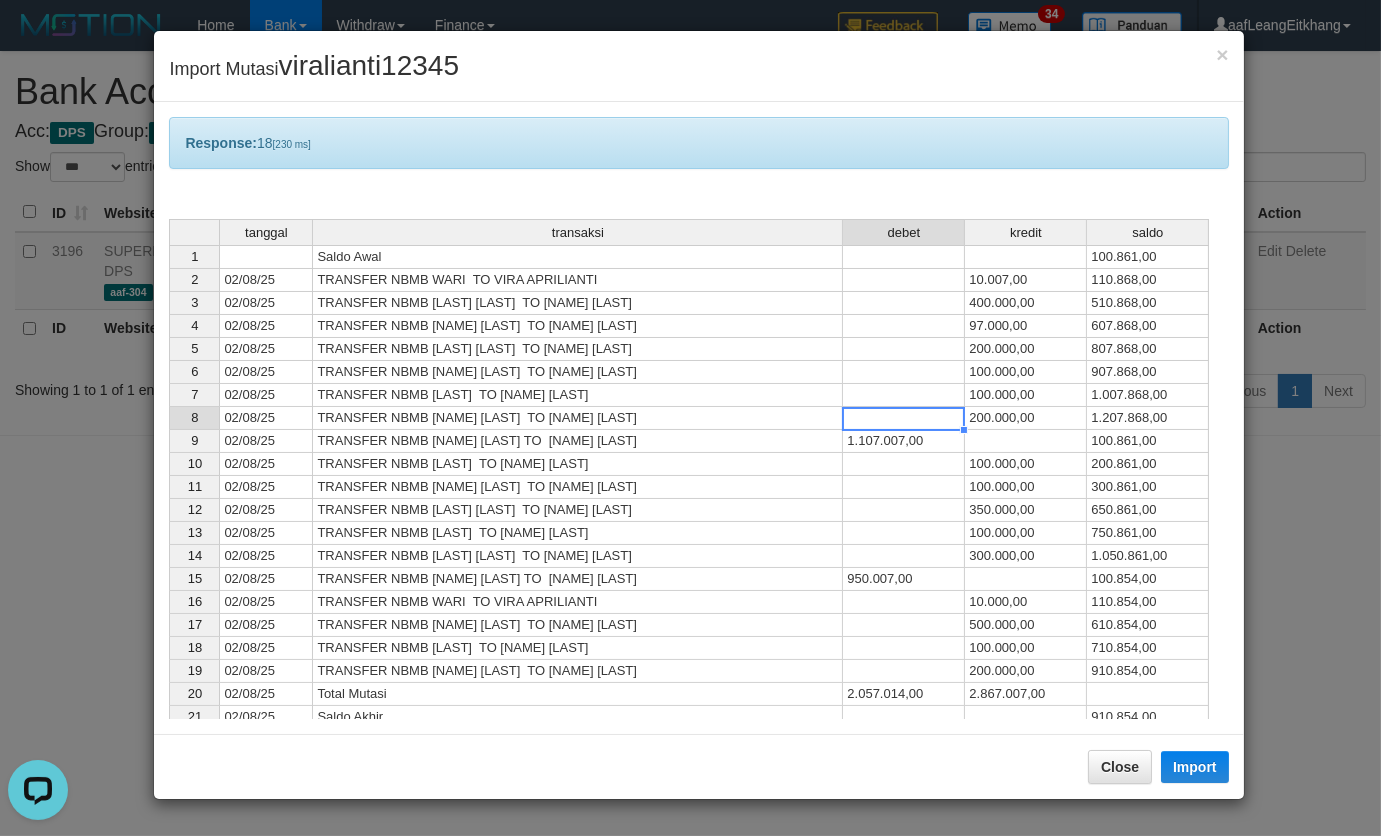 click at bounding box center [904, 418] 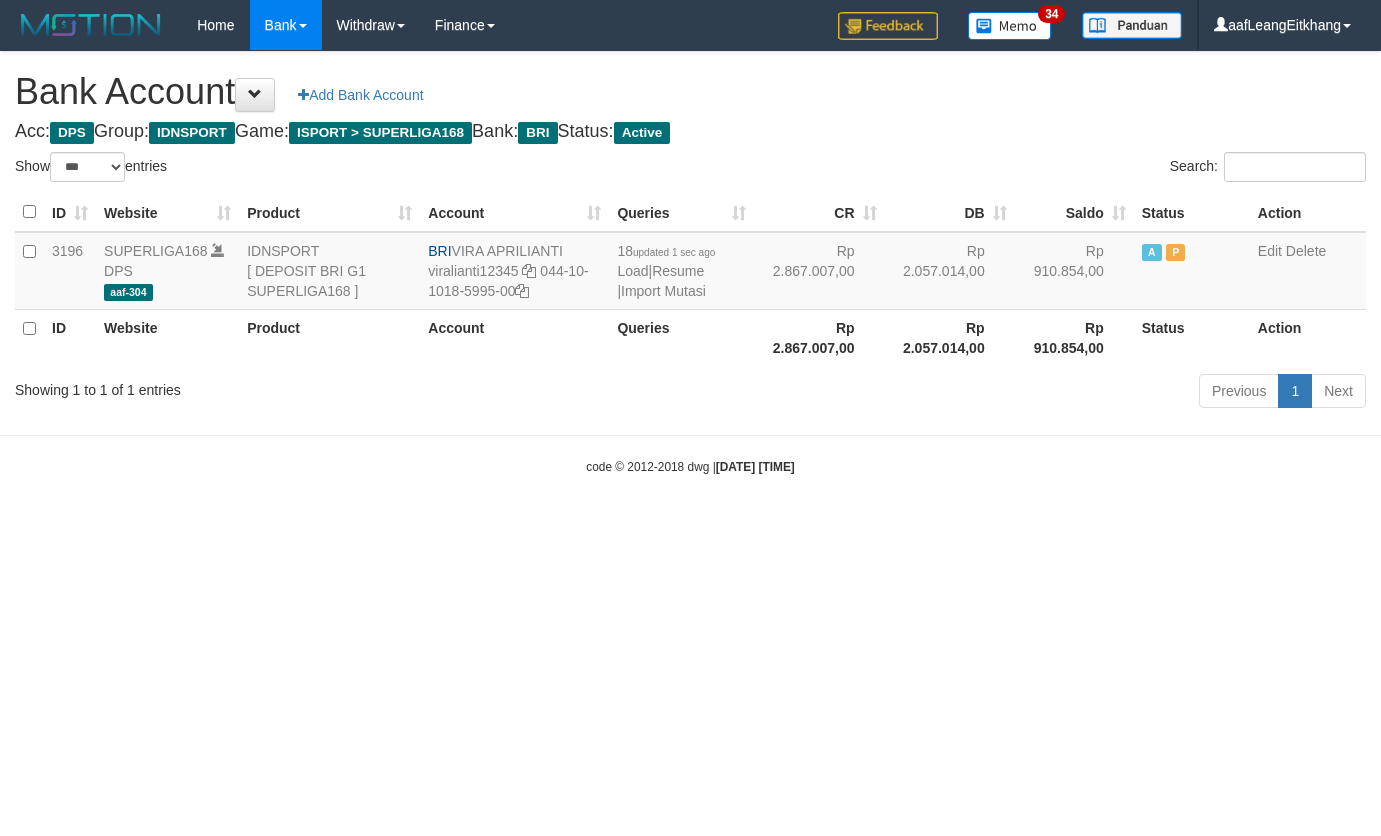 select on "***" 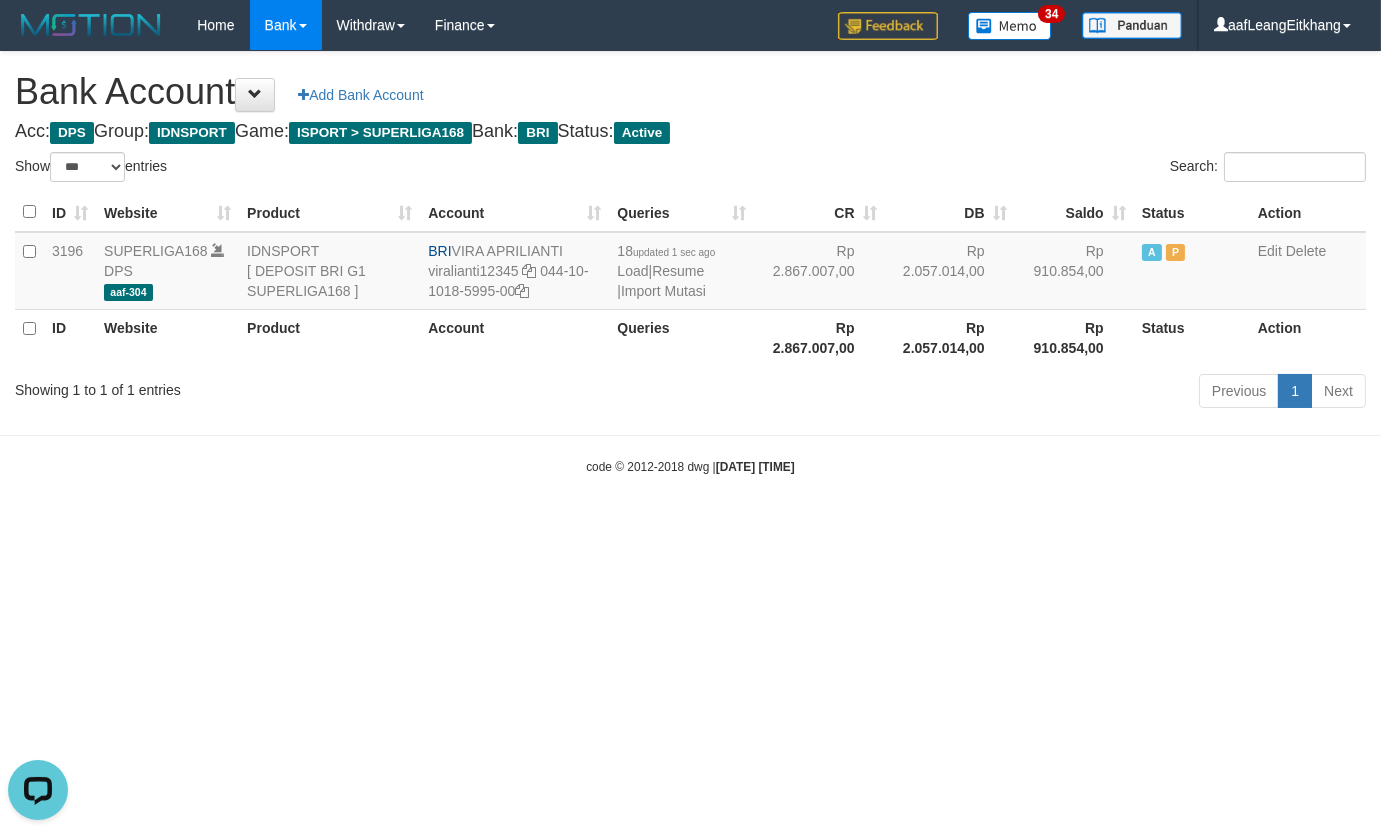scroll, scrollTop: 0, scrollLeft: 0, axis: both 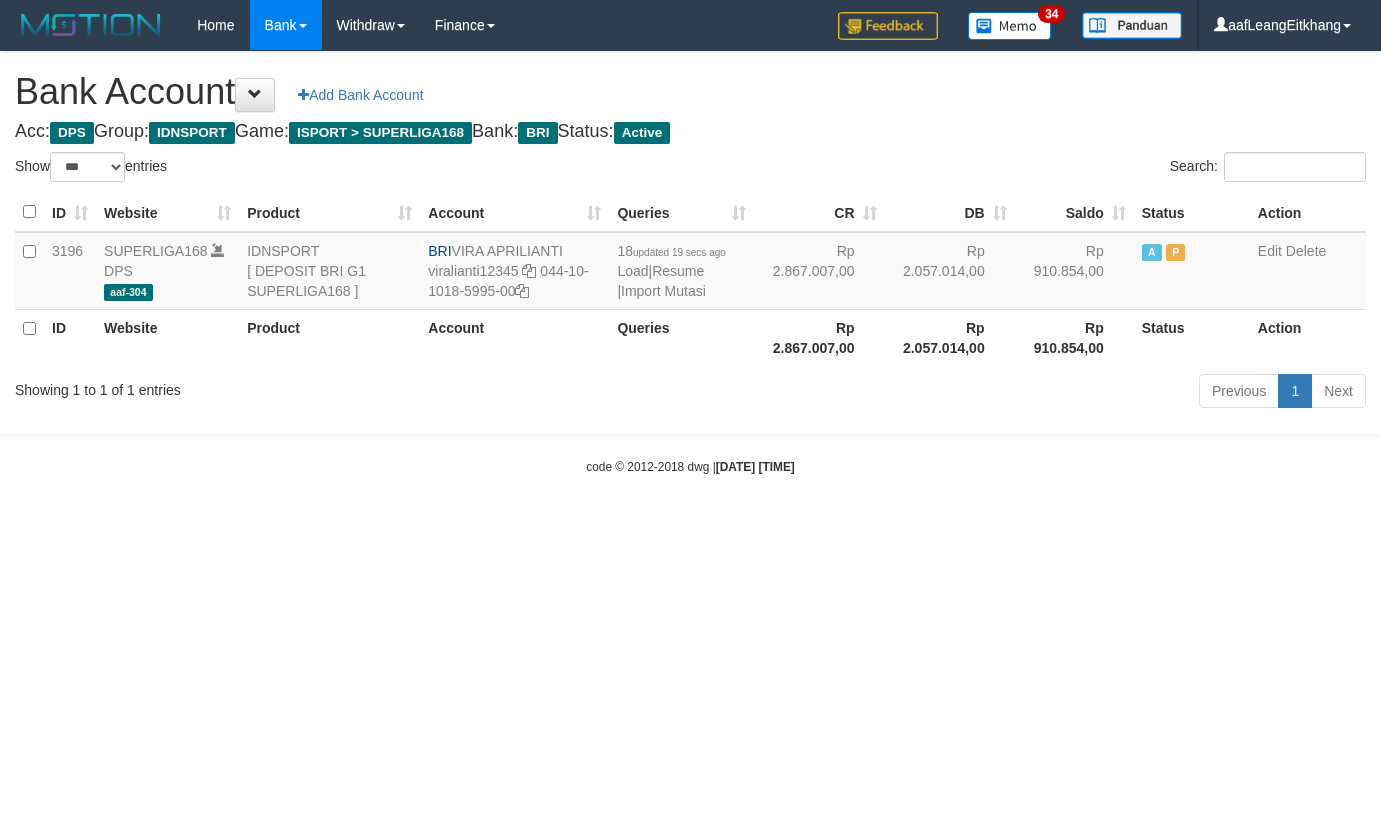 select on "***" 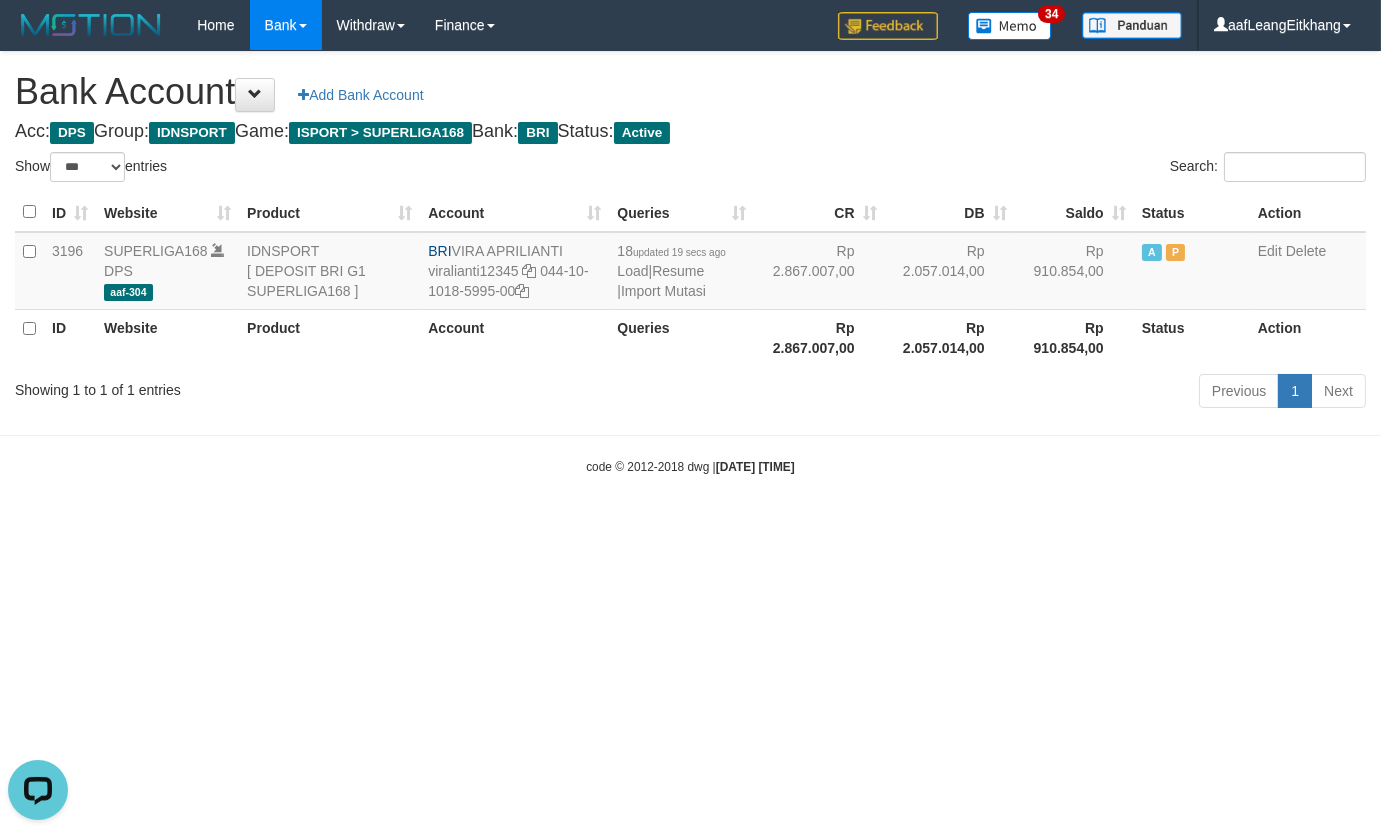 scroll, scrollTop: 0, scrollLeft: 0, axis: both 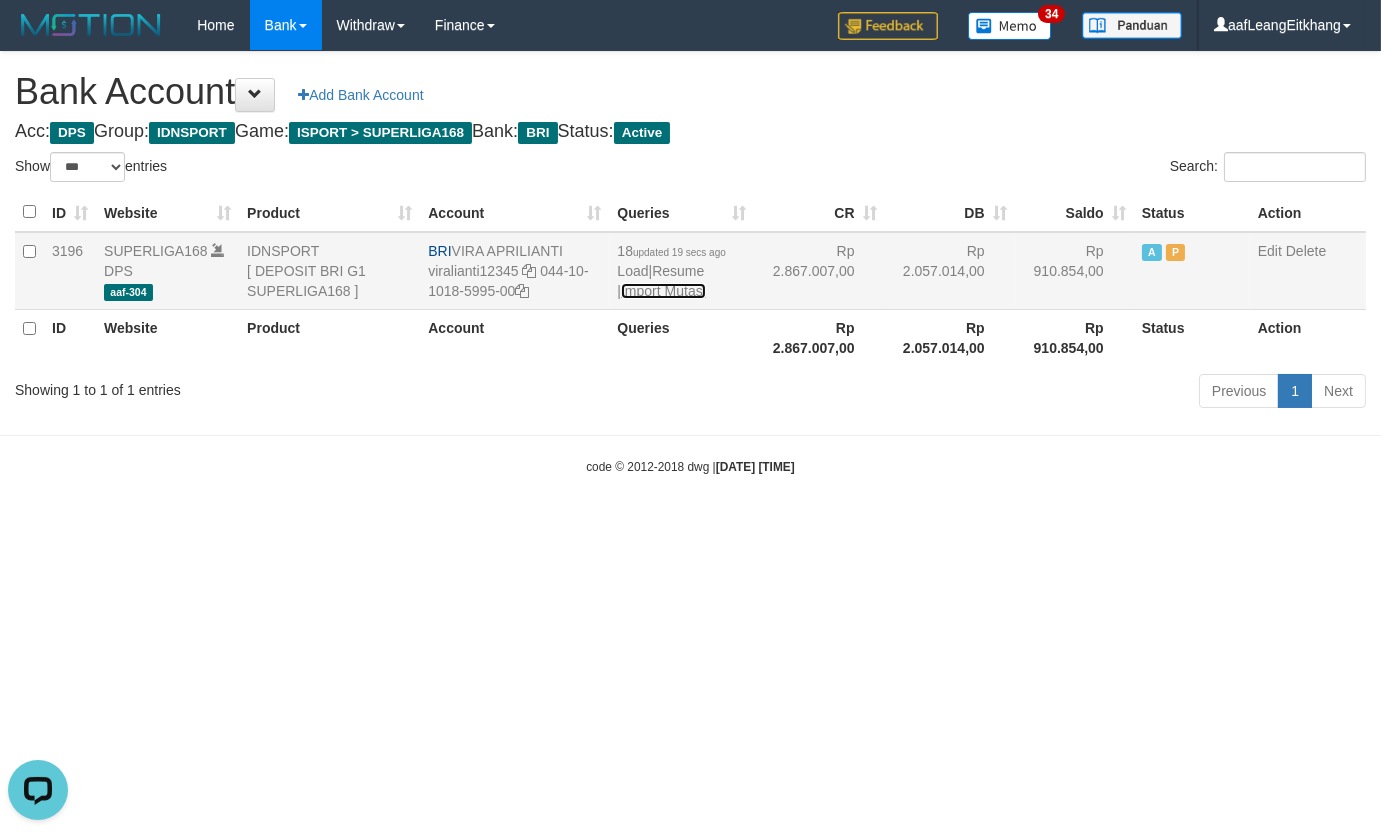click on "Import Mutasi" at bounding box center [663, 291] 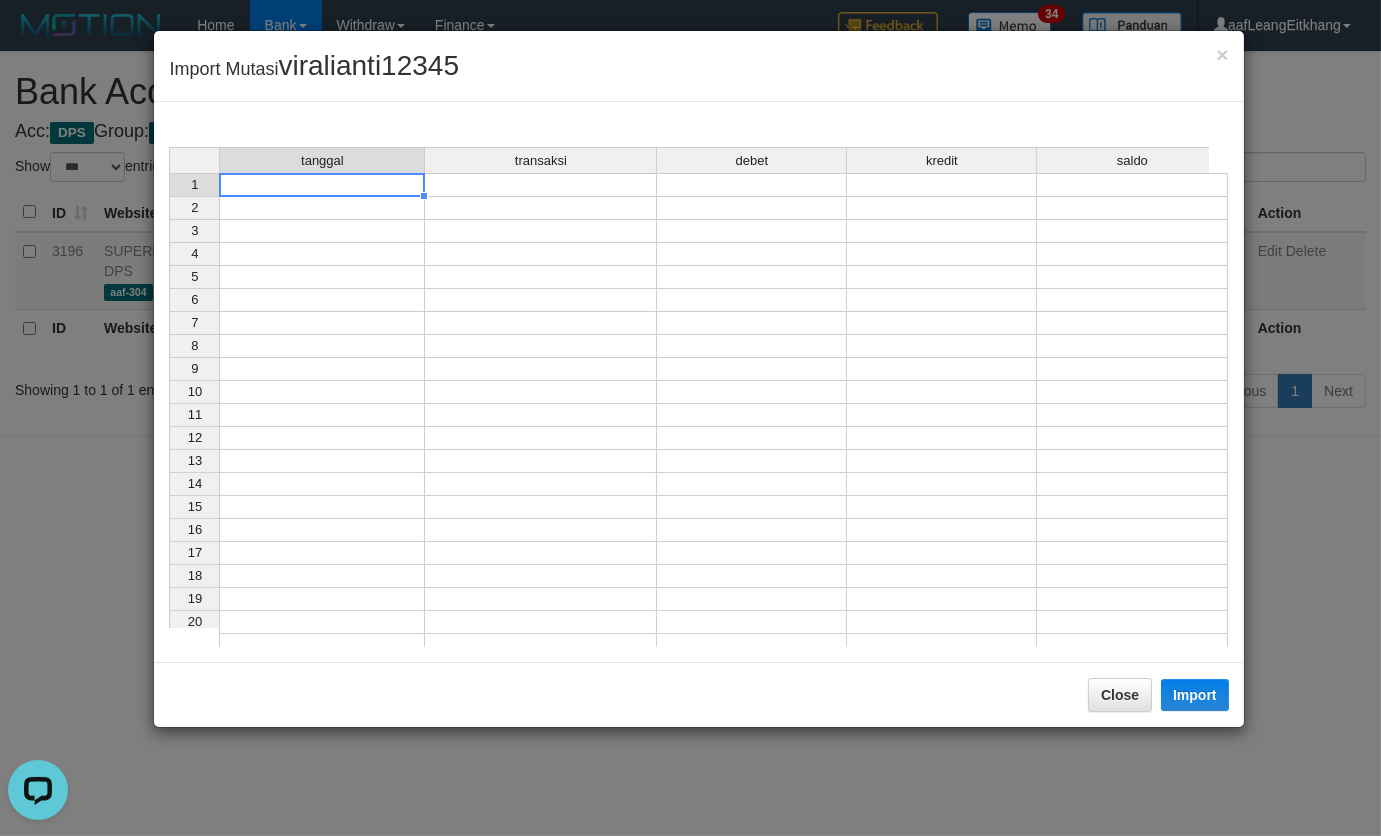 click at bounding box center (322, 185) 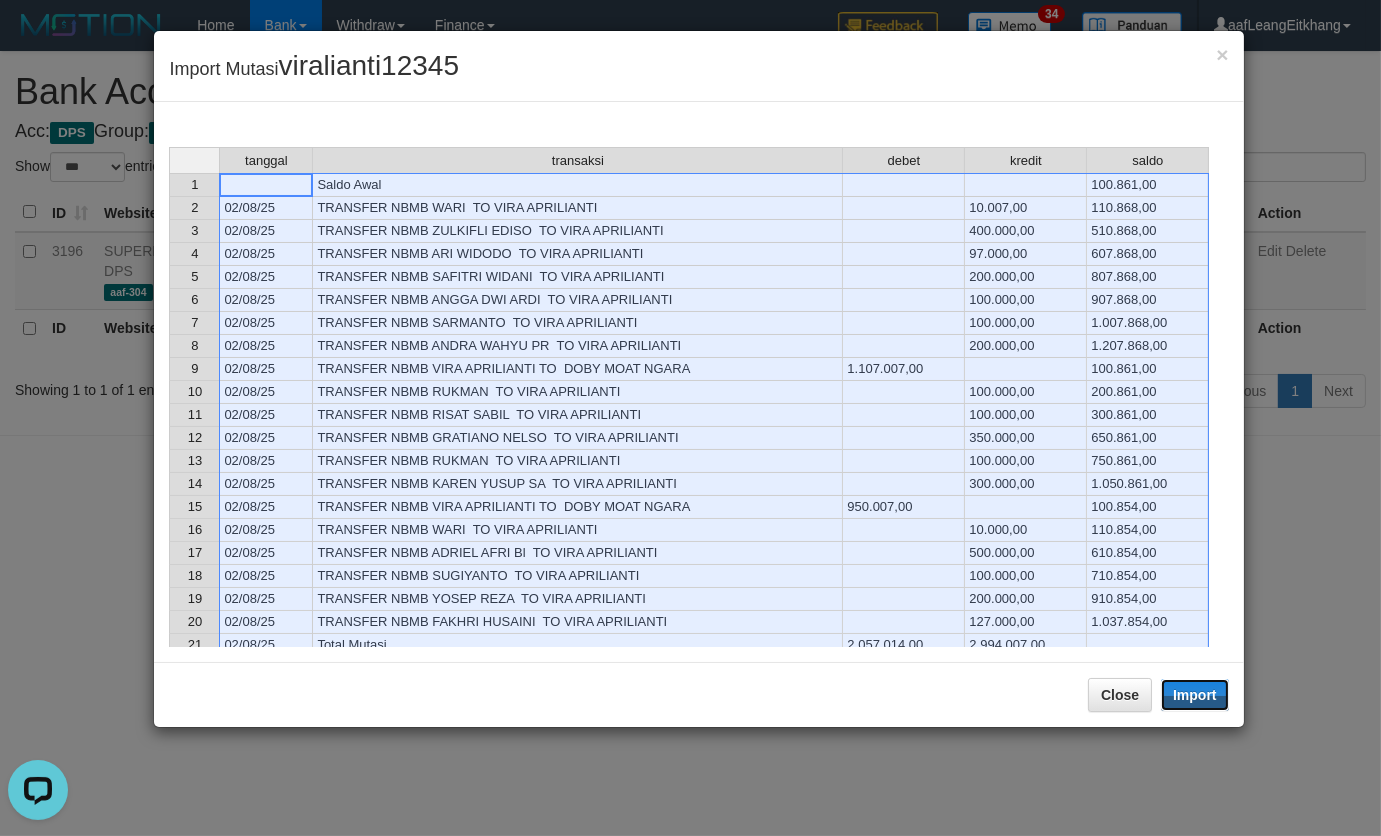 click on "Import" at bounding box center (1195, 695) 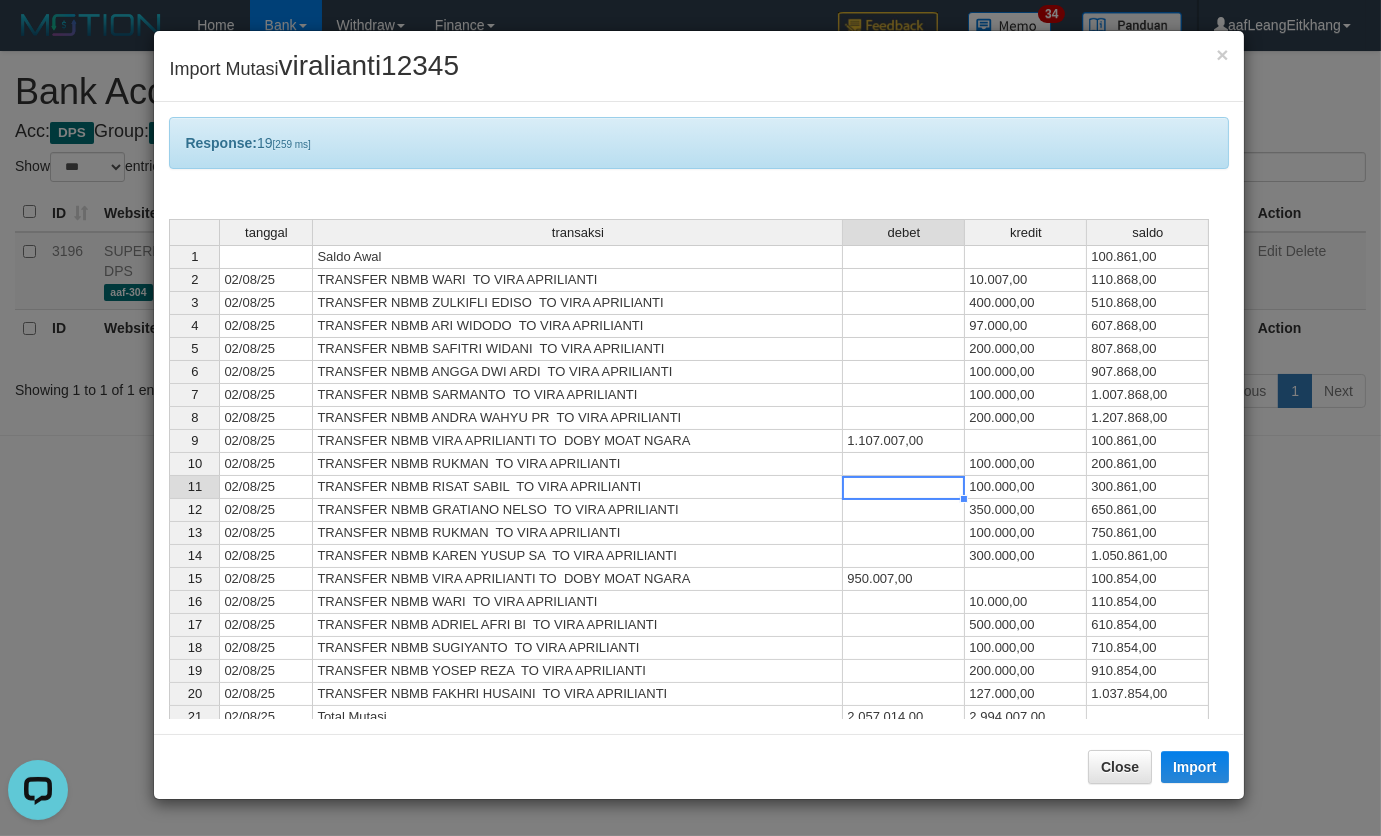 click at bounding box center [904, 487] 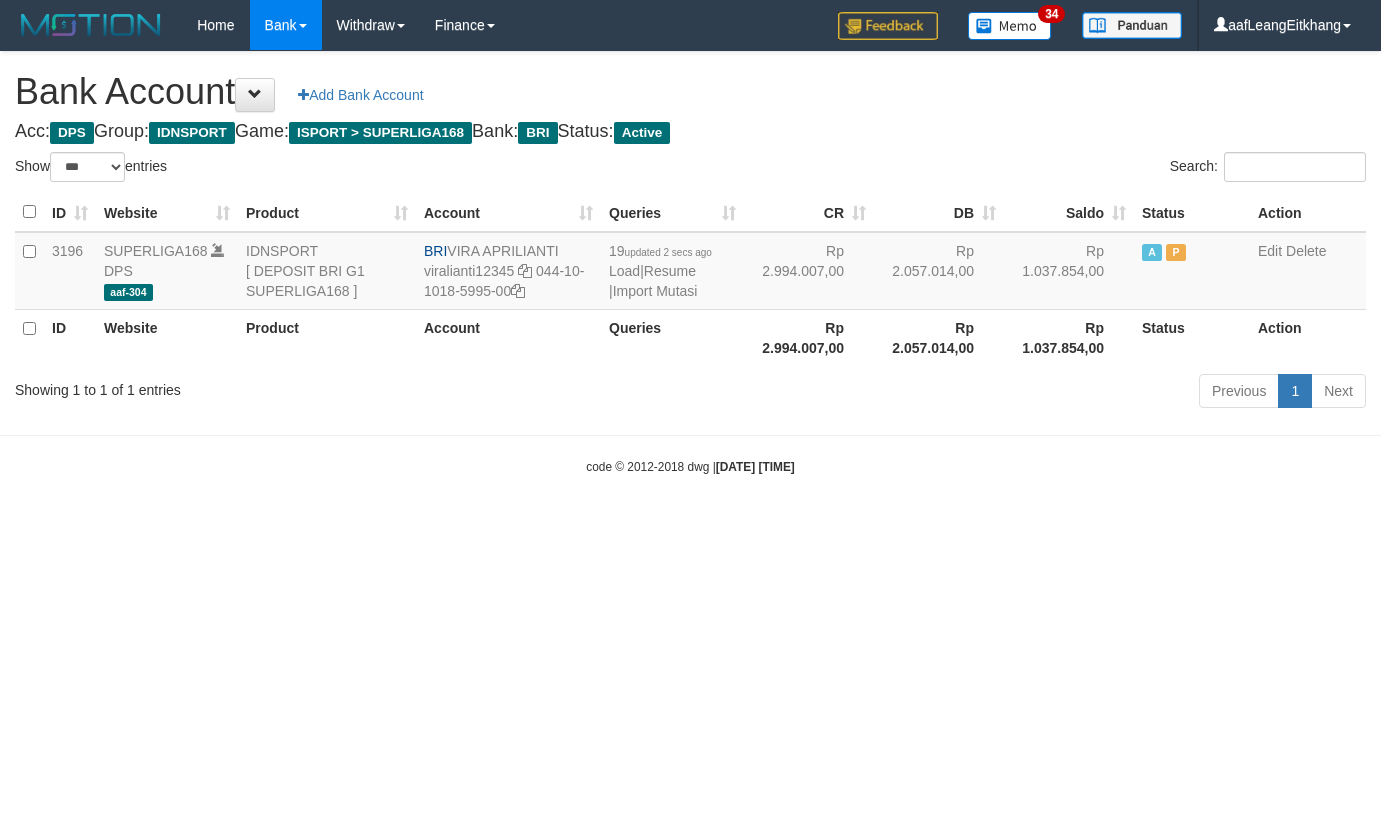 select on "***" 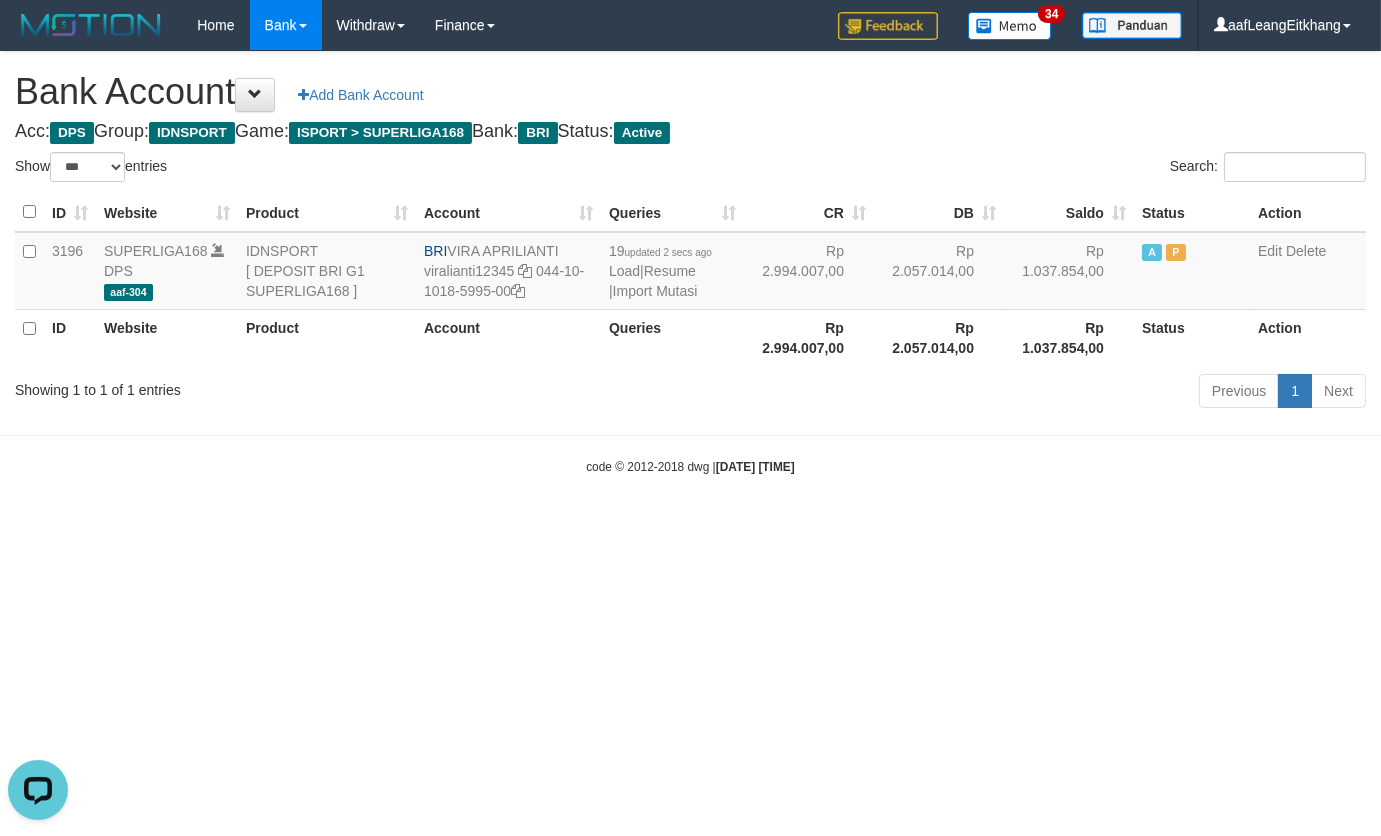 scroll, scrollTop: 0, scrollLeft: 0, axis: both 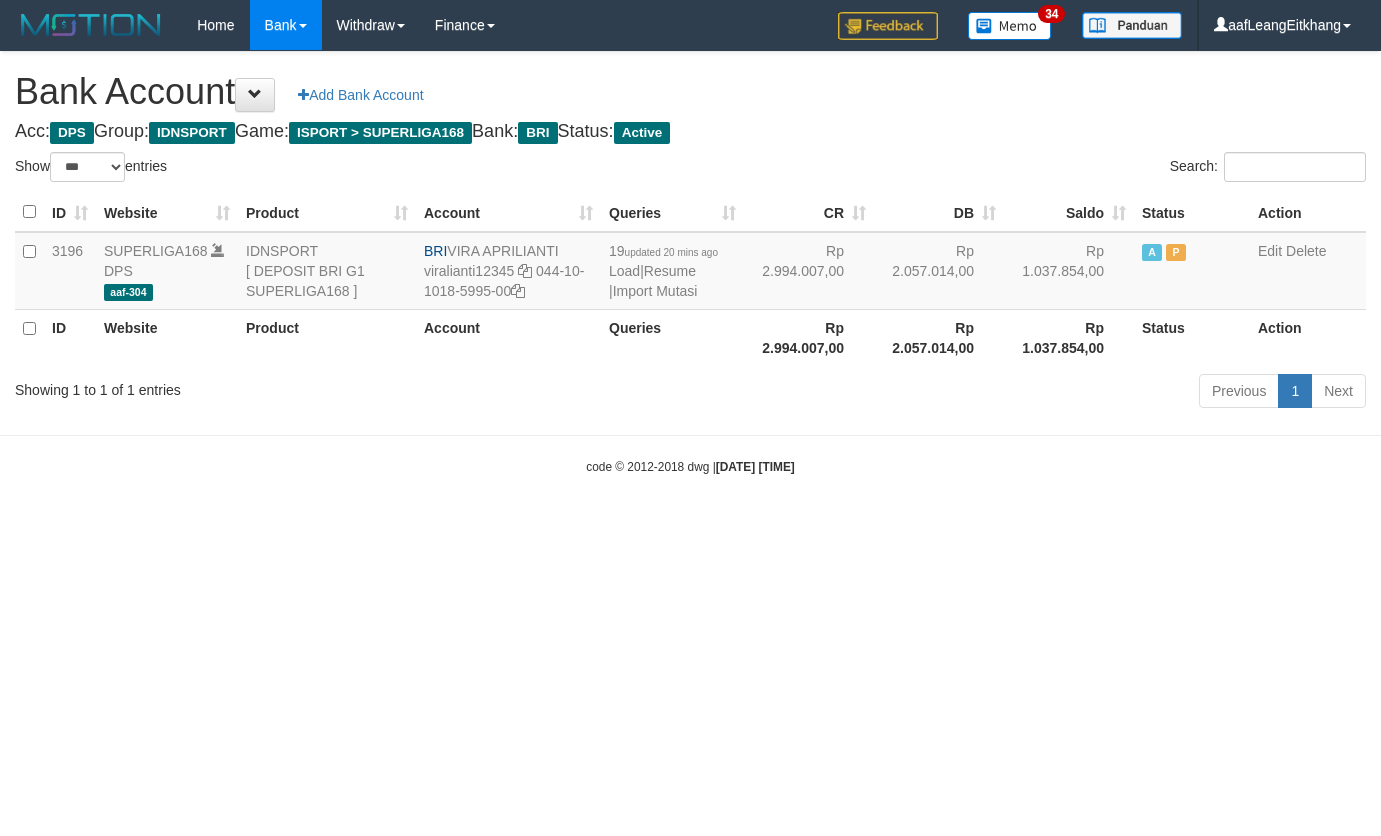 select on "***" 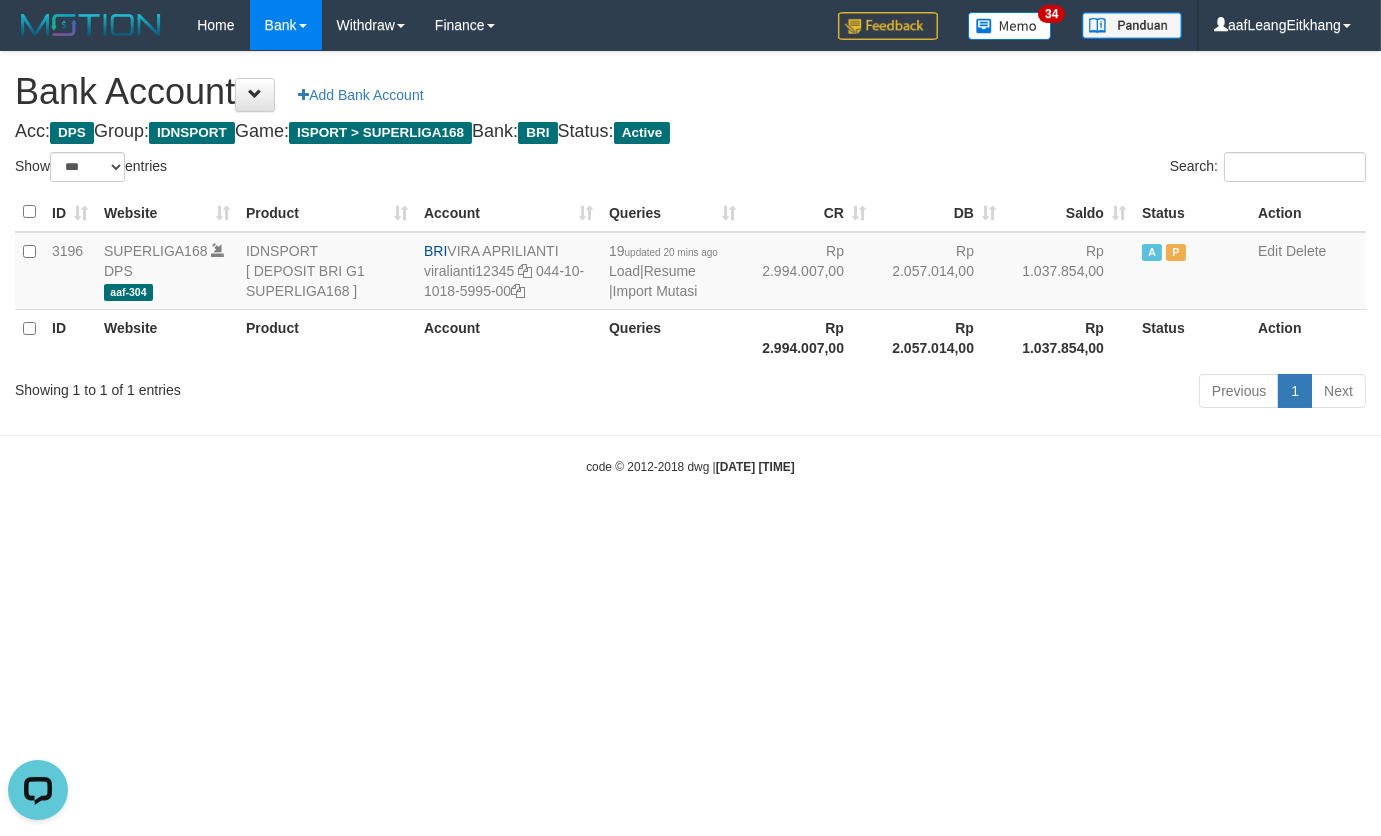 scroll, scrollTop: 0, scrollLeft: 0, axis: both 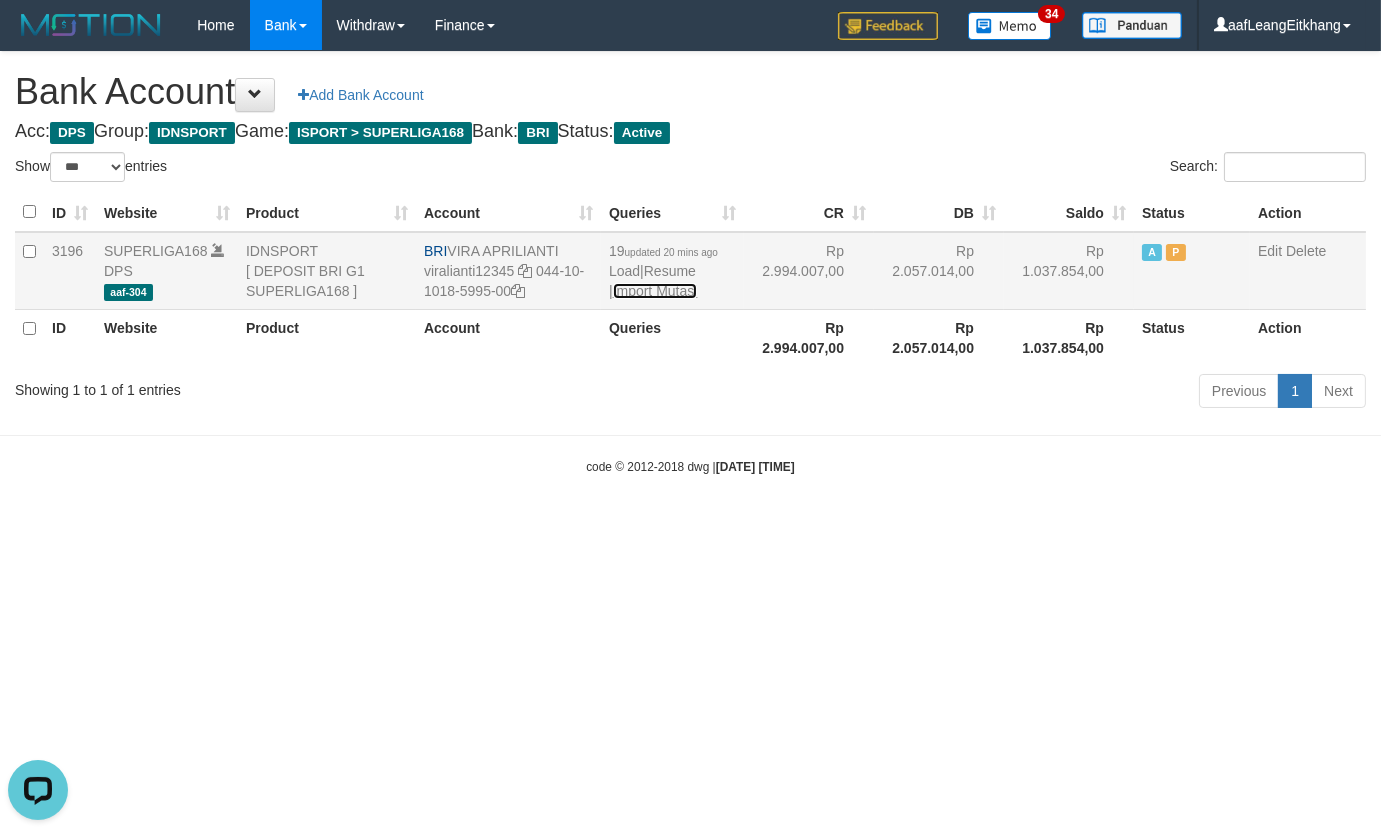 click on "Import Mutasi" at bounding box center (655, 291) 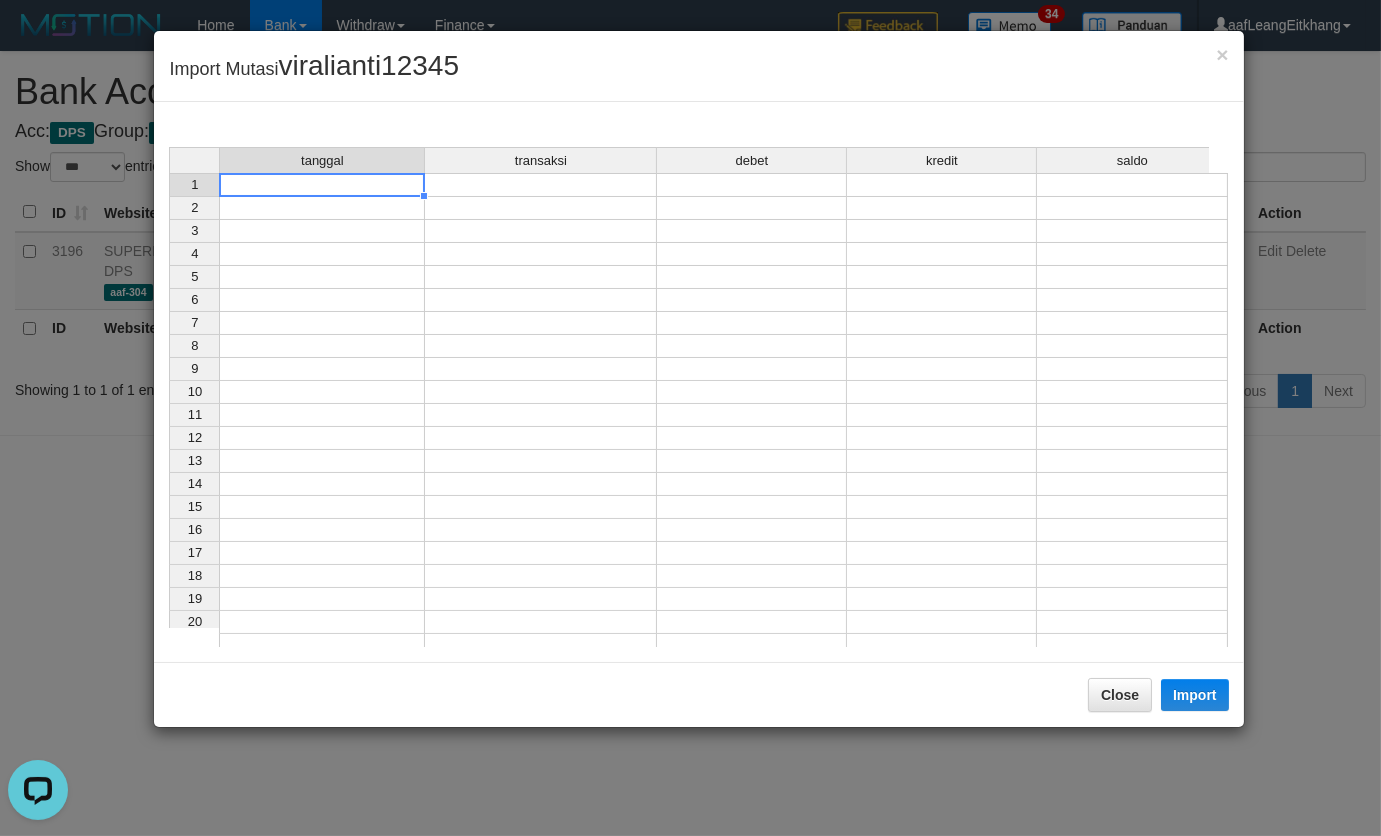 click at bounding box center [322, 185] 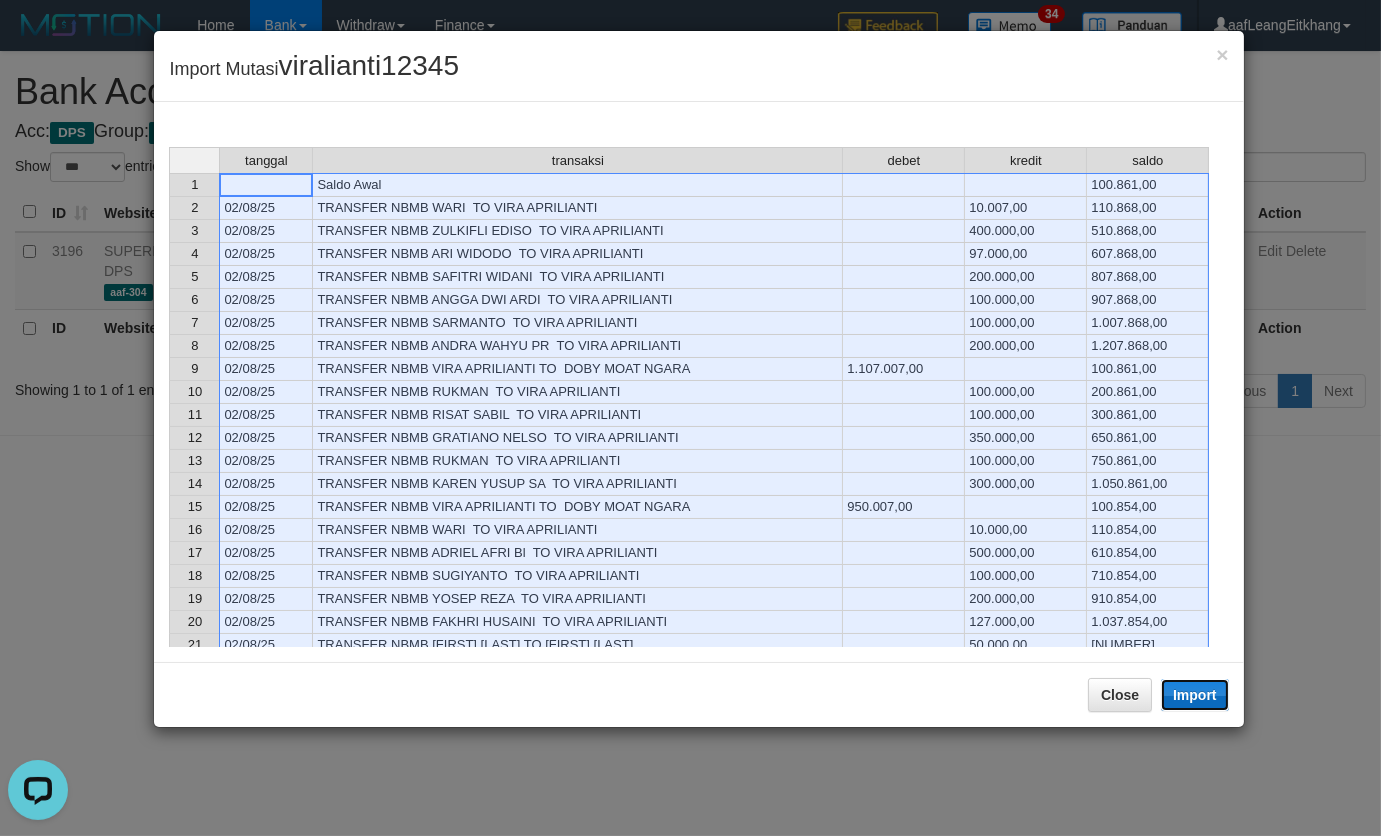 click on "Import" at bounding box center [1195, 695] 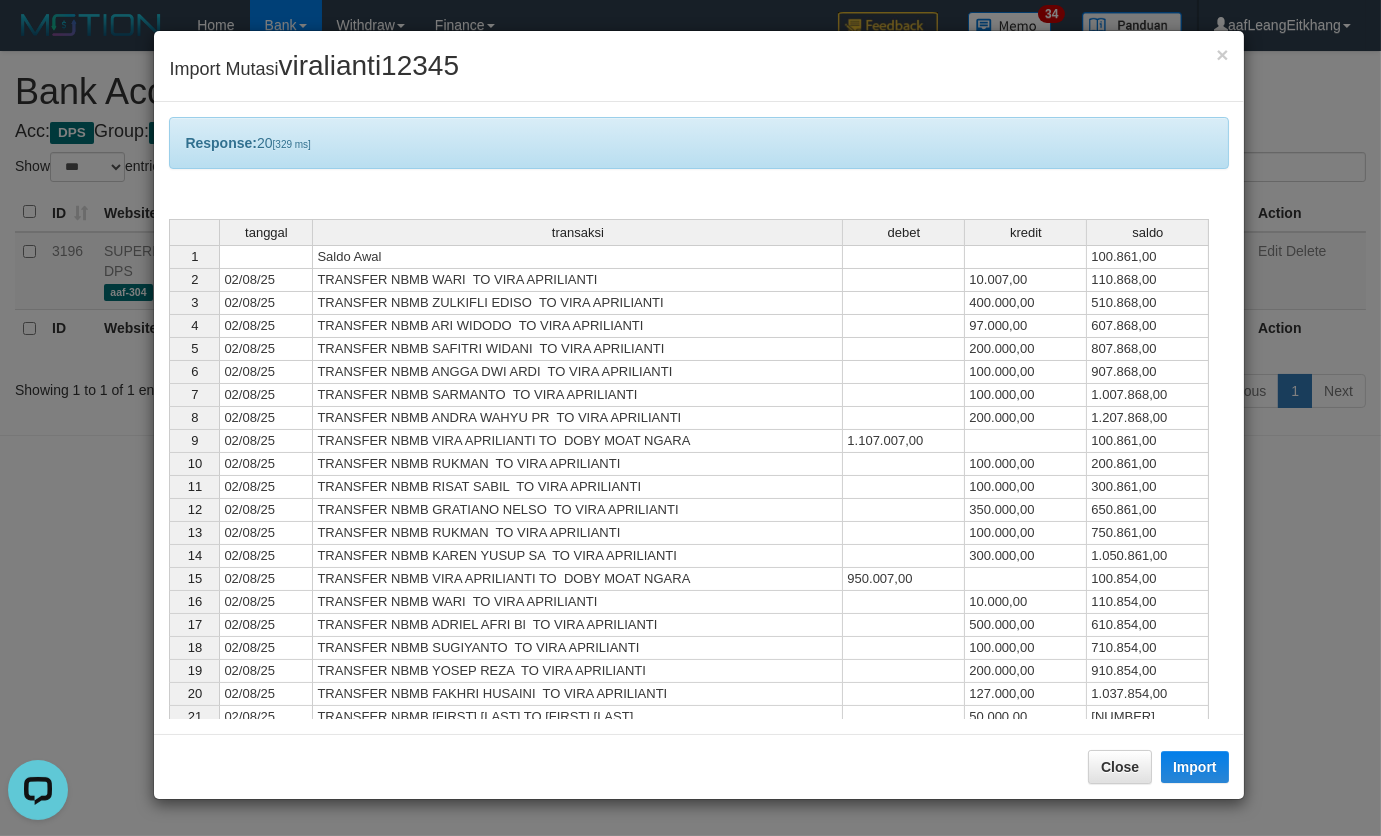 click on "tanggal transaksi debet kredit saldo 1 Saldo Awal [NUMBER] 2 02/08/[YEAR] TRANSFER NBMB [LAST] TO [FIRST] [LAST] [NUMBER] [NUMBER] 3 02/08/[YEAR] TRANSFER NBMB [FIRST] [LAST] TO [FIRST] [LAST] [NUMBER] [NUMBER] 4 02/08/[YEAR] TRANSFER NBMB [FIRST] [LAST] TO [FIRST] [LAST] [NUMBER] [NUMBER] 5 02/08/[YEAR] TRANSFER NBMB [FIRST] [LAST] TO [FIRST] [LAST] [NUMBER] [NUMBER] 6 02/08/[YEAR] TRANSFER NBMB [FIRST] [LAST] TO [FIRST] [LAST] [NUMBER] [NUMBER] 7 02/08/[YEAR] TRANSFER NBMB [LAST] TO [FIRST] [LAST] [NUMBER] [NUMBER] 8 02/08/[YEAR] TRANSFER NBMB [FIRST] [LAST] TO [FIRST] [LAST] [NUMBER] [NUMBER] 9 02/08/[YEAR] TRANSFER NBMB [FIRST] [LAST] TO [FIRST] [LAST] [NUMBER] [NUMBER] 10 02/08/[YEAR] TRANSFER NBMB [LAST] TO [FIRST] [LAST] [NUMBER] [NUMBER] 11 02/08/[YEAR] TRANSFER NBMB [FIRST] [LAST] TO [FIRST] [LAST] [NUMBER] [NUMBER] 12 02/08/[YEAR] TRANSFER NBMB [FIRST] [LAST] TO [FIRST] [LAST] [NUMBER] [NUMBER] 13 02/08/[YEAR] TRANSFER NBMB [LAST] TO [FIRST] [LAST] [NUMBER] [NUMBER] 14 [NUMBER]" at bounding box center [169, 531] 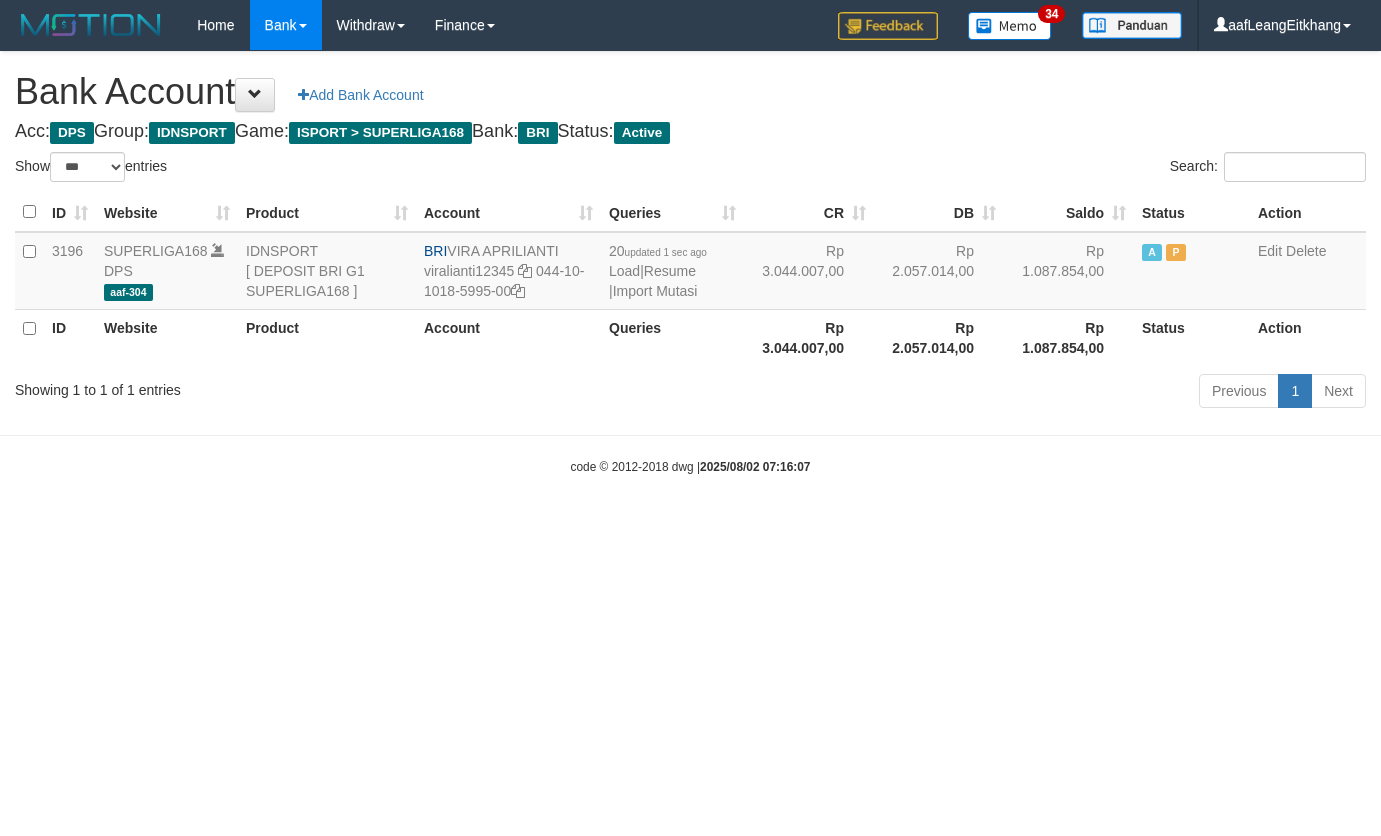 select on "***" 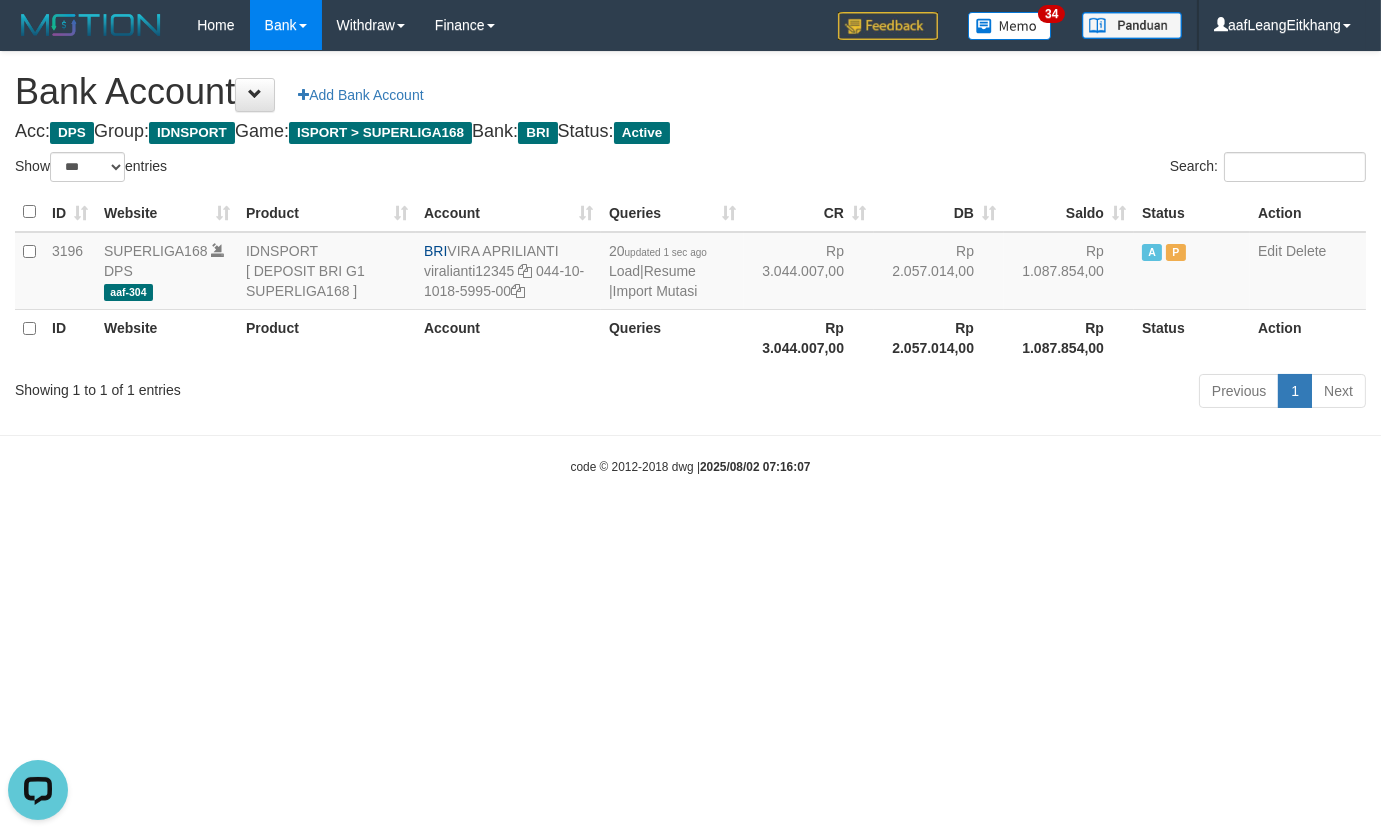 scroll, scrollTop: 0, scrollLeft: 0, axis: both 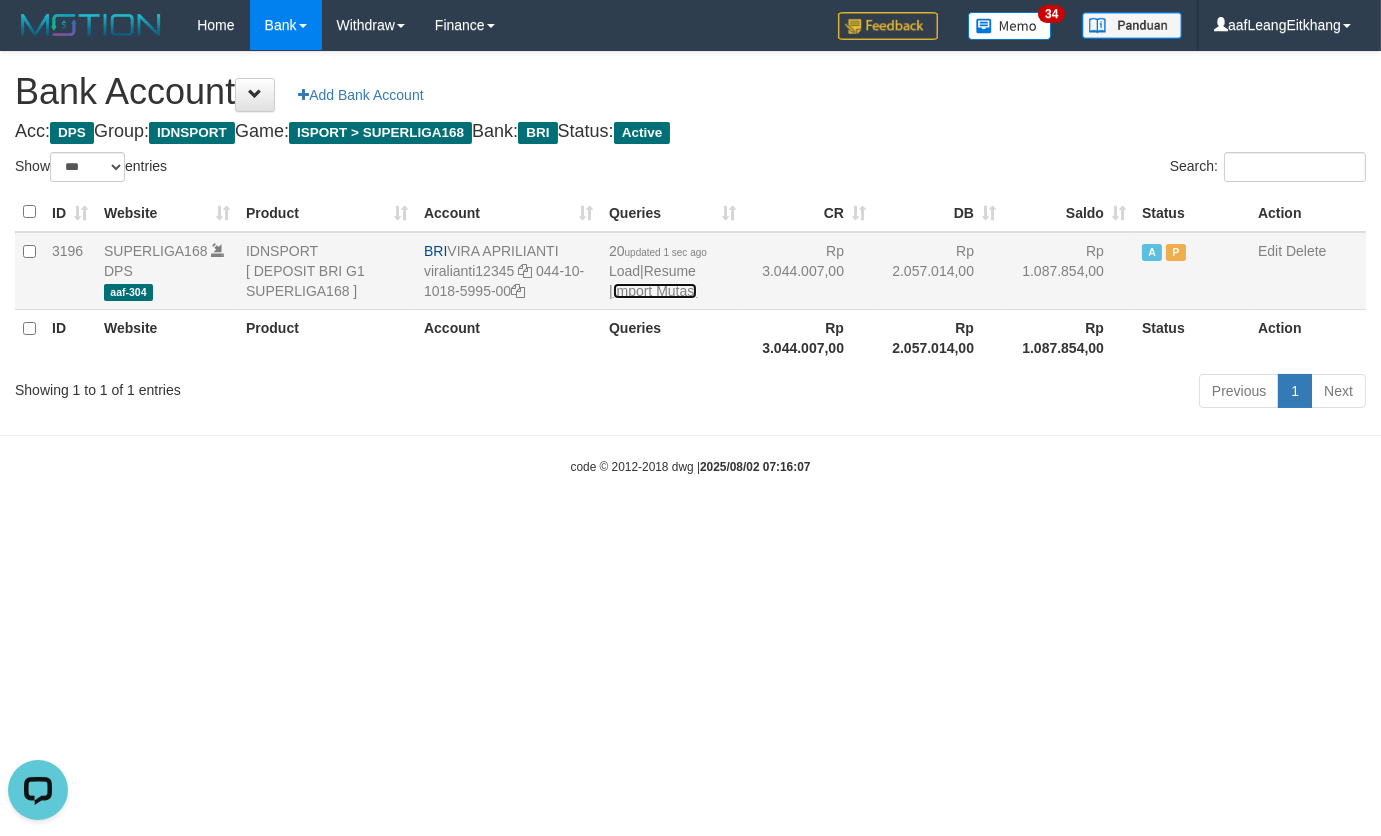 click on "Import Mutasi" at bounding box center [655, 291] 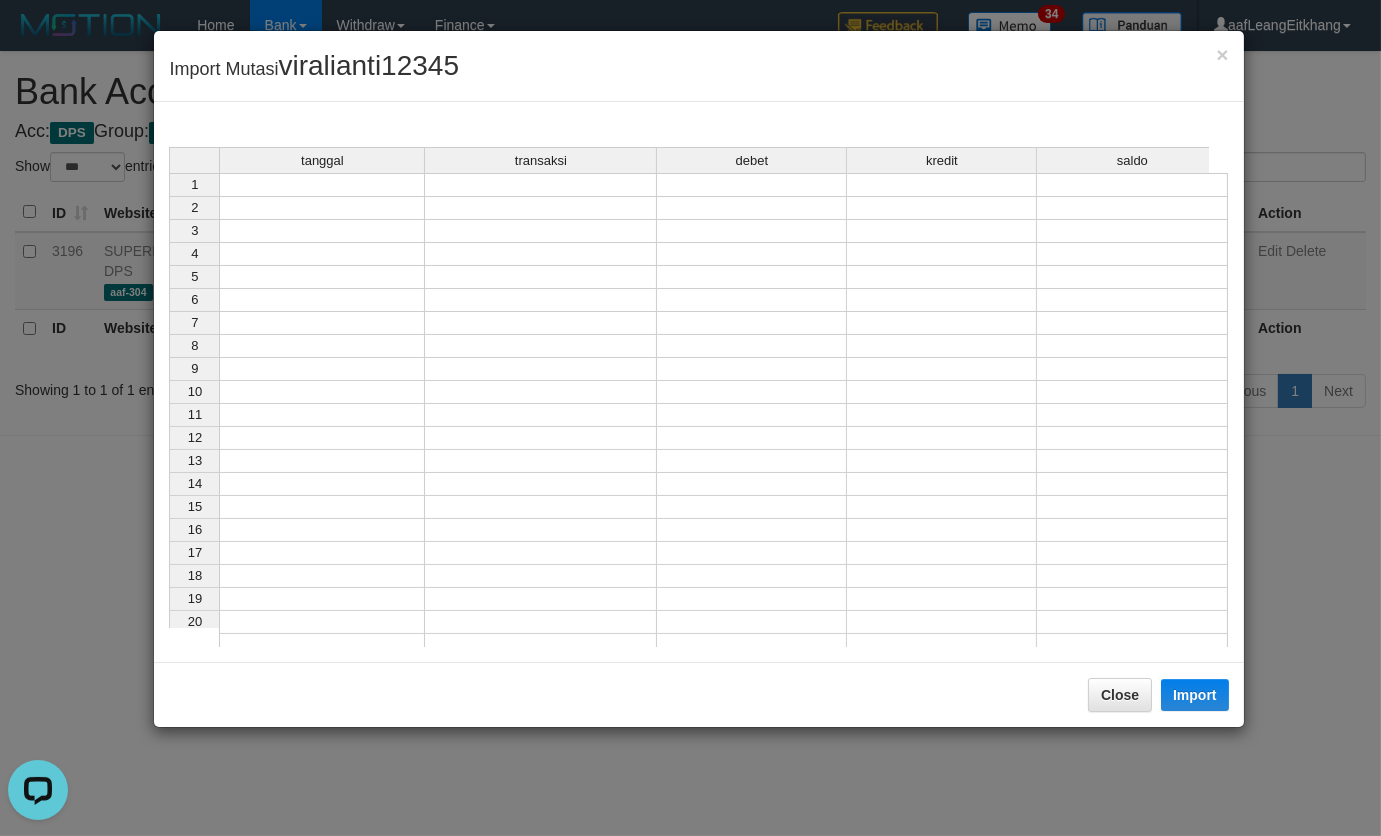 click at bounding box center (322, 185) 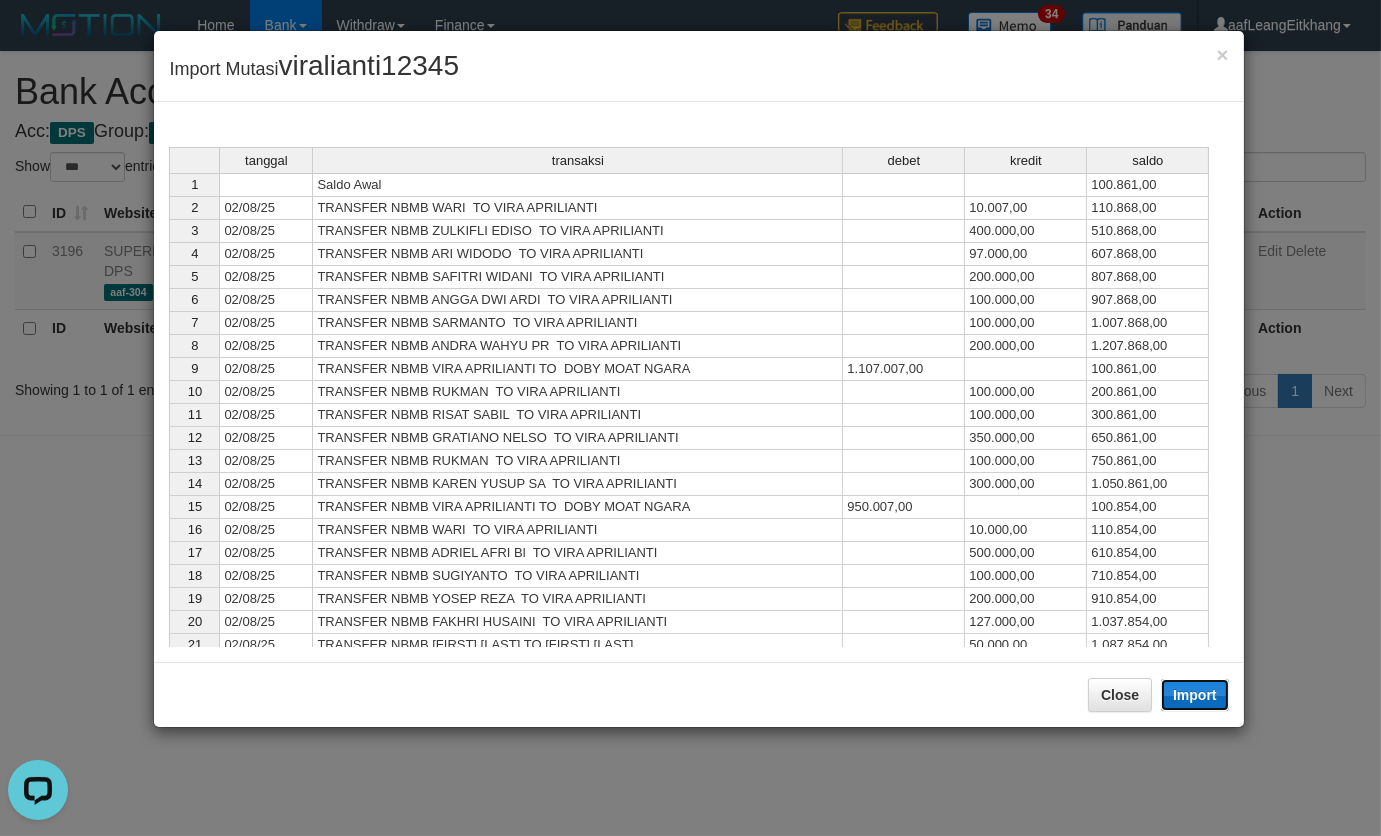 click on "Import" at bounding box center [1195, 695] 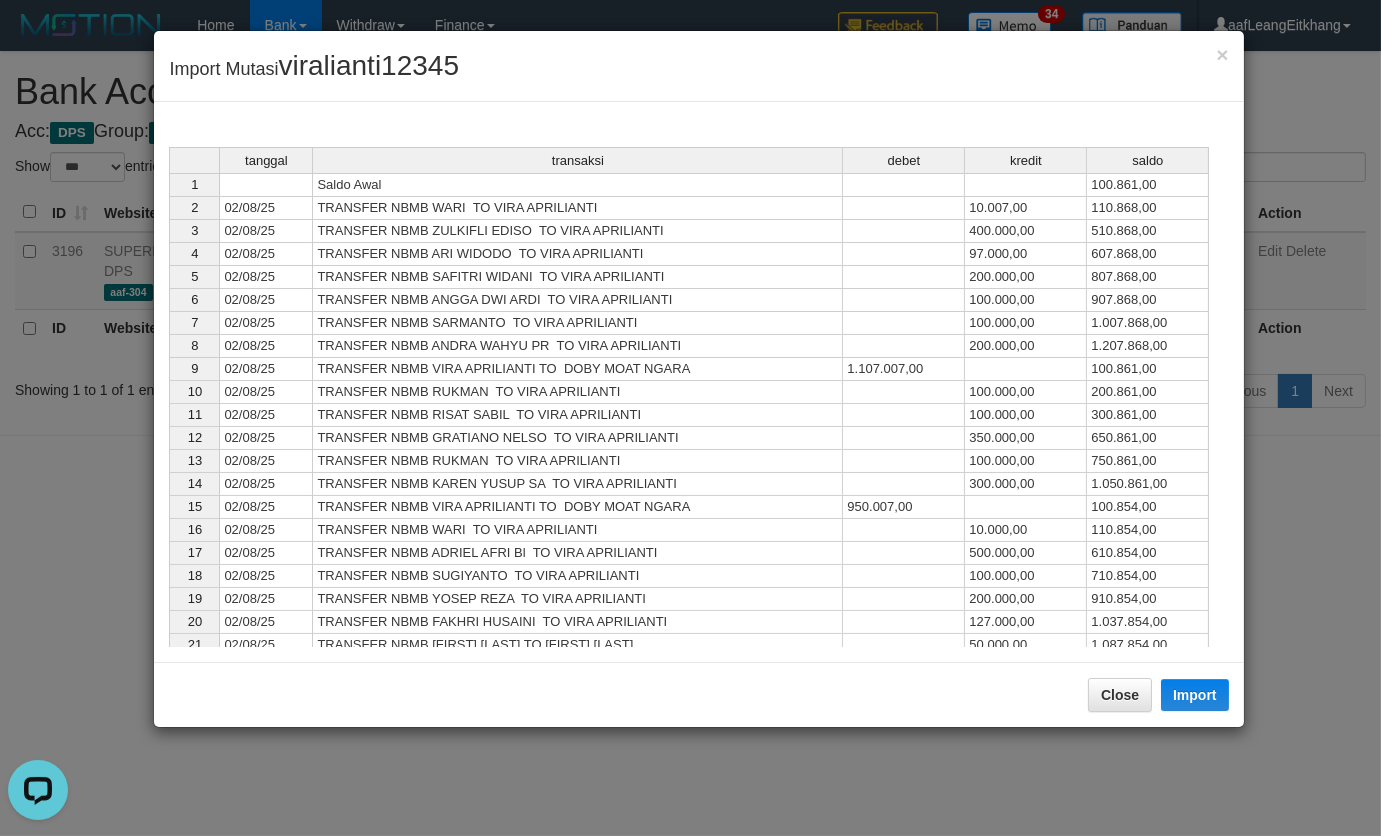 click on "12 02/08/25 TRANSFER NBMB GRATIANO NELSO  TO VIRA APRILIANTI 350.000,00 650.861,00" at bounding box center (689, 438) 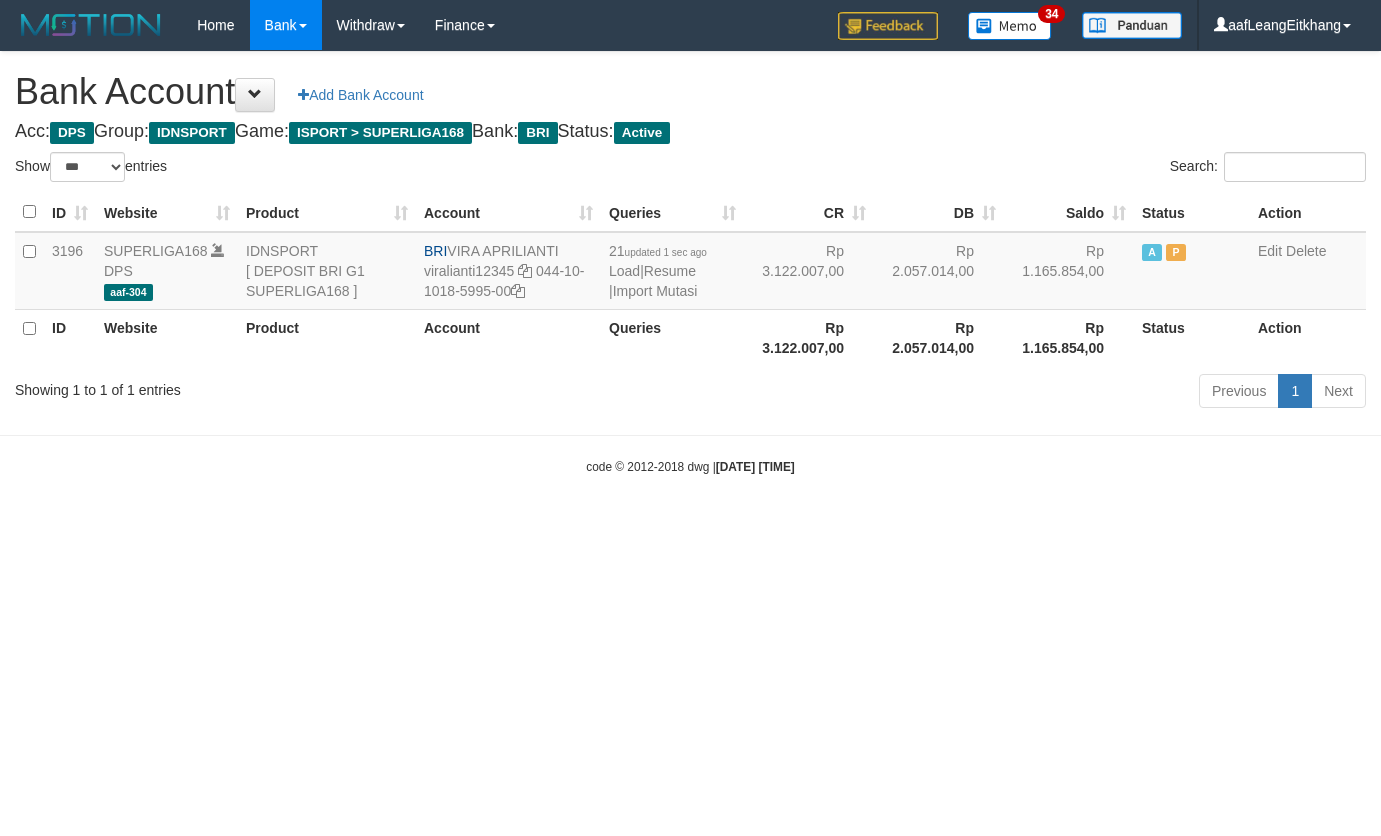 select on "***" 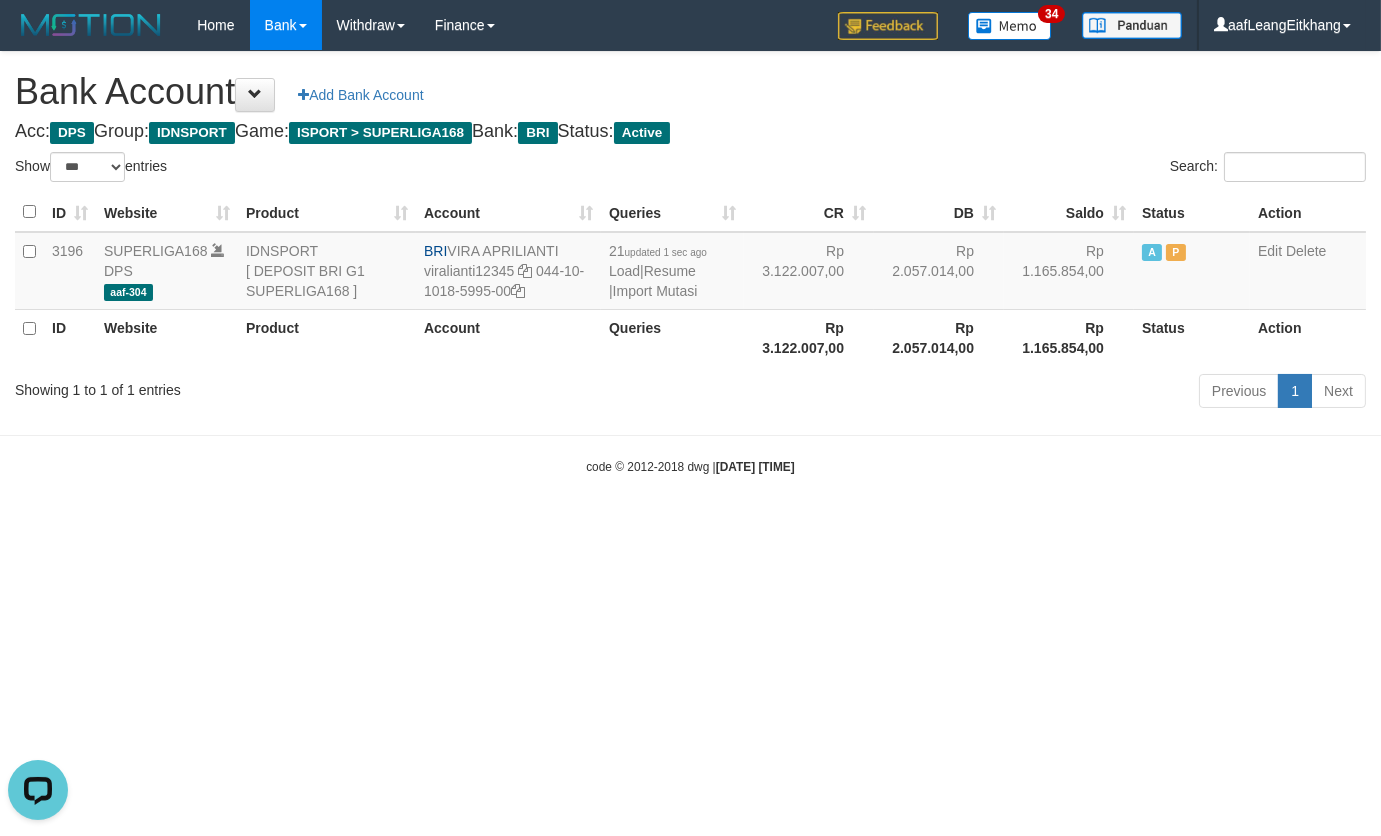 scroll, scrollTop: 0, scrollLeft: 0, axis: both 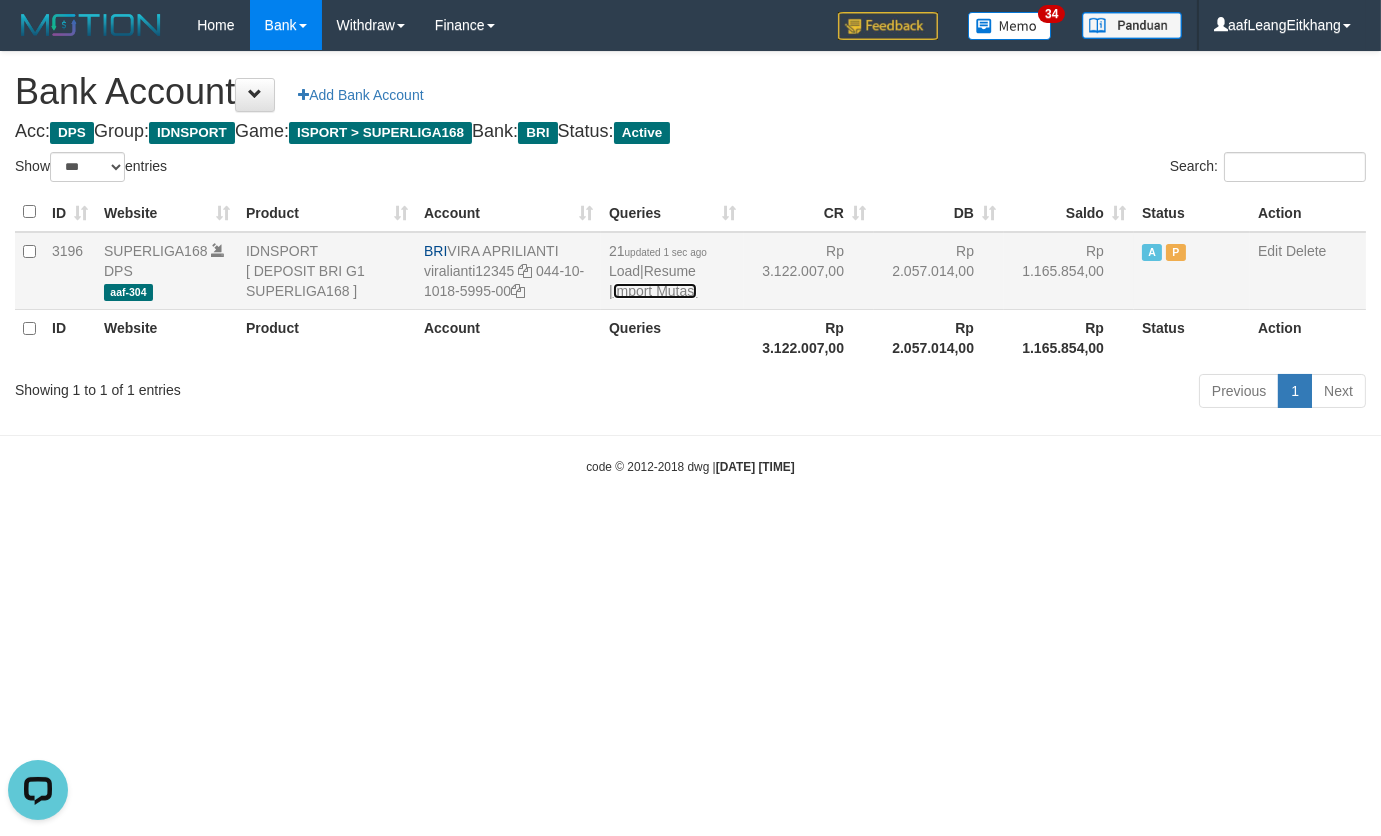click on "Import Mutasi" at bounding box center (655, 291) 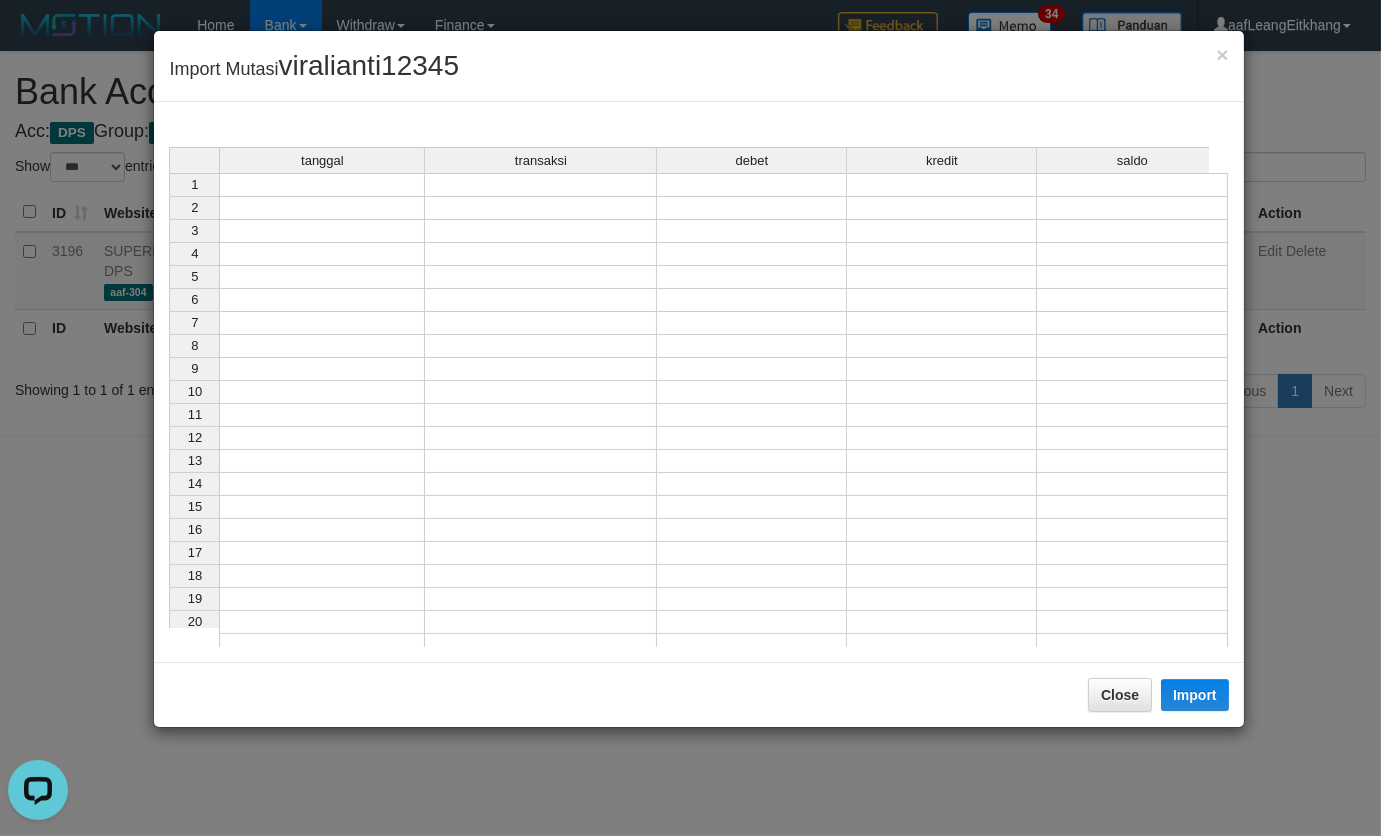 click on "tanggal" at bounding box center [322, 160] 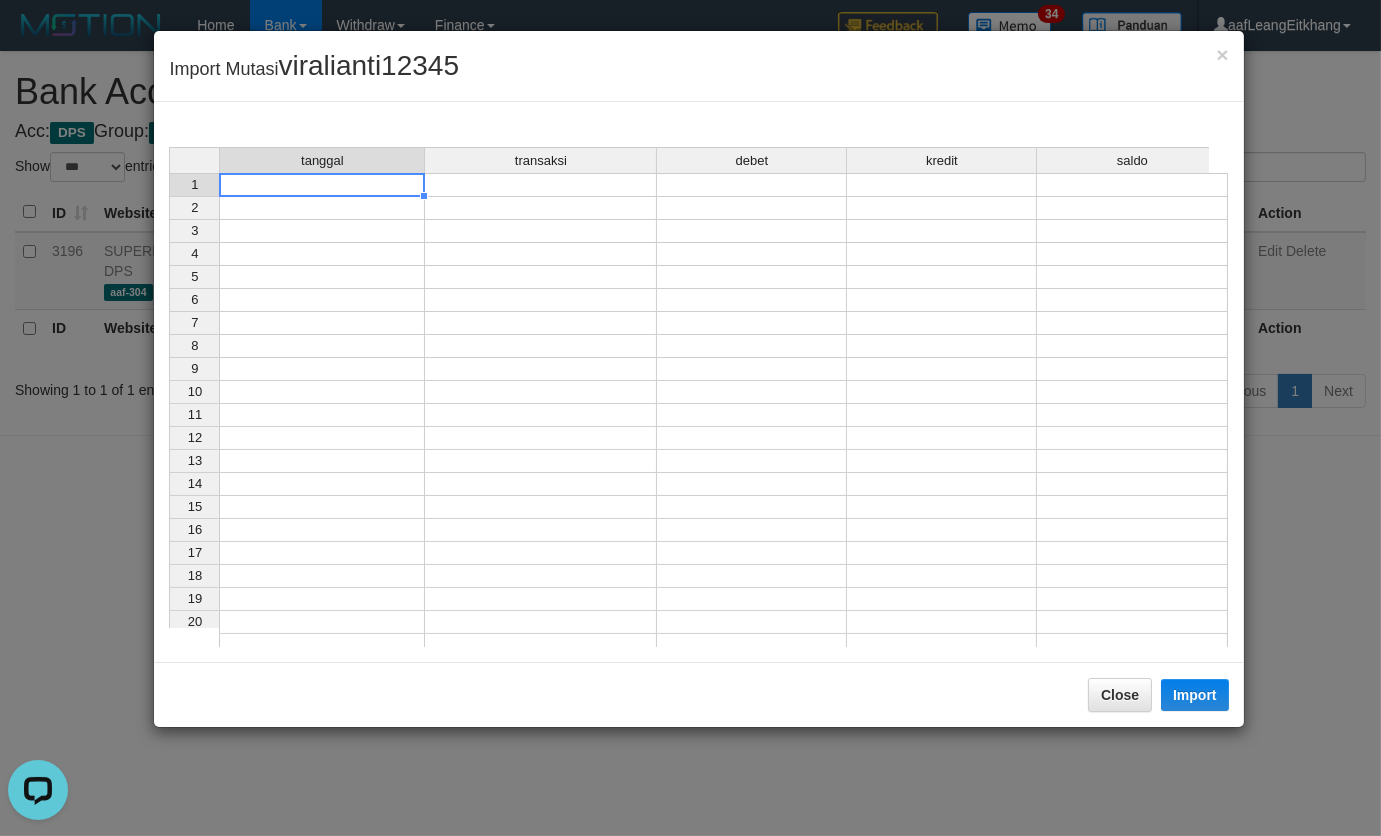click at bounding box center (322, 185) 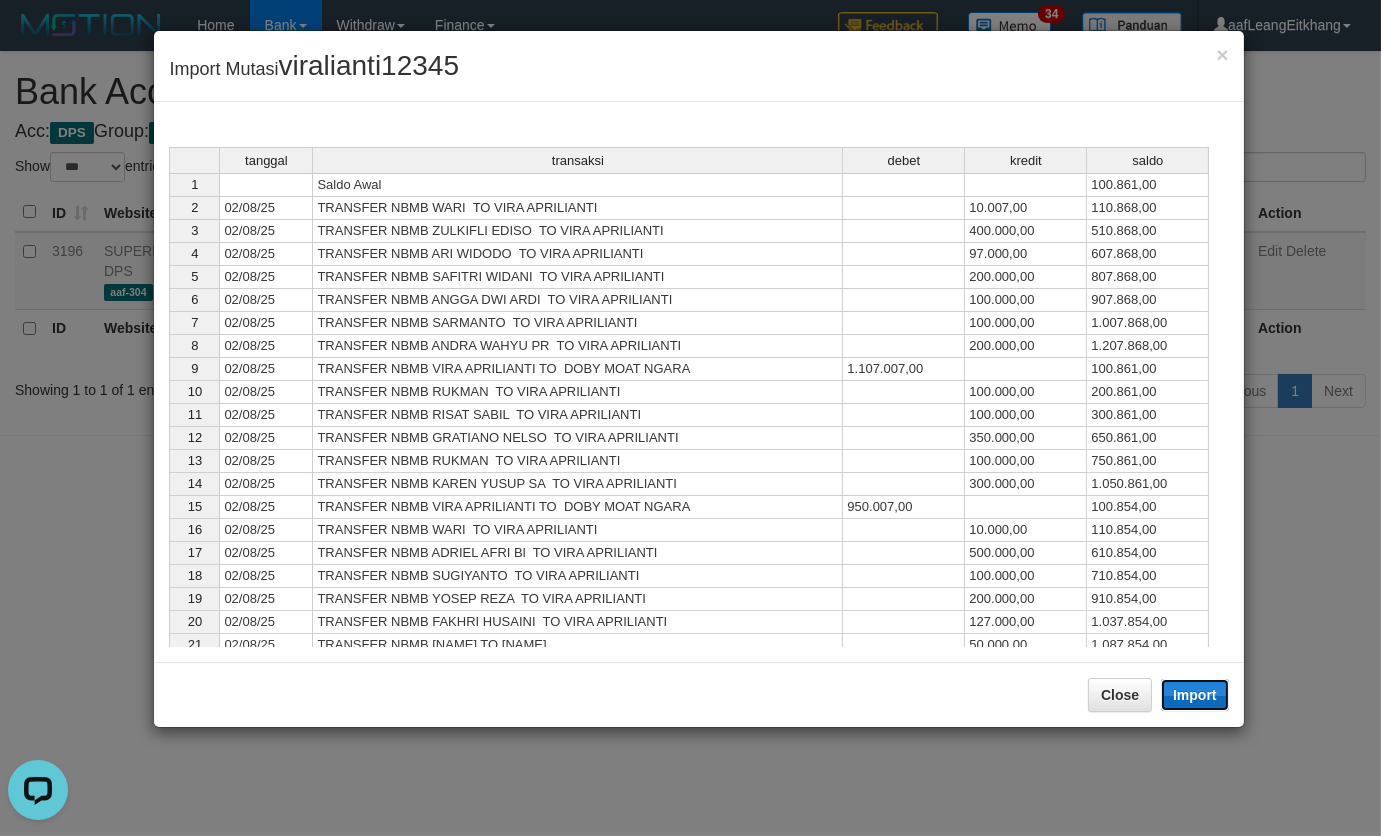 click on "Import" at bounding box center (1195, 695) 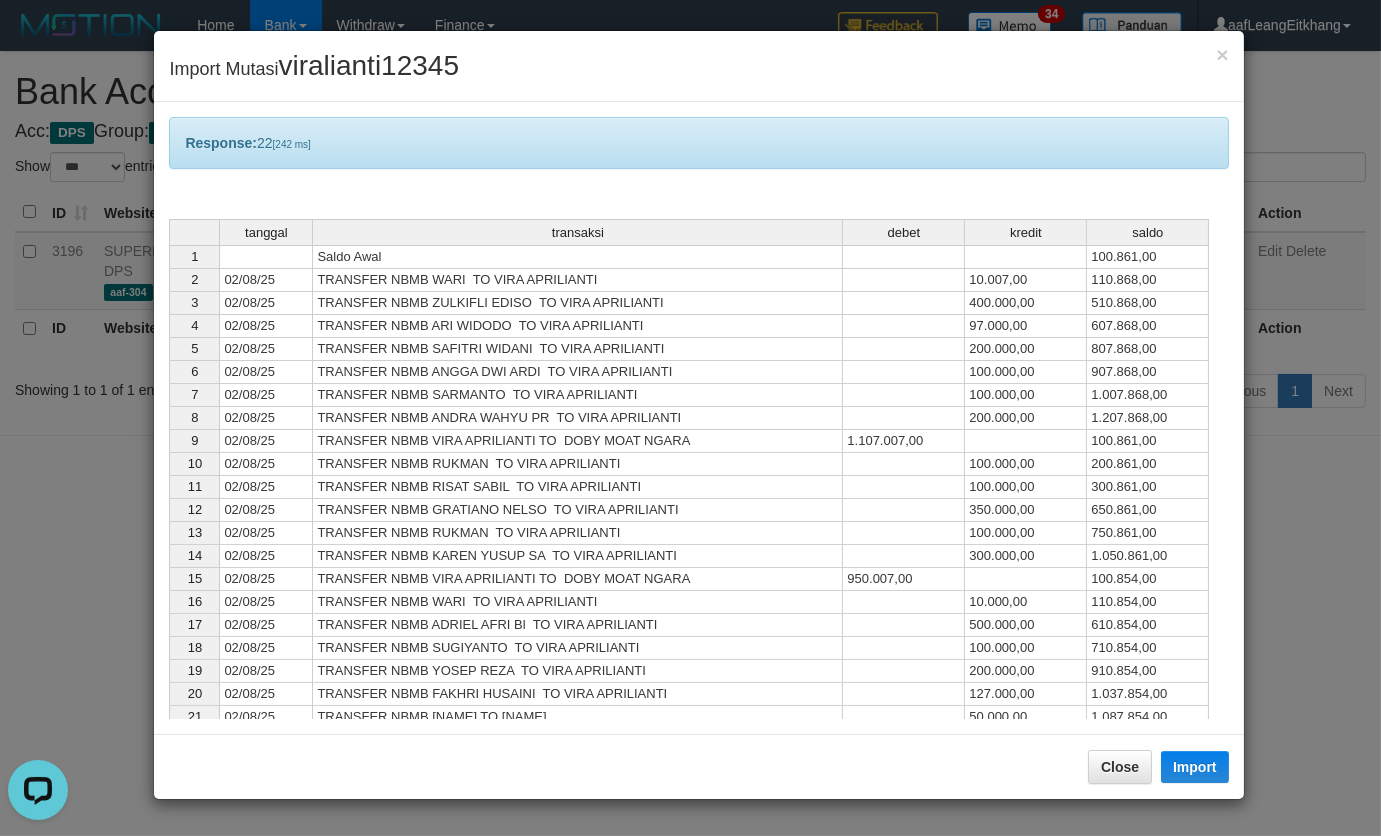 click on "tanggal transaksi debet kredit saldo 1 Saldo Awal 100.861,00 2 02/08/25 TRANSFER NBMB WARI  TO VIRA APRILIANTI 10.007,00 110.868,00 3 02/08/25 TRANSFER NBMB ZULKIFLI EDISO  TO VIRA APRILIANTI 400.000,00 510.868,00 4 02/08/25 TRANSFER NBMB ARI WIDODO  TO VIRA APRILIANTI 97.000,00 607.868,00 5 02/08/25 TRANSFER NBMB SAFITRI WIDANI  TO VIRA APRILIANTI 200.000,00 807.868,00 6 02/08/25 TRANSFER NBMB ANGGA DWI ARDI  TO VIRA APRILIANTI 100.000,00 907.868,00 7 02/08/25 TRANSFER NBMB SARMANTO  TO VIRA APRILIANTI 100.000,00 1.007.868,00 8 02/08/25 TRANSFER NBMB ANDRA WAHYU PR  TO VIRA APRILIANTI 200.000,00 1.207.868,00 9 02/08/25 TRANSFER NBMB VIRA APRILIANTI TO  DOBY MOAT NGARA 1.107.007,00 100.861,00 10 02/08/25 TRANSFER NBMB RUKMAN  TO VIRA APRILIANTI 100.000,00 200.861,00 11 02/08/25 TRANSFER NBMB RISAT SABIL  TO VIRA APRILIANTI 100.000,00 300.861,00 12 02/08/25 TRANSFER NBMB GRATIANO NELSO  TO VIRA APRILIANTI 350.000,00 650.861,00 13 02/08/25 TRANSFER NBMB RUKMAN  TO VIRA APRILIANTI 100.000,00 750.861,00 14 15" at bounding box center (169, 531) 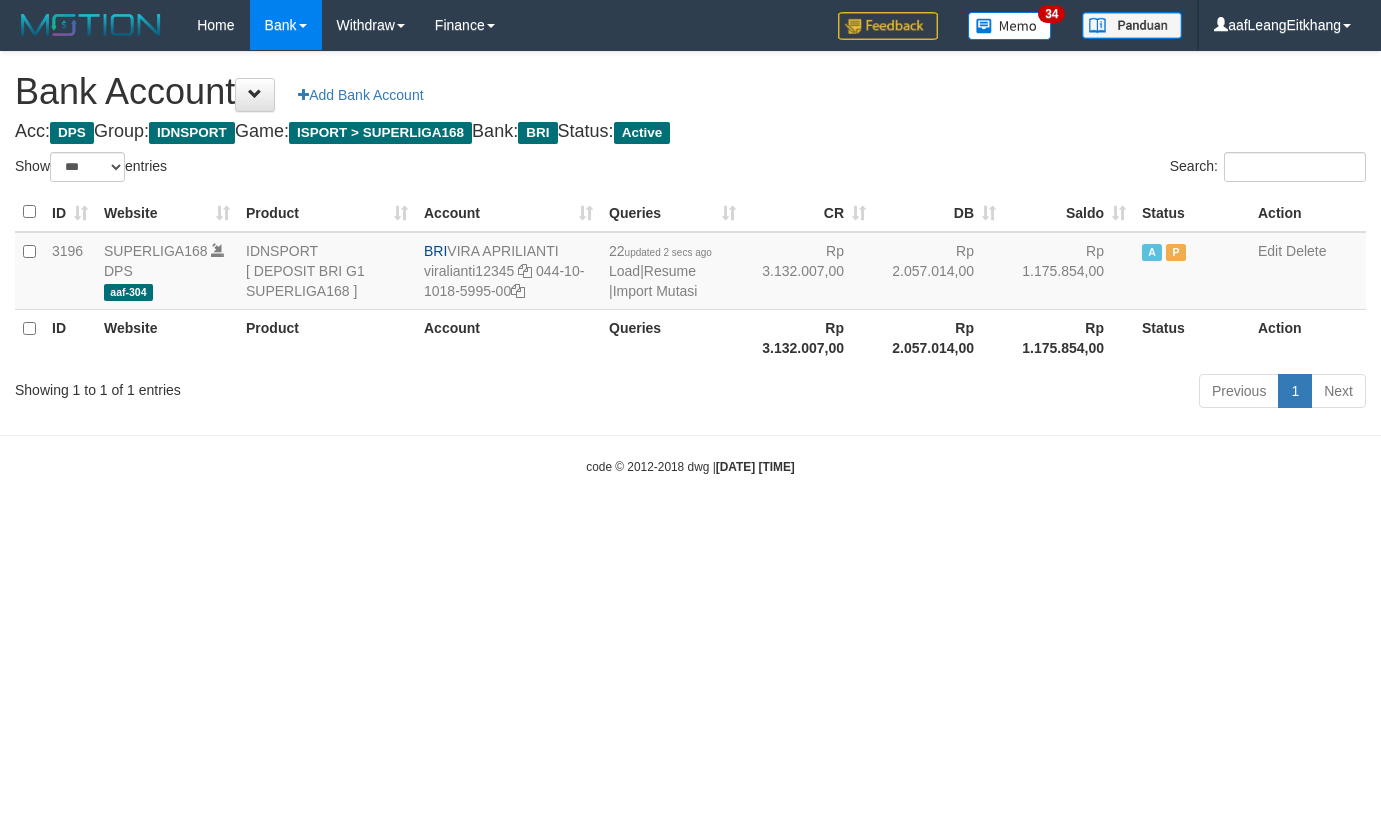 select on "***" 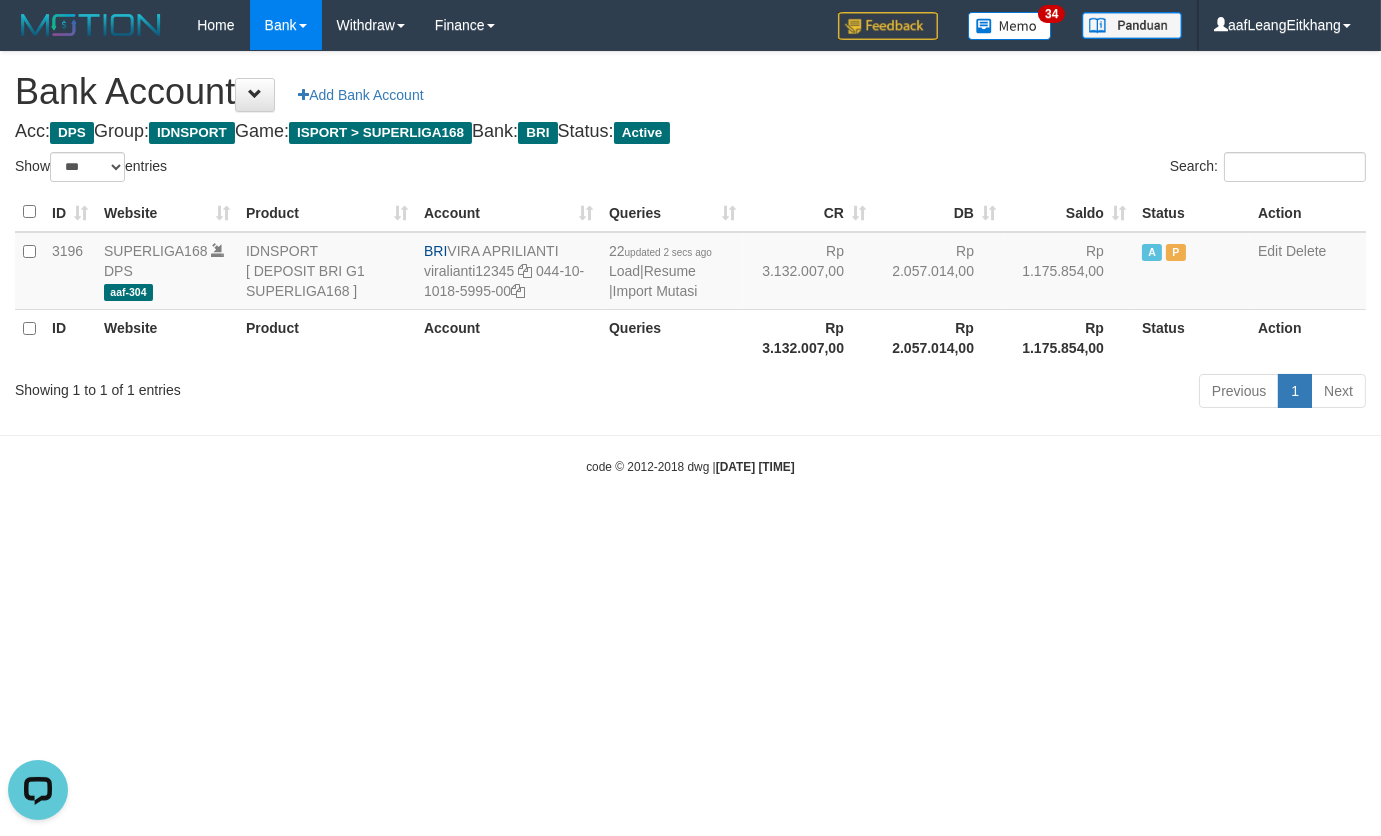 scroll, scrollTop: 0, scrollLeft: 0, axis: both 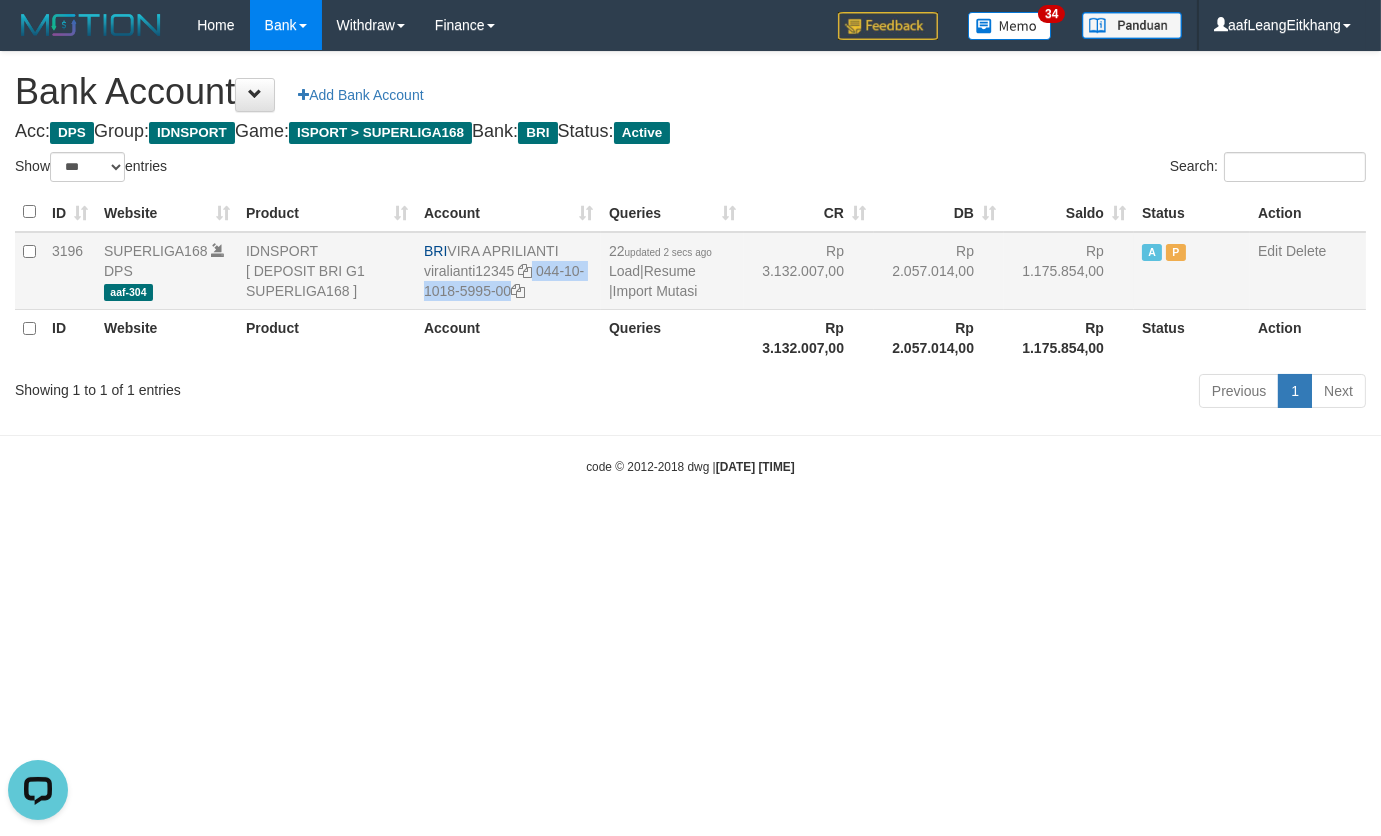 drag, startPoint x: 533, startPoint y: 268, endPoint x: 562, endPoint y: 293, distance: 38.28838 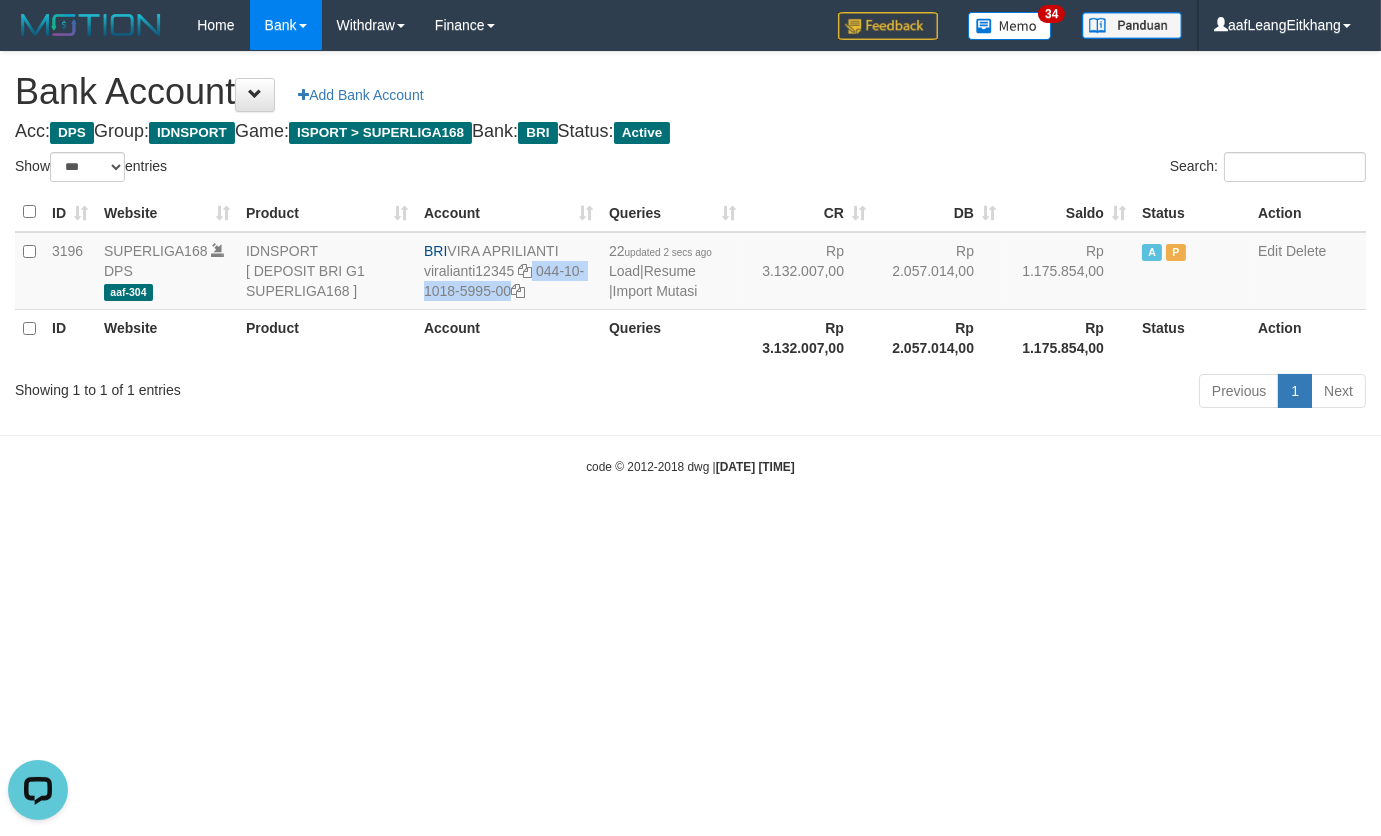 copy on "044-10-1018-5995-00" 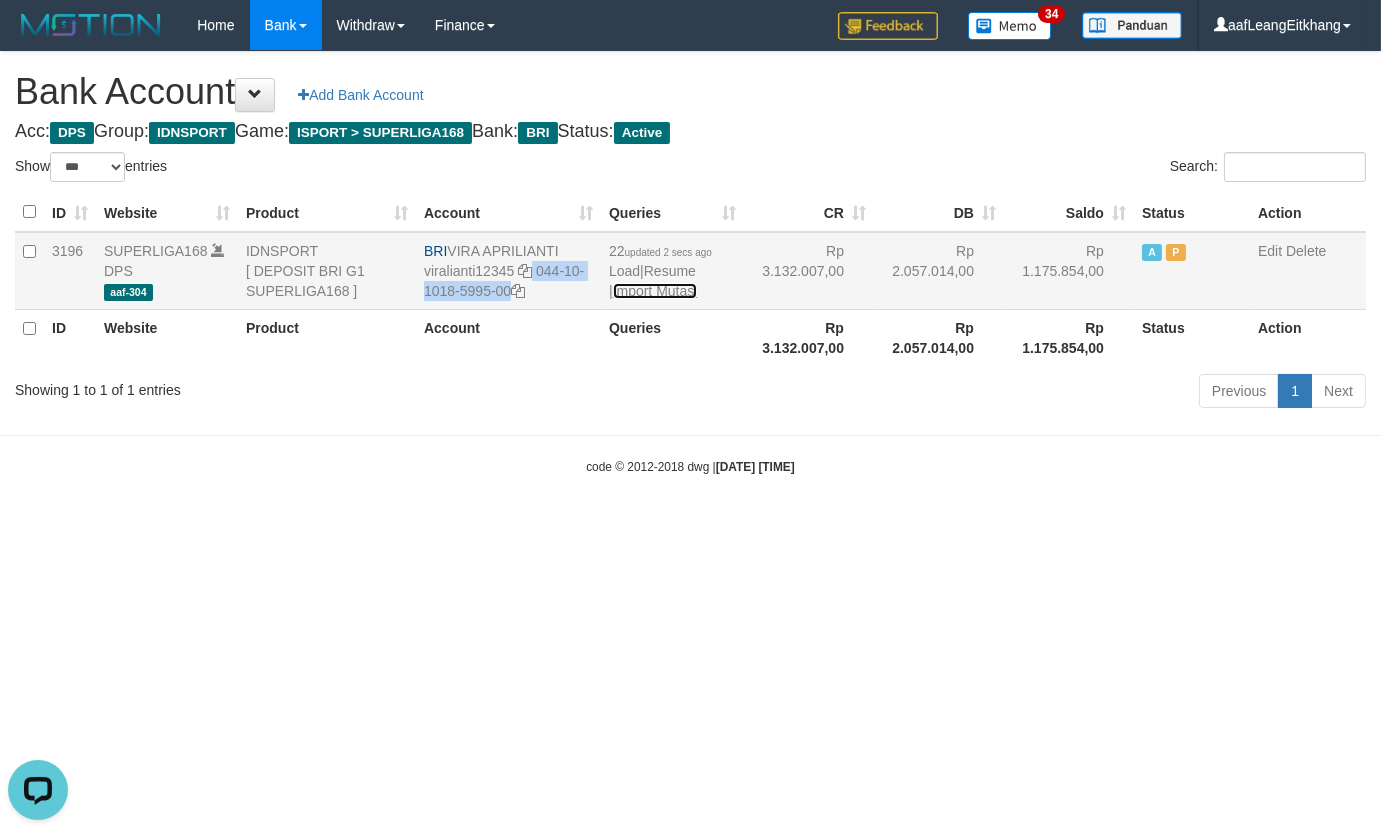 click on "Import Mutasi" at bounding box center (655, 291) 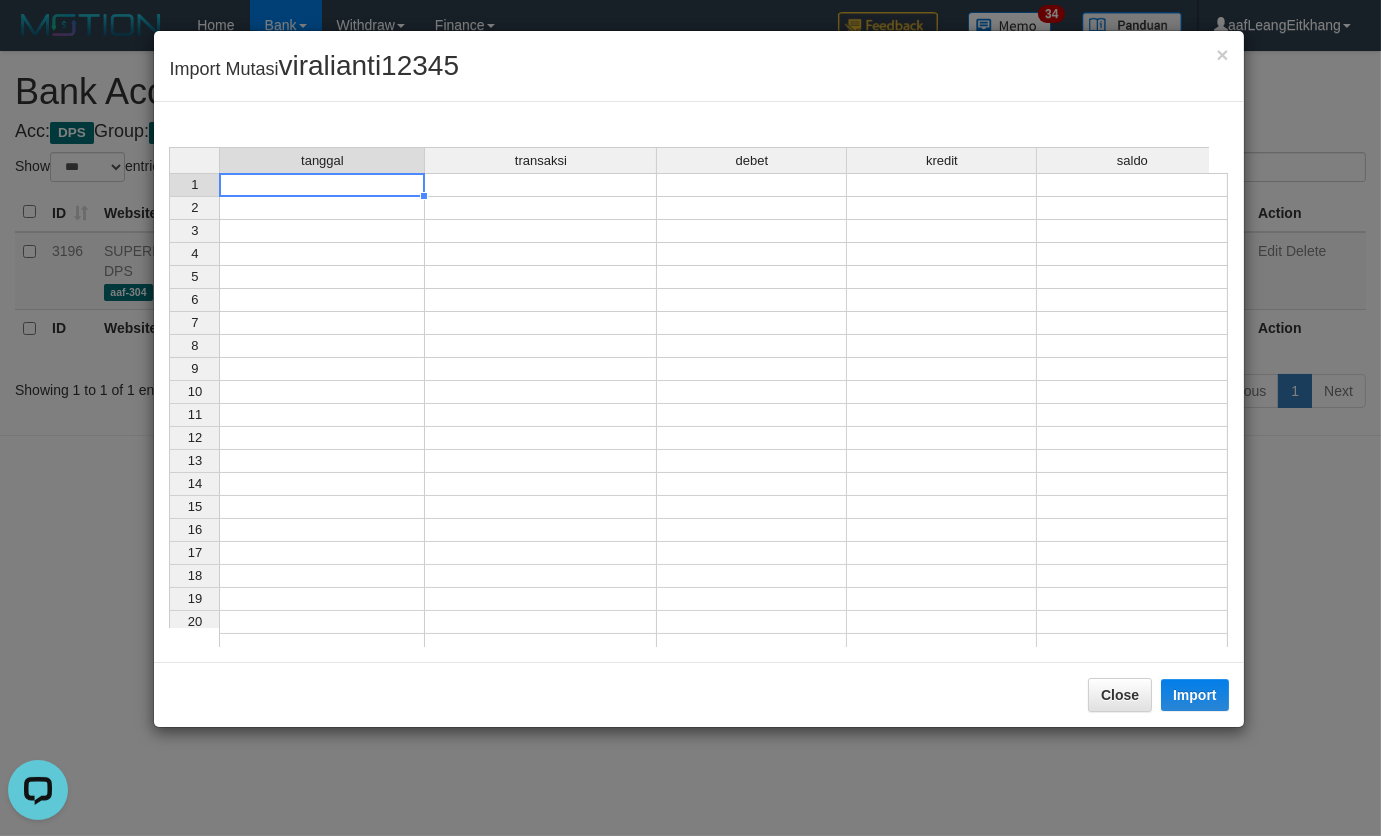 click at bounding box center [322, 185] 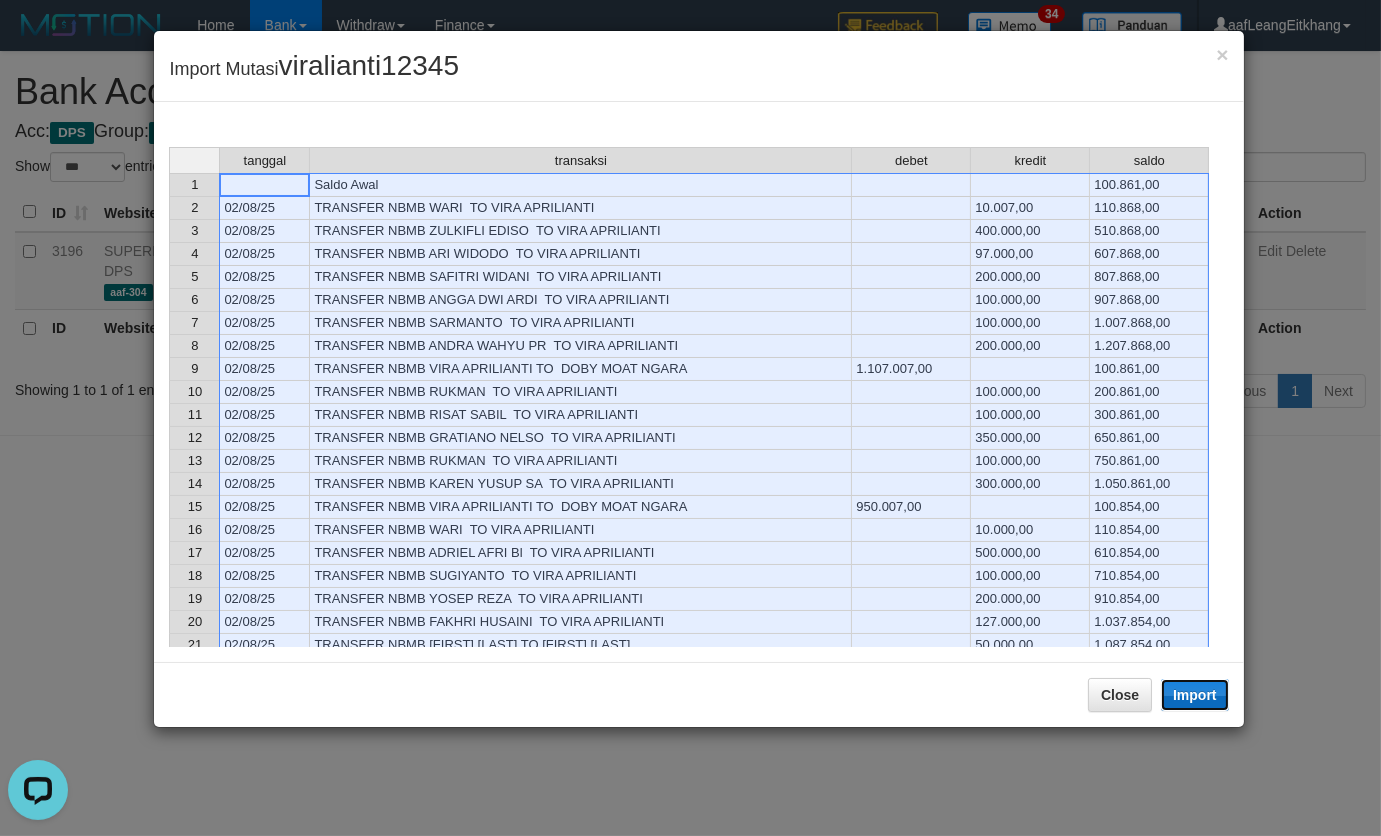 click on "Import" at bounding box center (1195, 695) 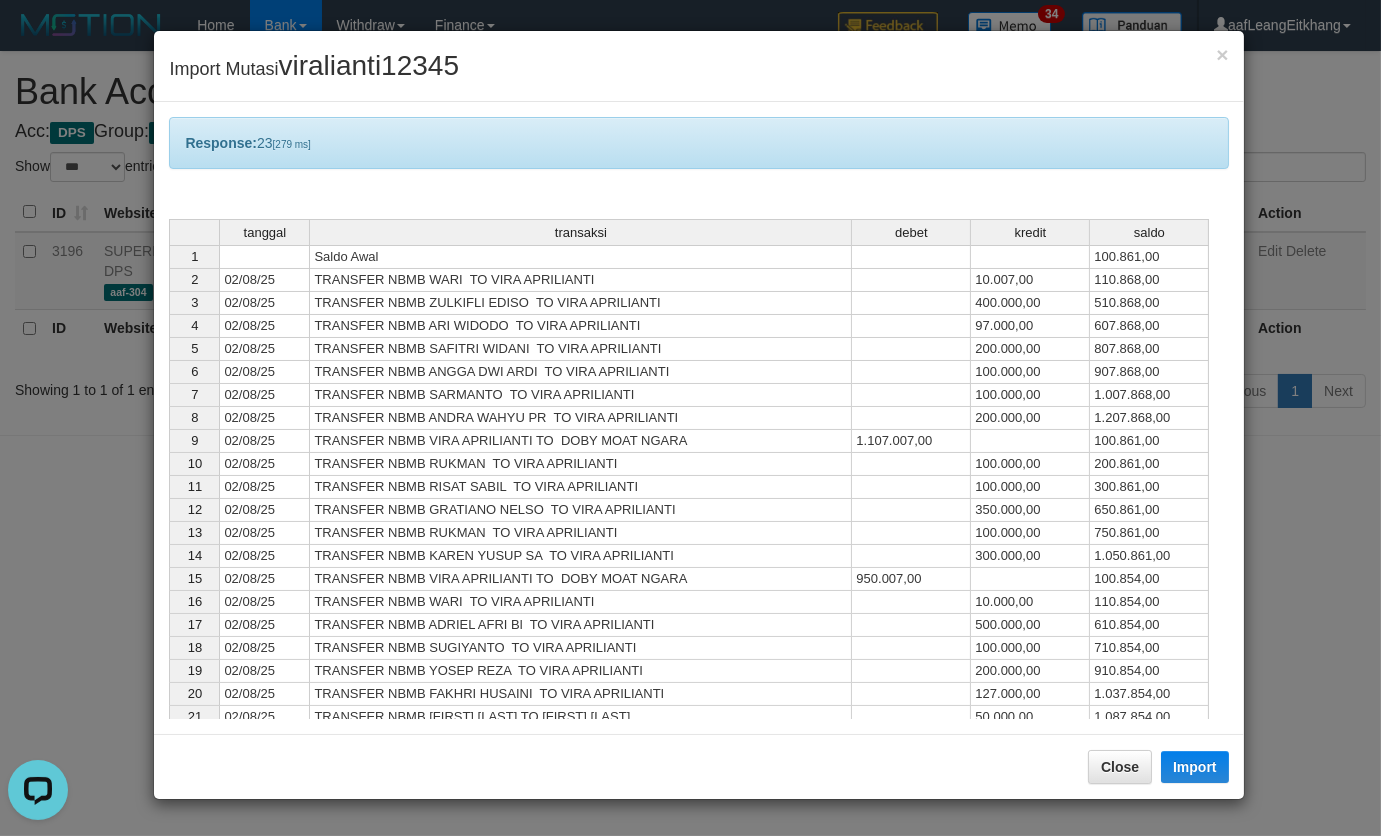 click on "tanggal transaksi debet kredit saldo 1 Saldo Awal 100.861,00 2 02/08/25 TRANSFER NBMB WARI  TO VIRA APRILIANTI 10.007,00 110.868,00 3 02/08/25 TRANSFER NBMB ZULKIFLI EDISO  TO VIRA APRILIANTI 400.000,00 510.868,00 4 02/08/25 TRANSFER NBMB ARI WIDODO  TO VIRA APRILIANTI 97.000,00 607.868,00 5 02/08/25 TRANSFER NBMB SAFITRI WIDANI  TO VIRA APRILIANTI 200.000,00 807.868,00 6 02/08/25 TRANSFER NBMB ANGGA DWI ARDI  TO VIRA APRILIANTI 100.000,00 907.868,00 7 02/08/25 TRANSFER NBMB SARMANTO  TO VIRA APRILIANTI 100.000,00 1.007.868,00 8 02/08/25 TRANSFER NBMB ANDRA WAHYU PR  TO VIRA APRILIANTI 200.000,00 1.207.868,00 9 02/08/25 TRANSFER NBMB VIRA APRILIANTI TO  DOBY MOAT NGARA 1.107.007,00 100.861,00 10 02/08/25 TRANSFER NBMB RUKMAN  TO VIRA APRILIANTI 100.000,00 200.861,00 11 02/08/25 TRANSFER NBMB RISAT SABIL  TO VIRA APRILIANTI 100.000,00 300.861,00 12 02/08/25 TRANSFER NBMB GRATIANO NELSO  TO VIRA APRILIANTI 350.000,00 650.861,00 13 02/08/25 TRANSFER NBMB RUKMAN  TO VIRA APRILIANTI 100.000,00 750.861,00 14 15" at bounding box center (169, 520) 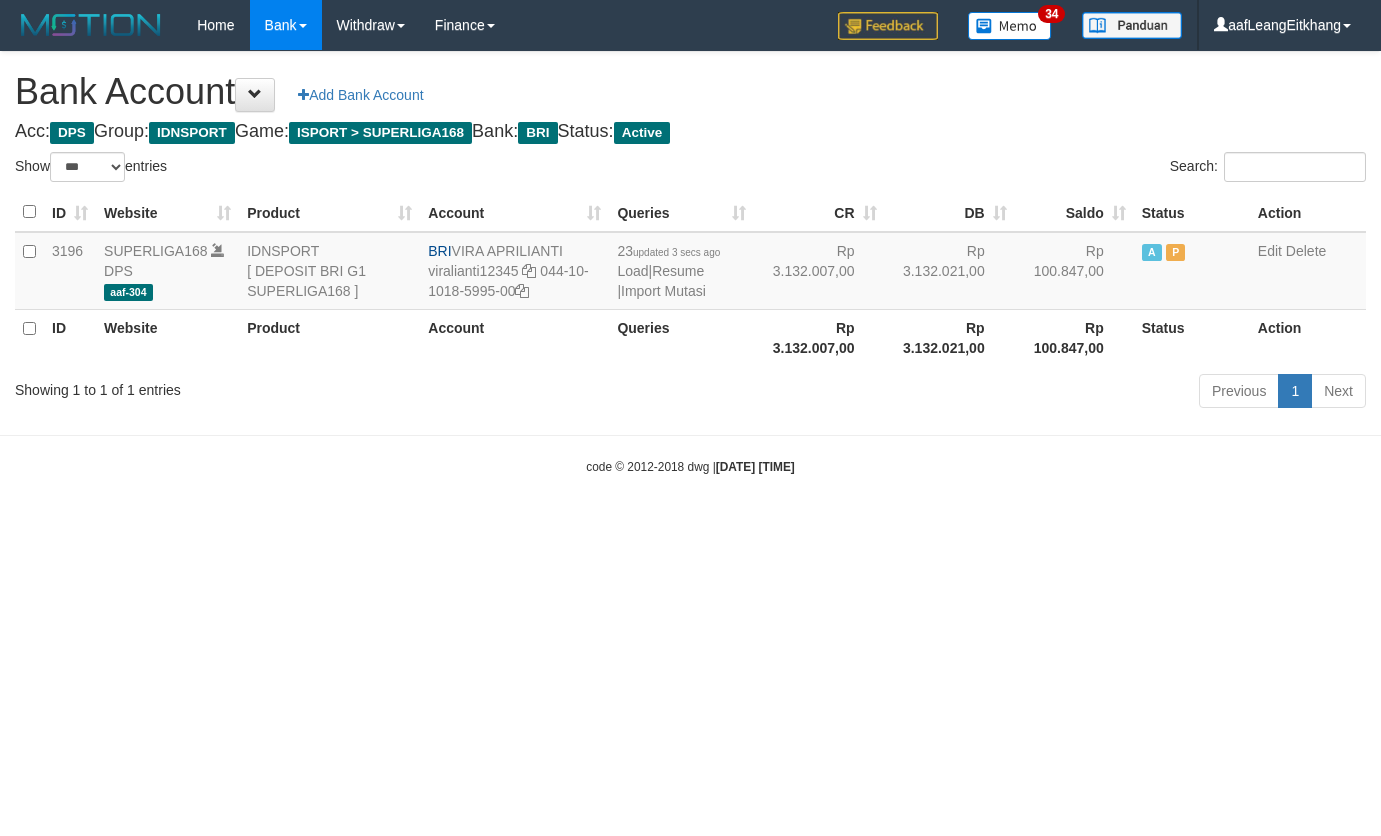 select on "***" 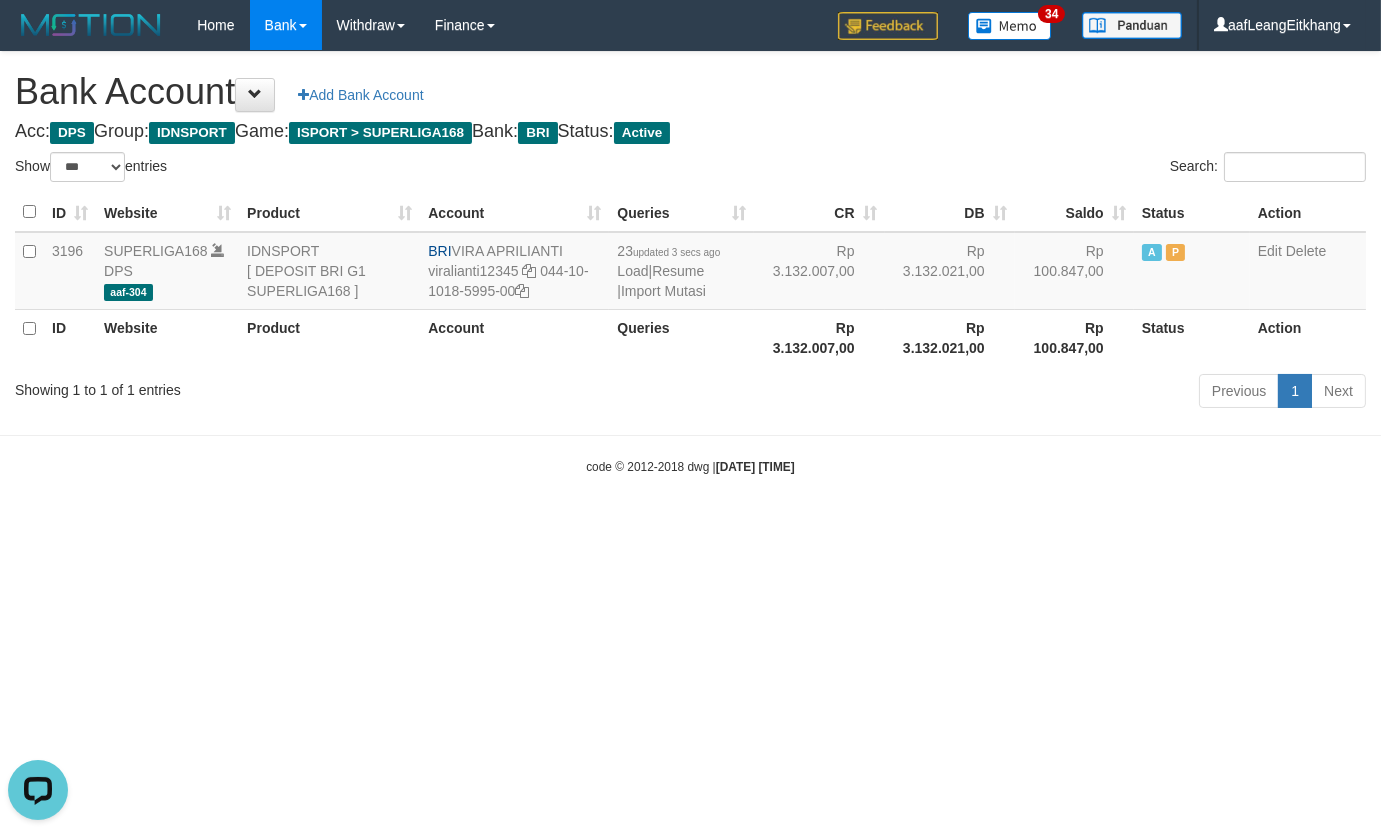 scroll, scrollTop: 0, scrollLeft: 0, axis: both 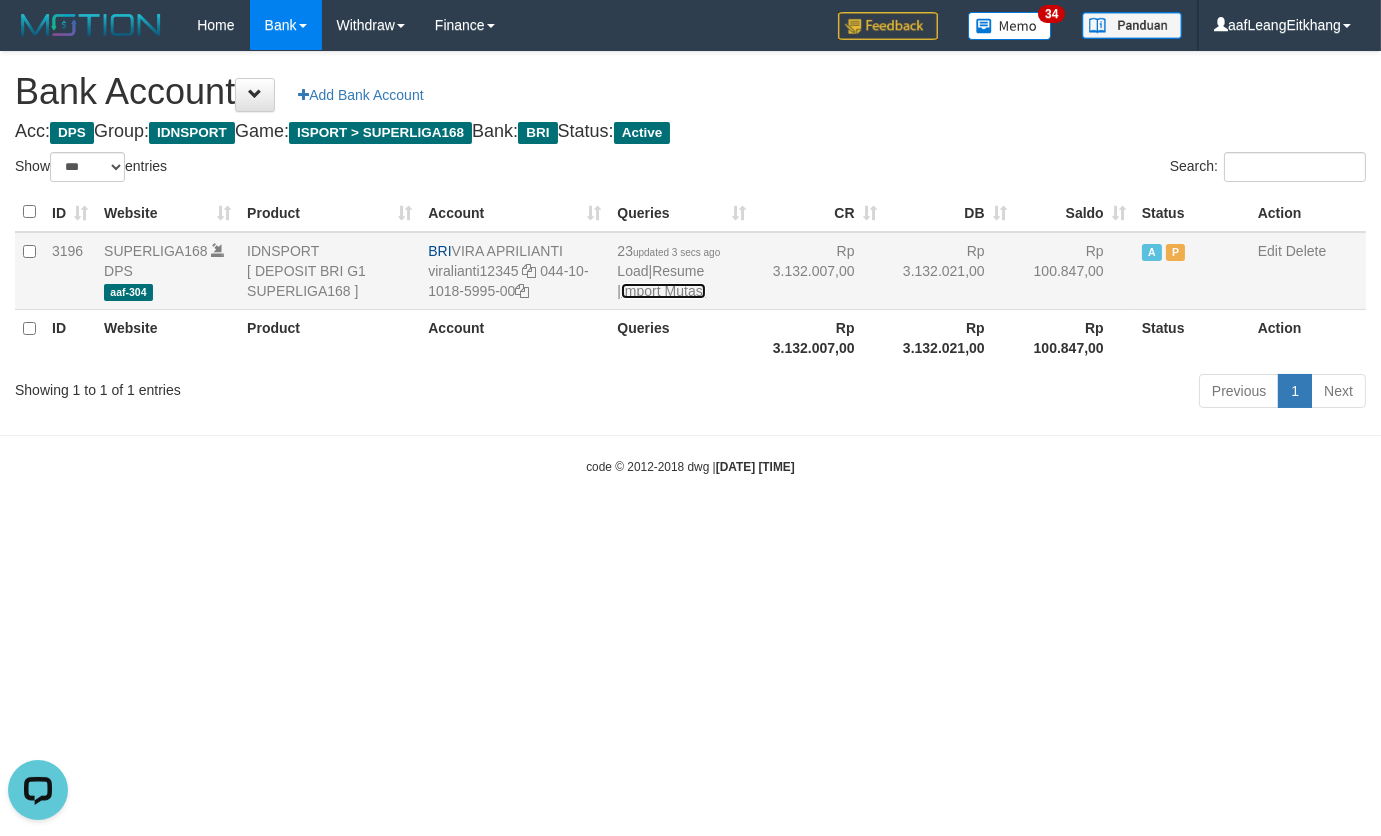 click on "Import Mutasi" at bounding box center [663, 291] 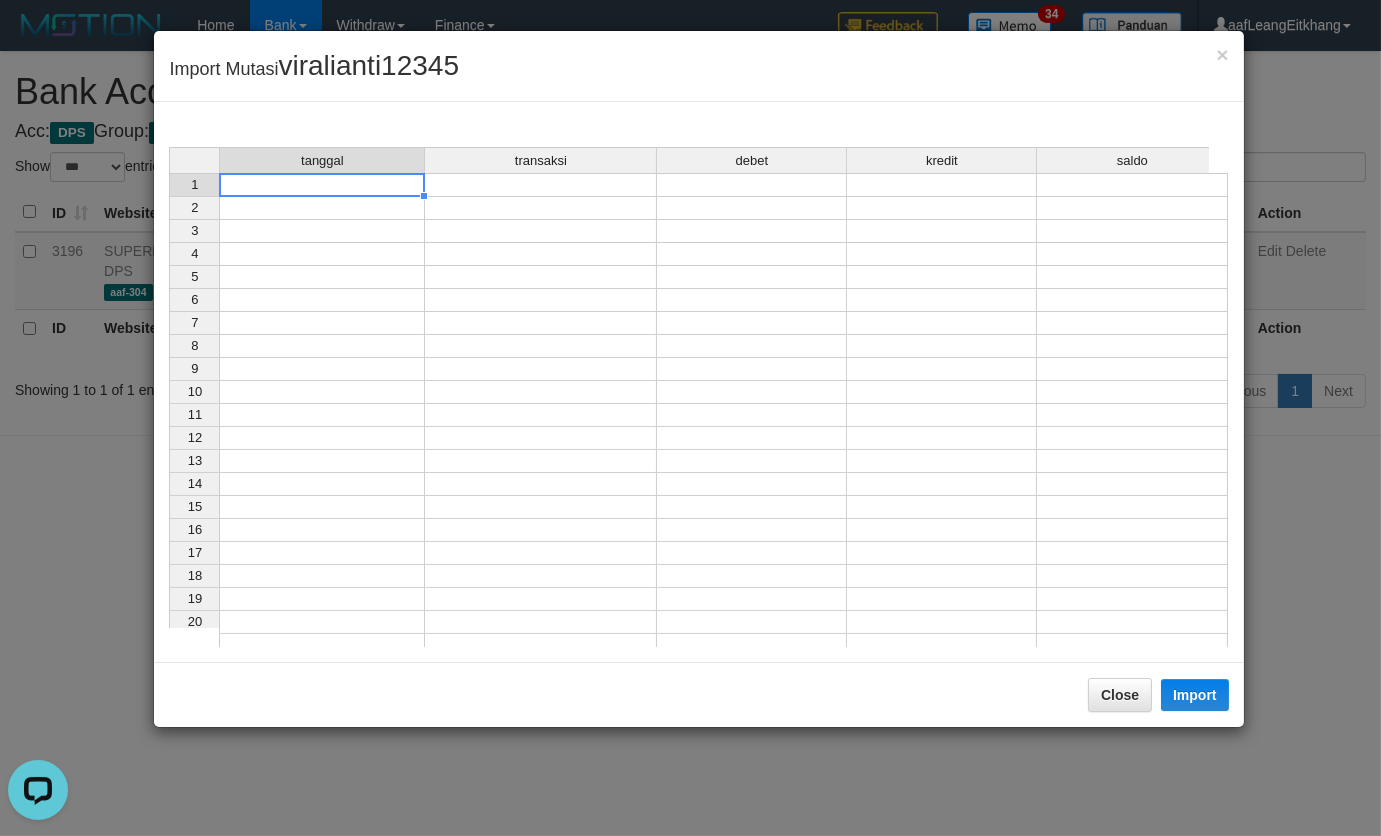 click at bounding box center [322, 185] 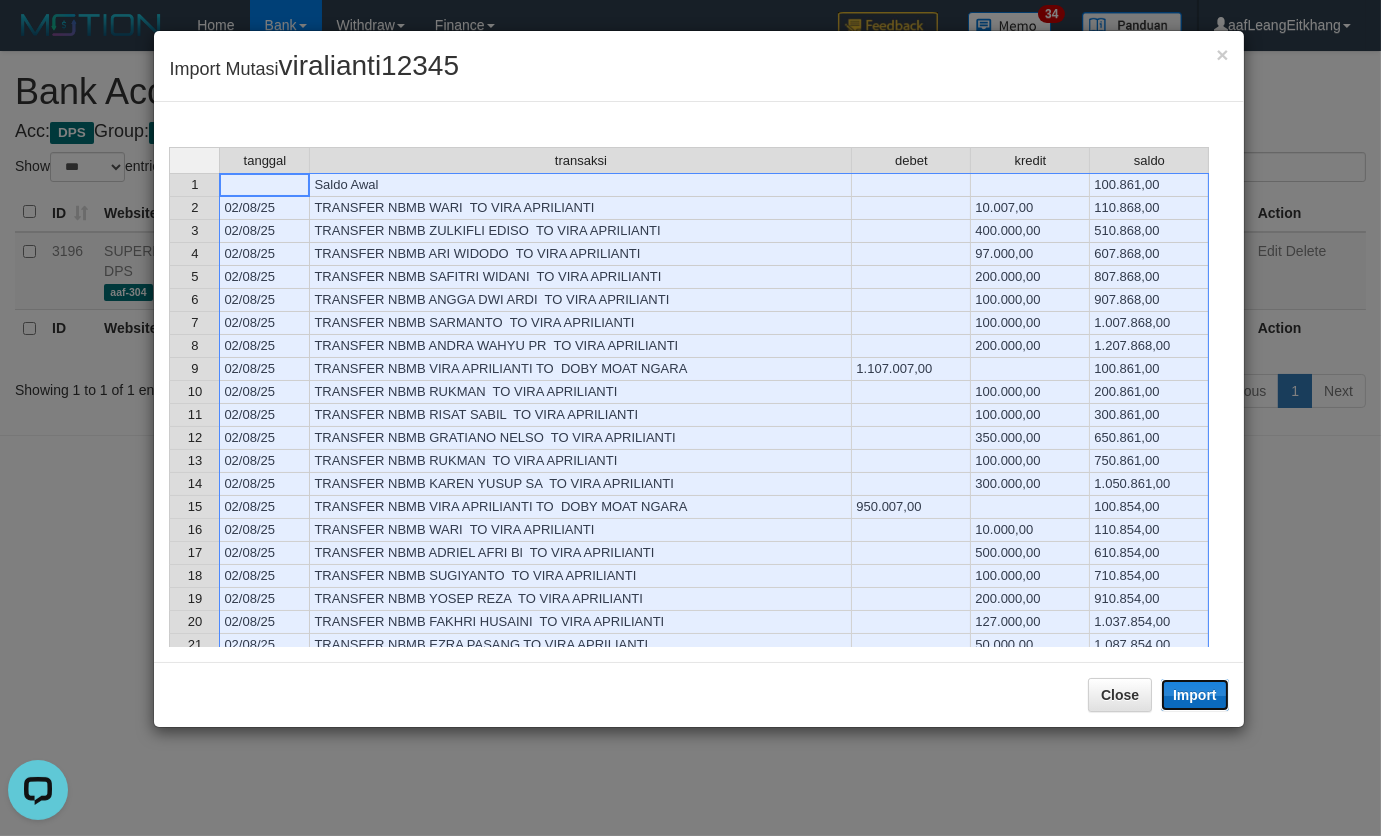 click on "Import" at bounding box center [1195, 695] 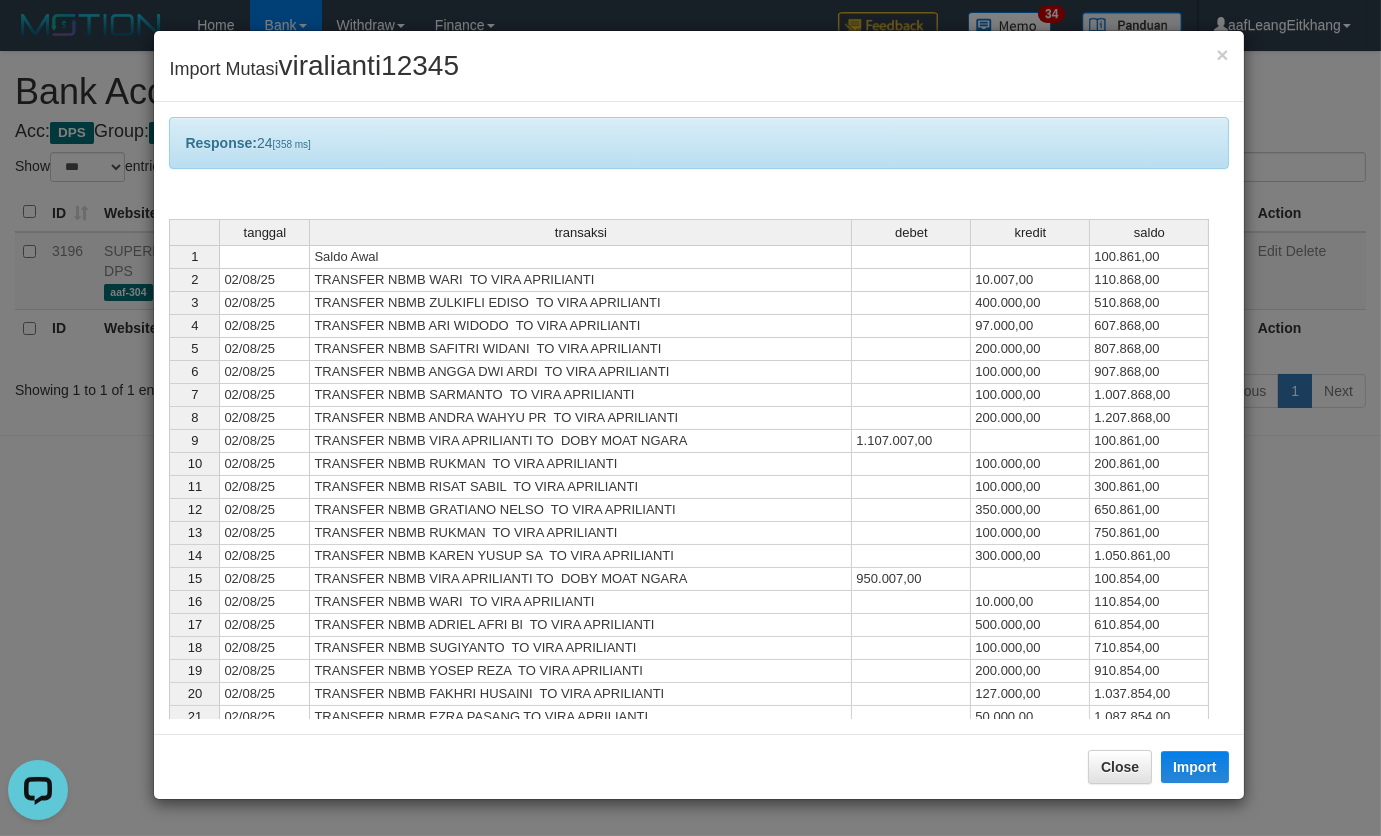 click at bounding box center (911, 533) 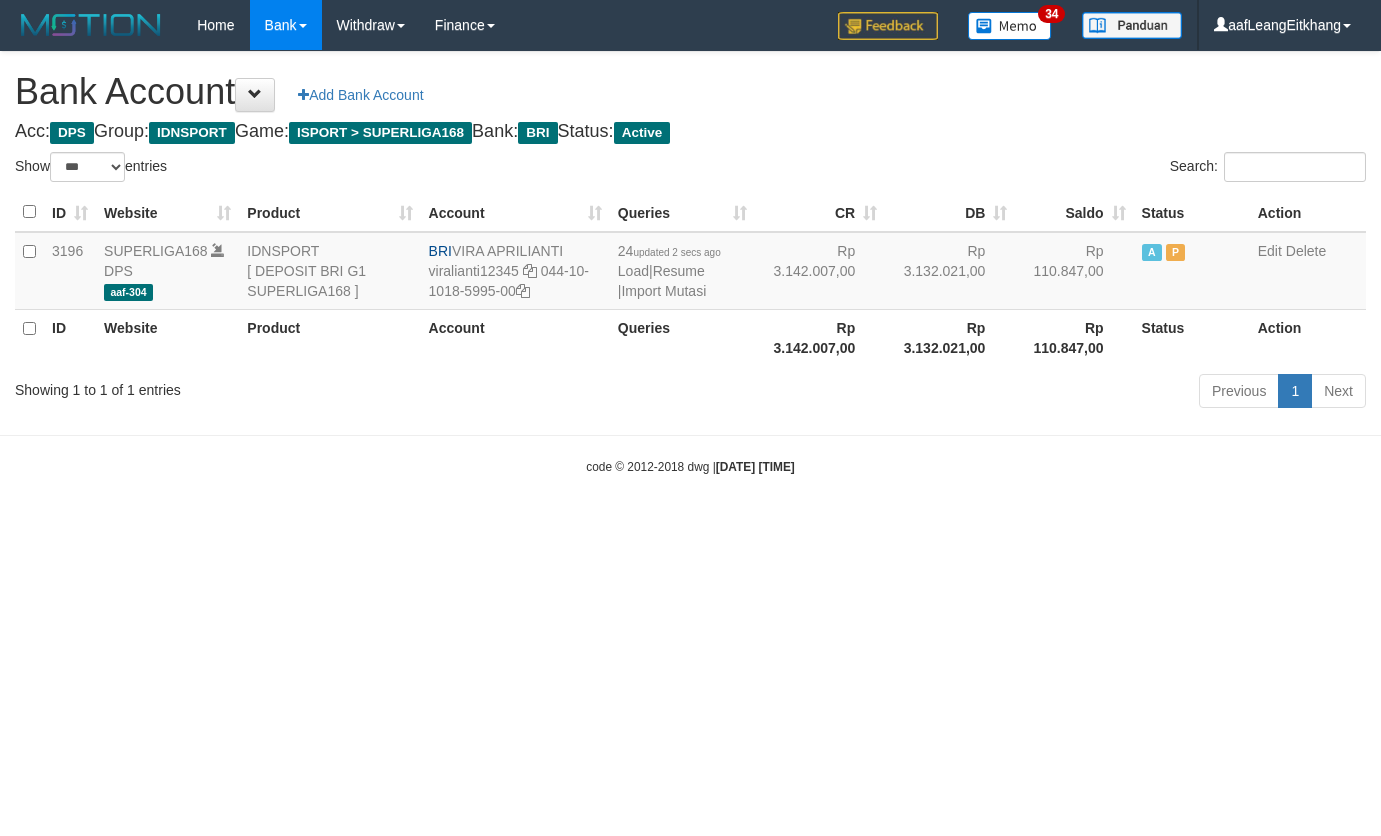 select on "***" 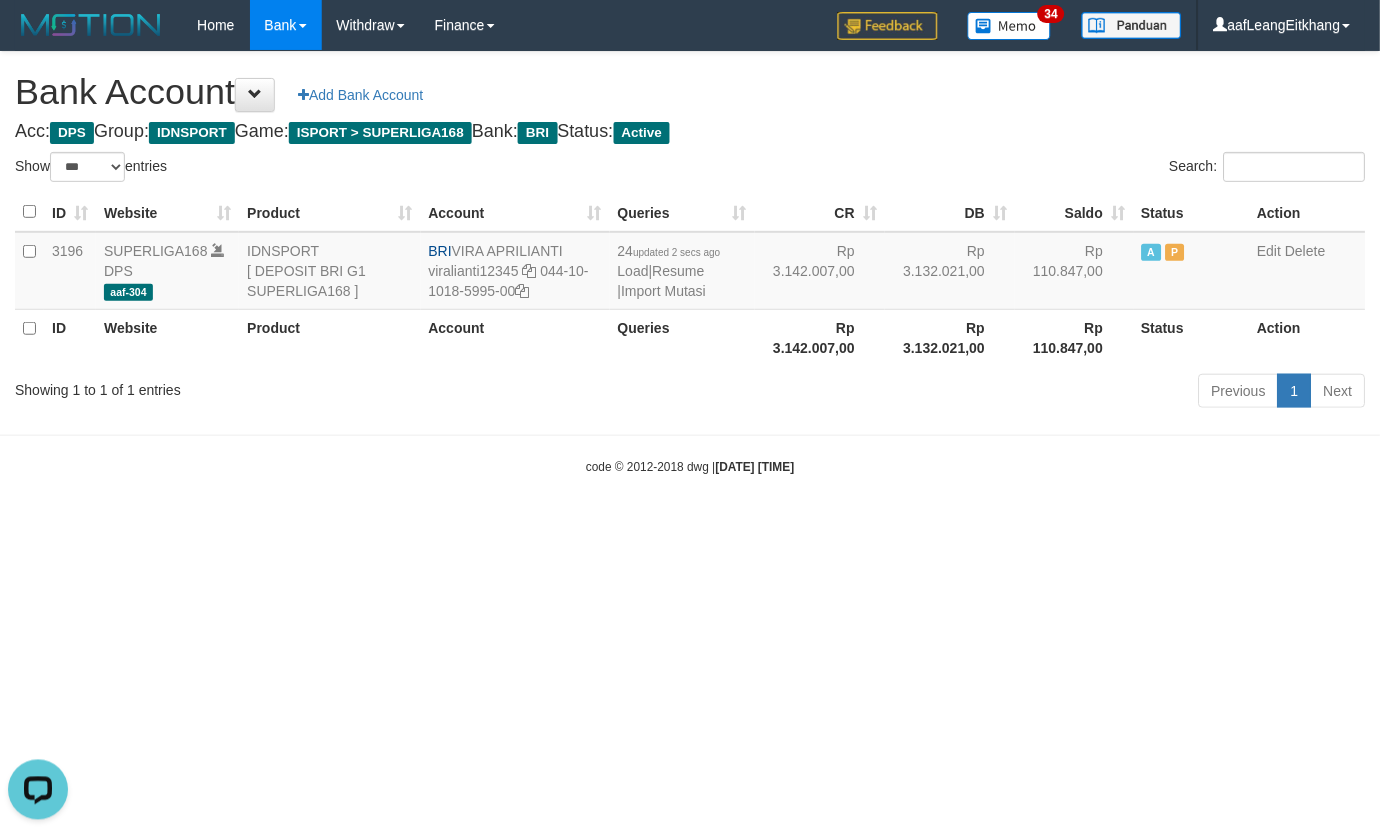 scroll, scrollTop: 0, scrollLeft: 0, axis: both 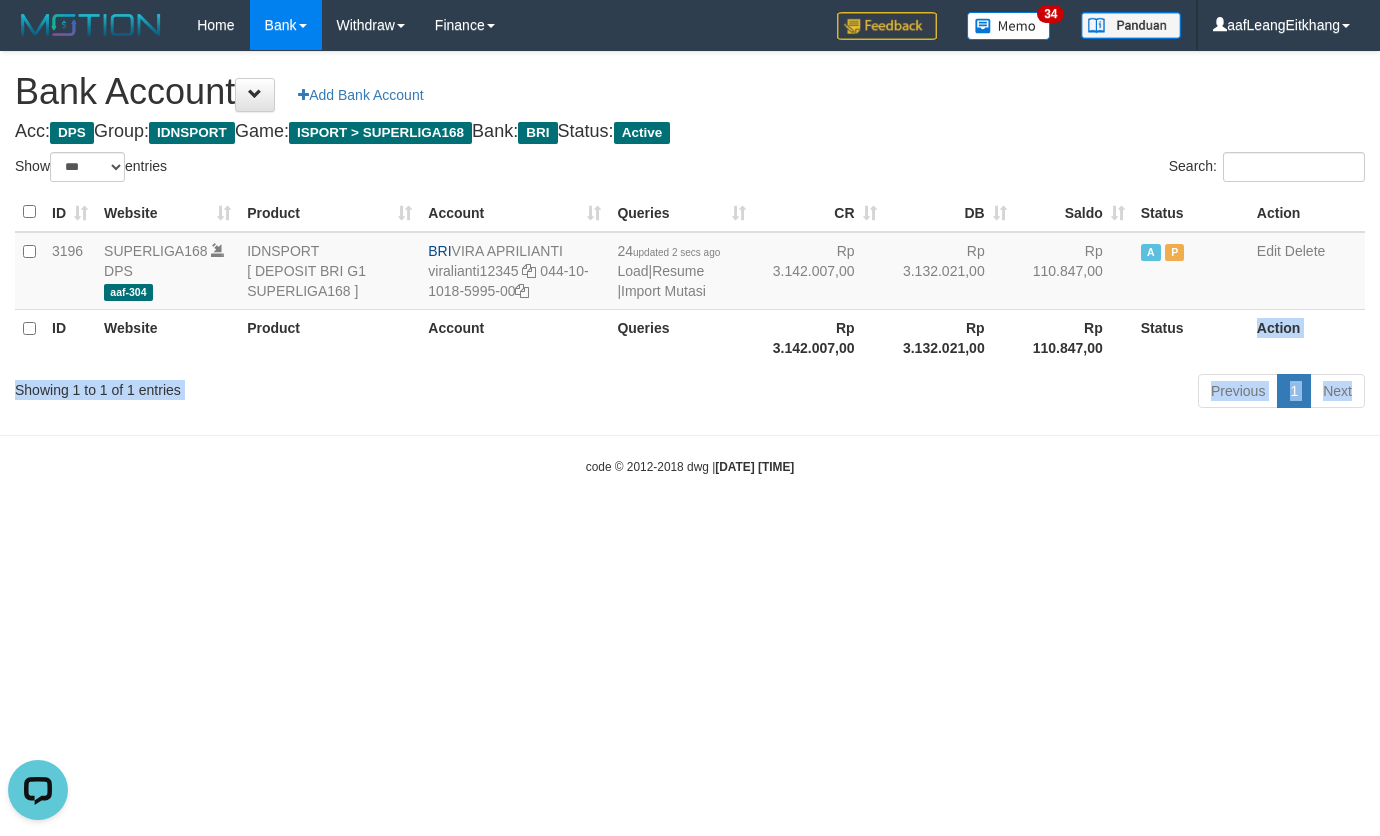 drag, startPoint x: 1238, startPoint y: 352, endPoint x: 1212, endPoint y: 534, distance: 183.84776 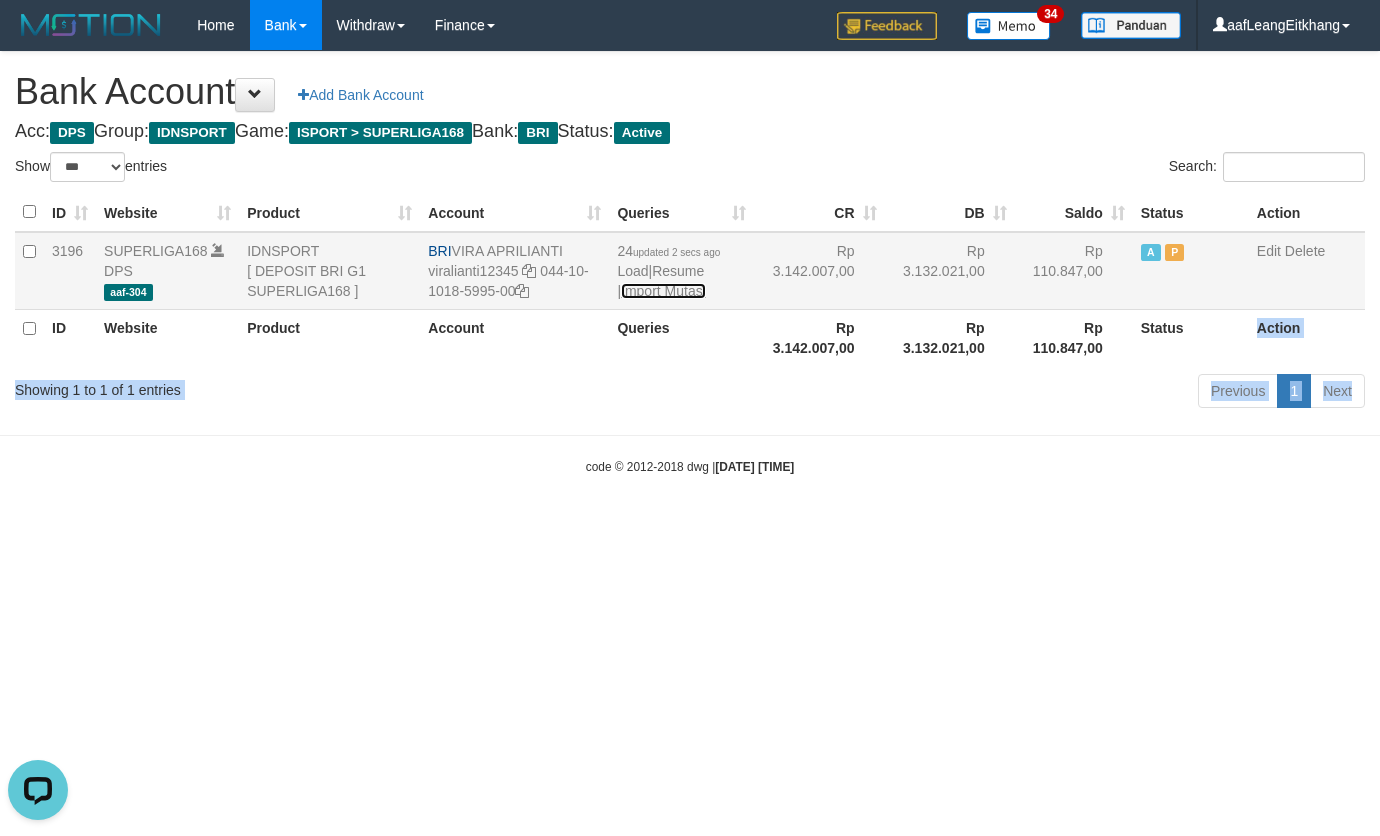 click on "Import Mutasi" at bounding box center [663, 291] 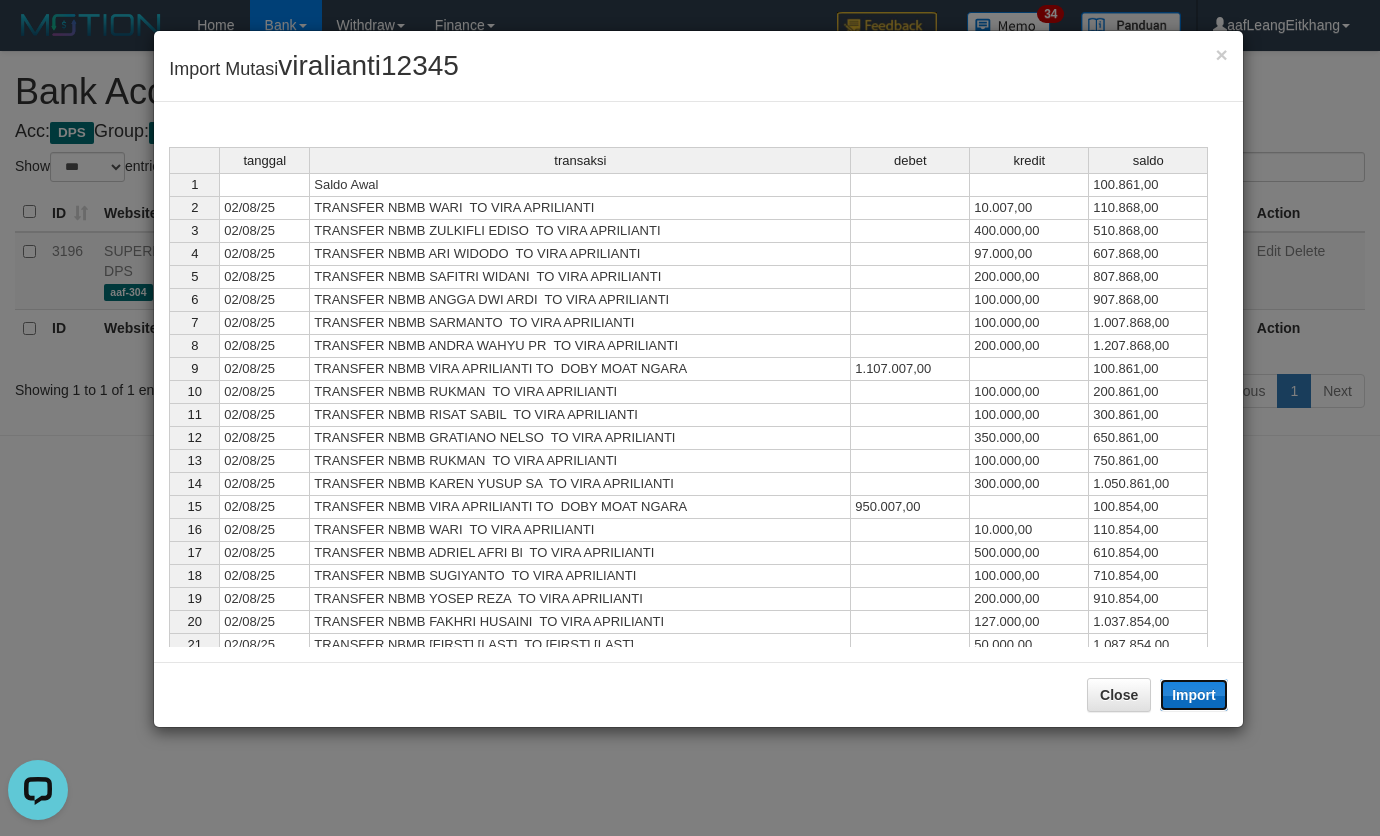 click on "Import" at bounding box center [1194, 695] 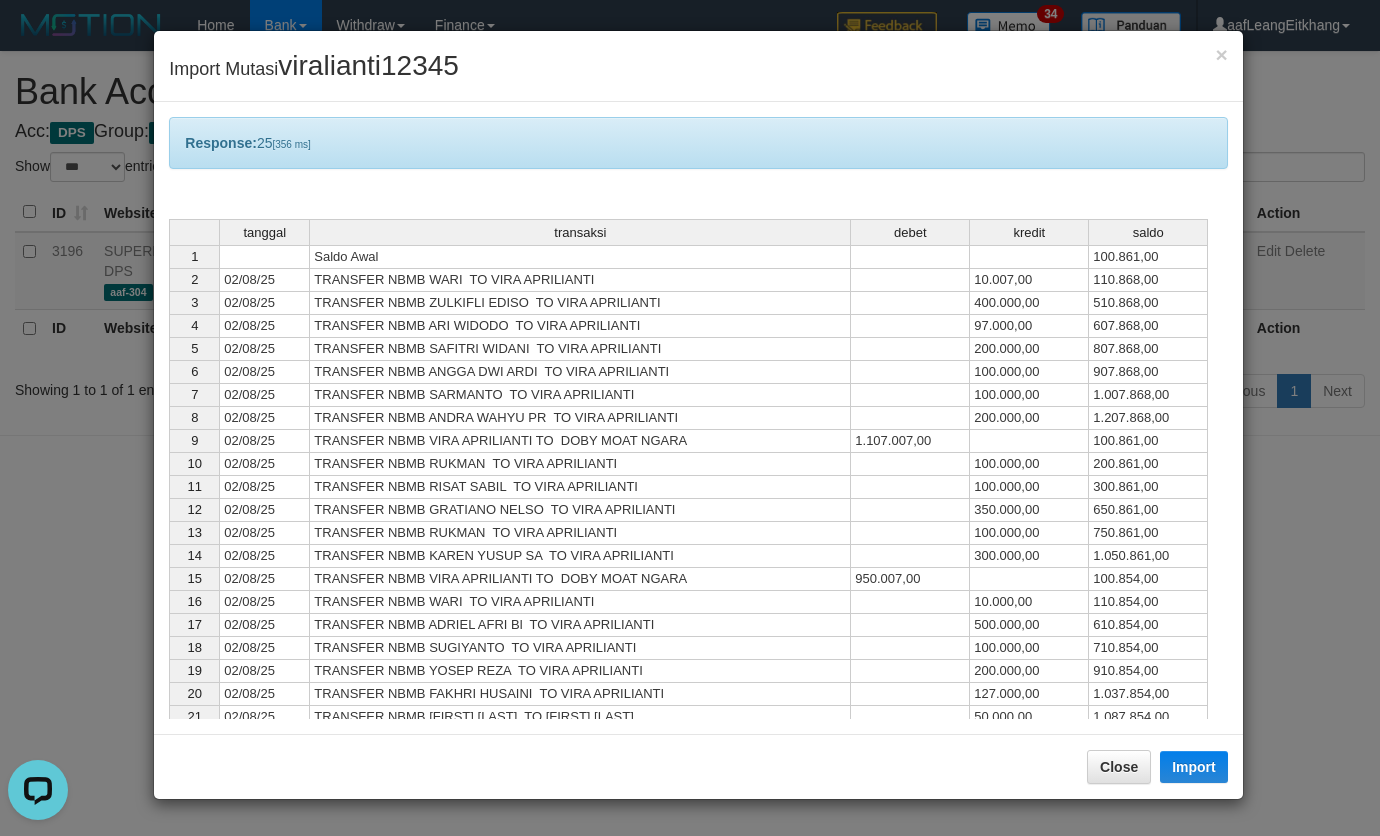 click on "300.000,00" at bounding box center (1029, 556) 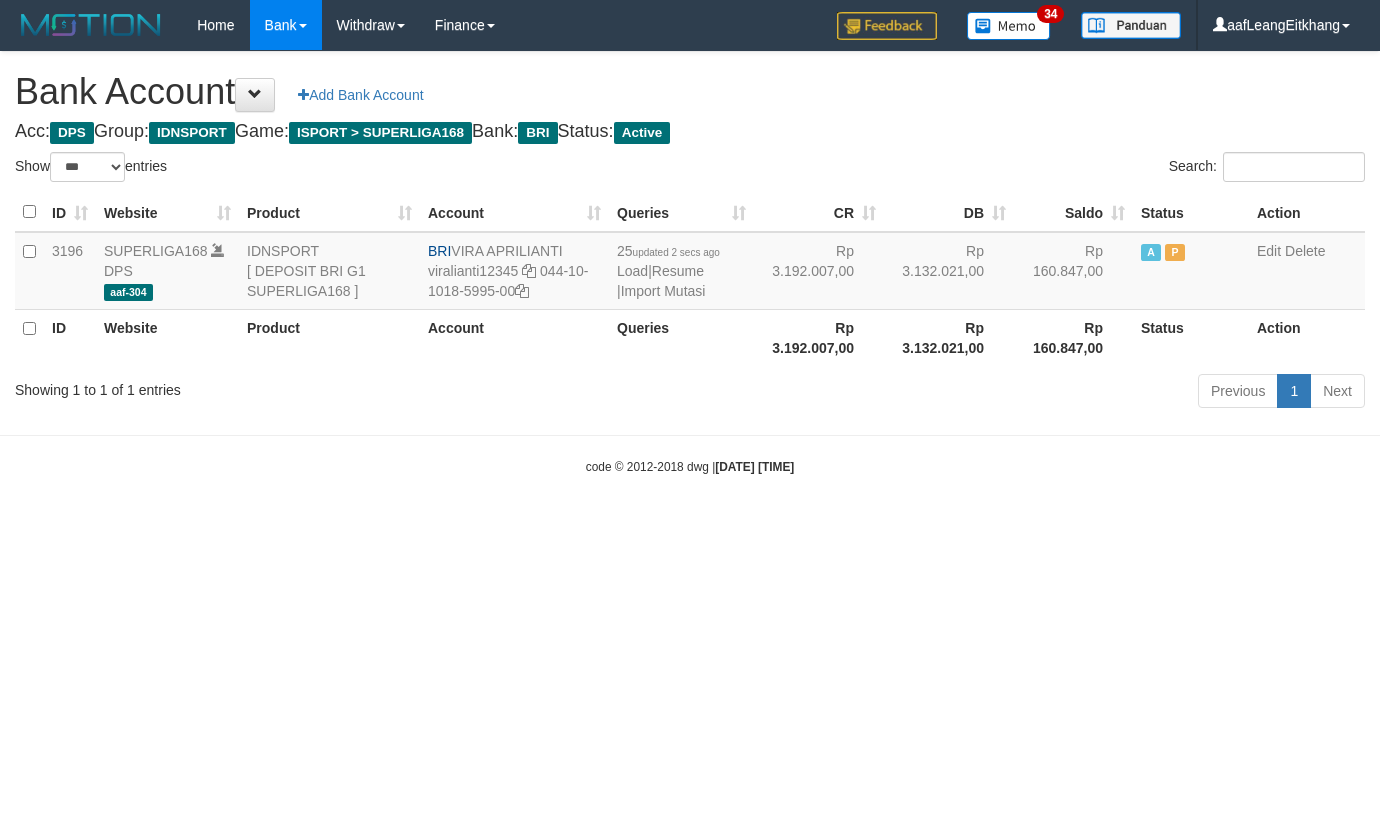 select on "***" 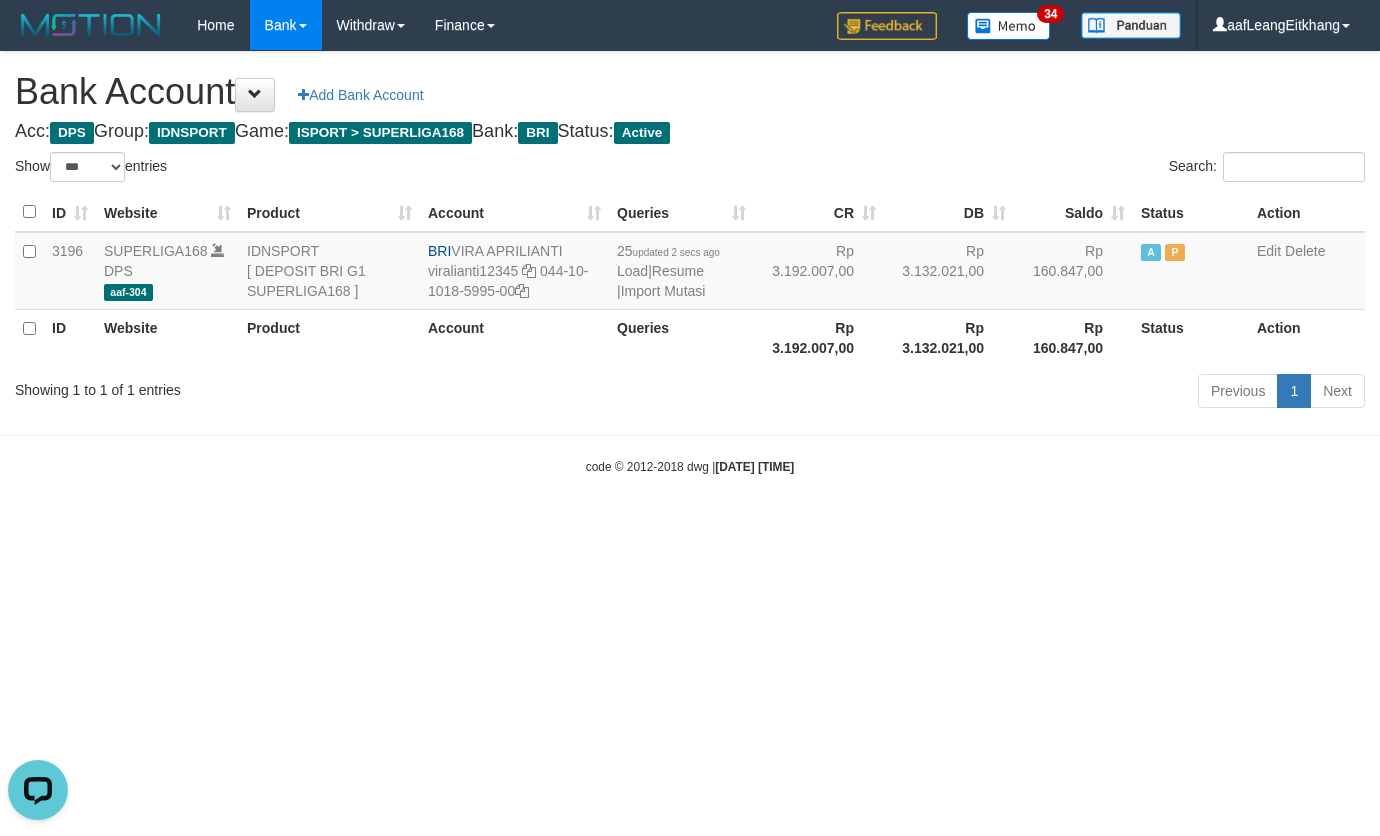 scroll, scrollTop: 0, scrollLeft: 0, axis: both 